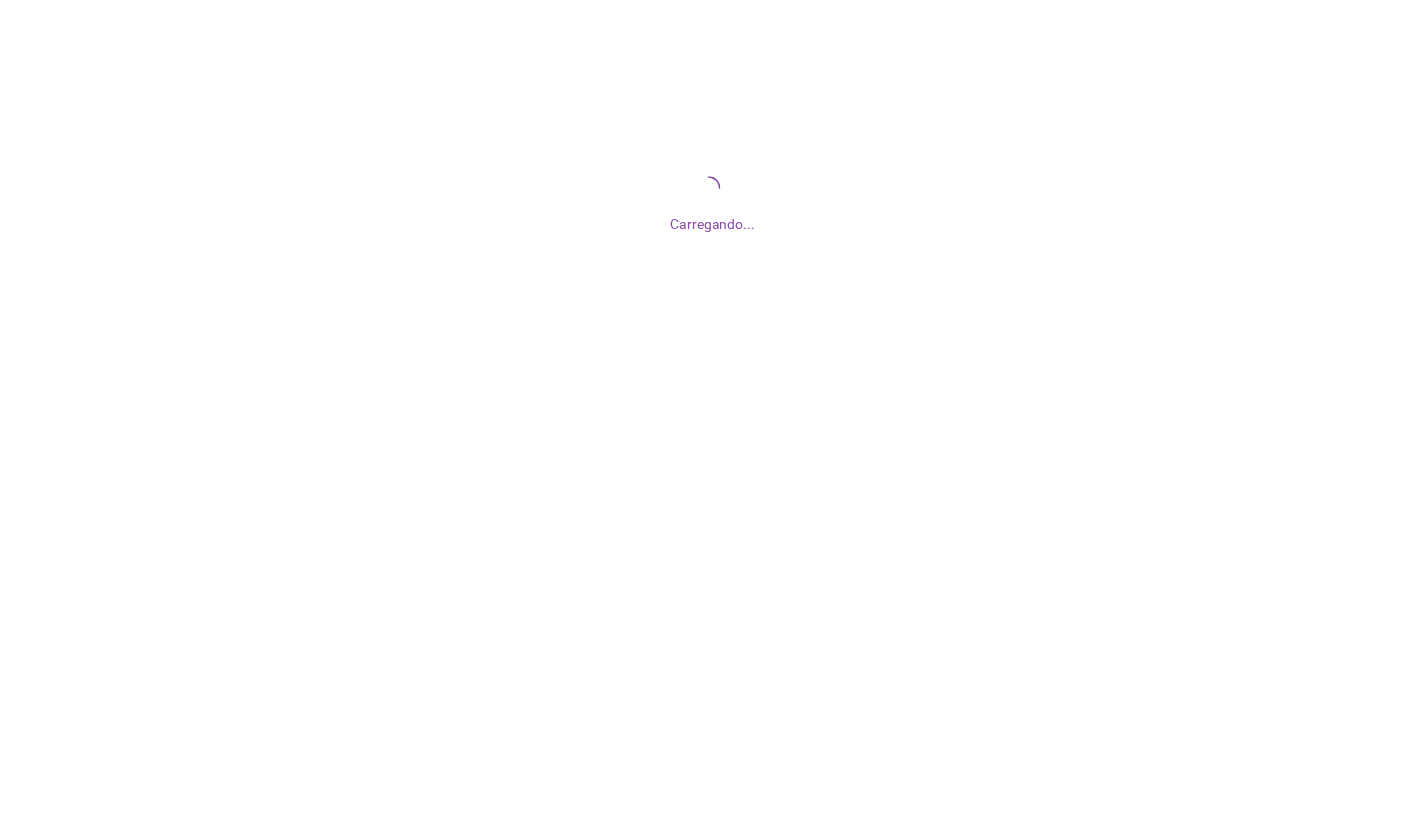 scroll, scrollTop: 0, scrollLeft: 0, axis: both 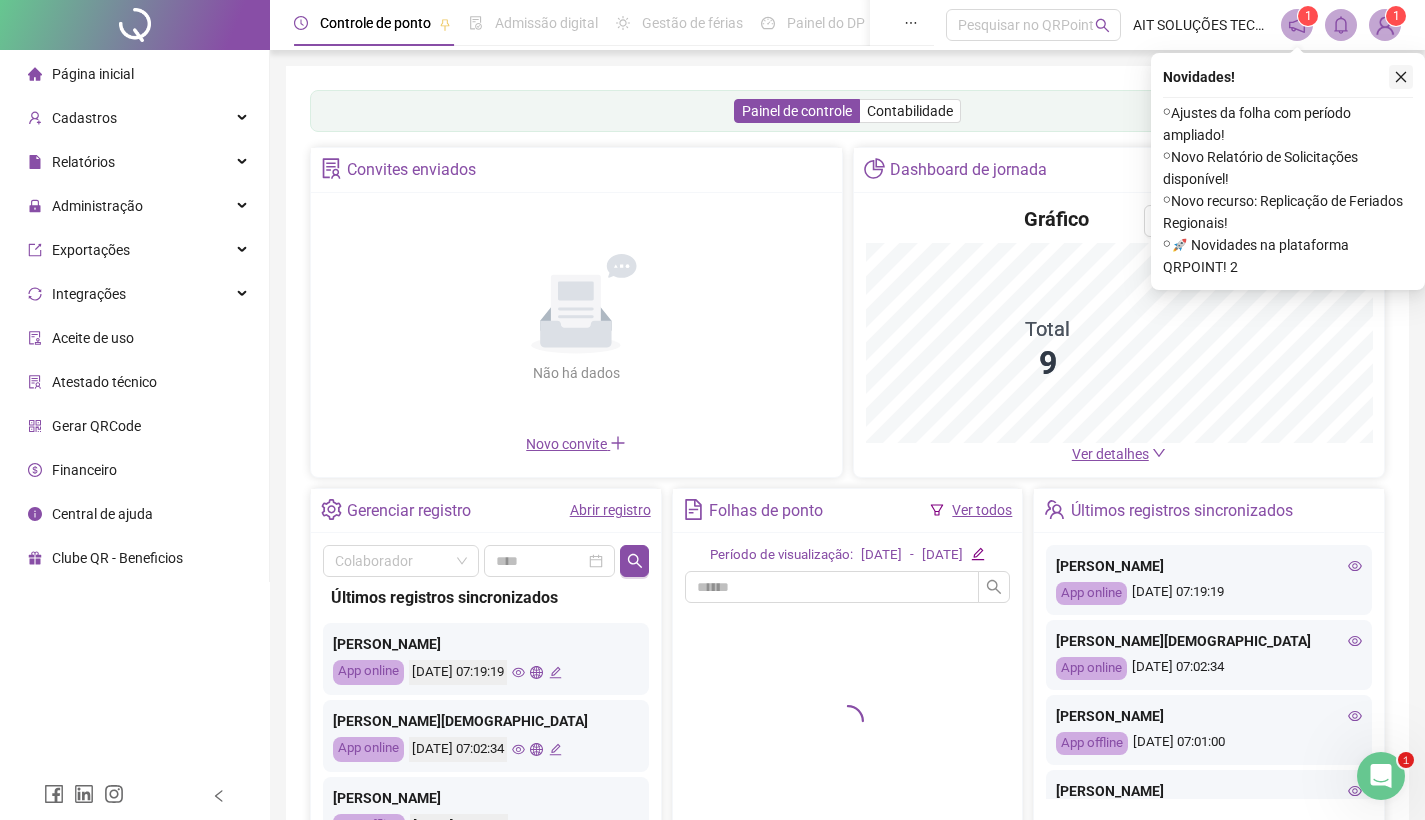 click 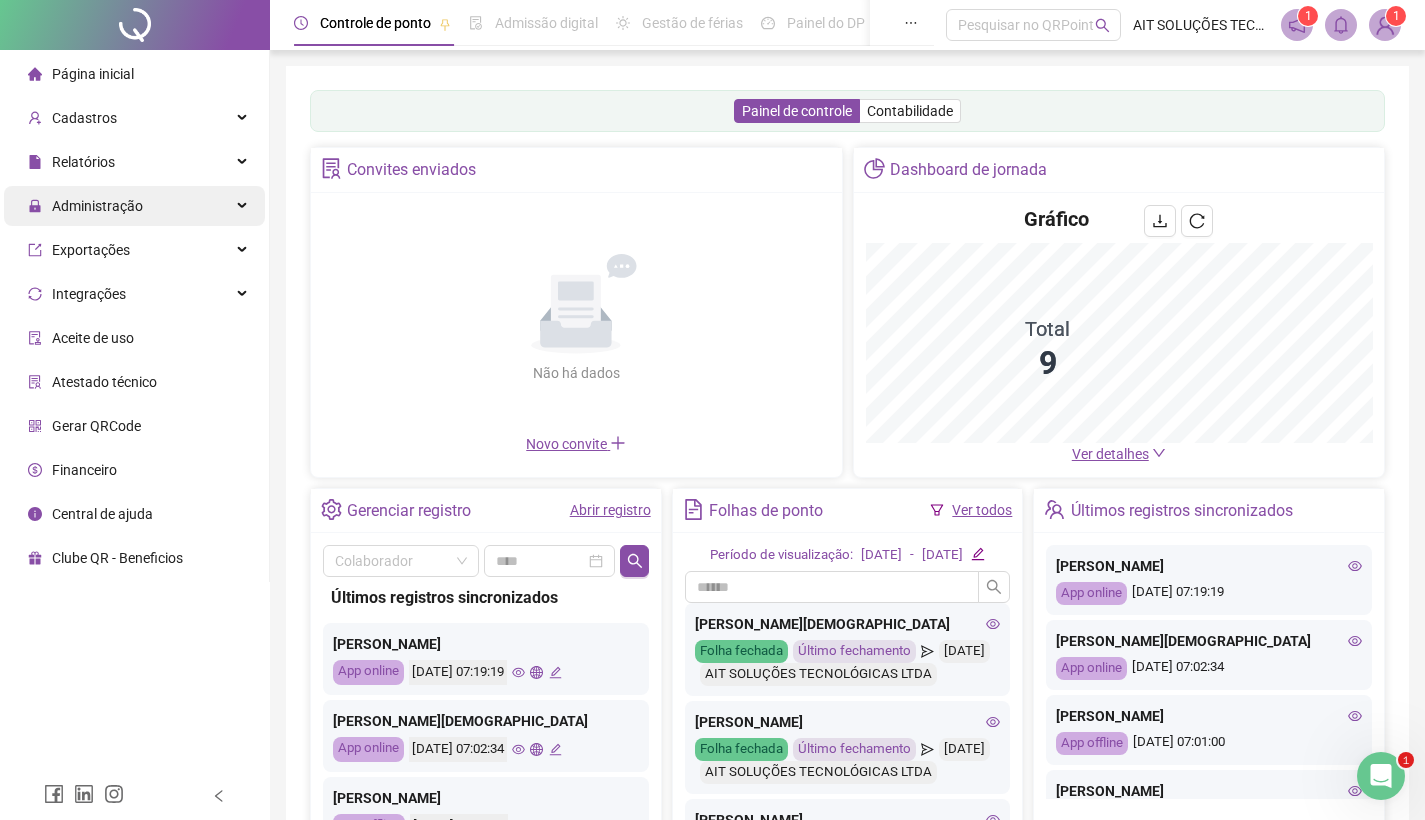 click on "Administração" at bounding box center (97, 206) 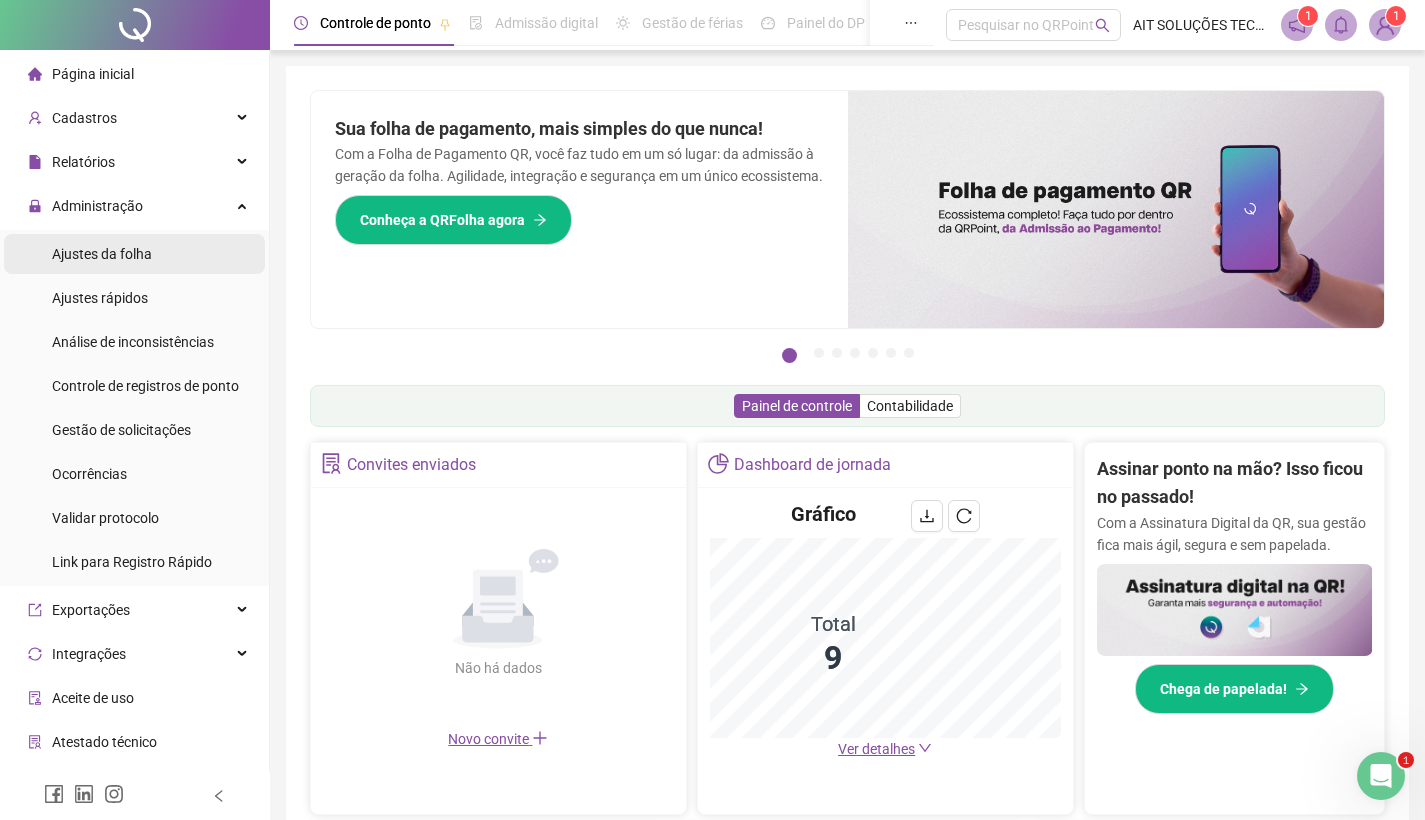 click on "Ajustes da folha" at bounding box center [102, 254] 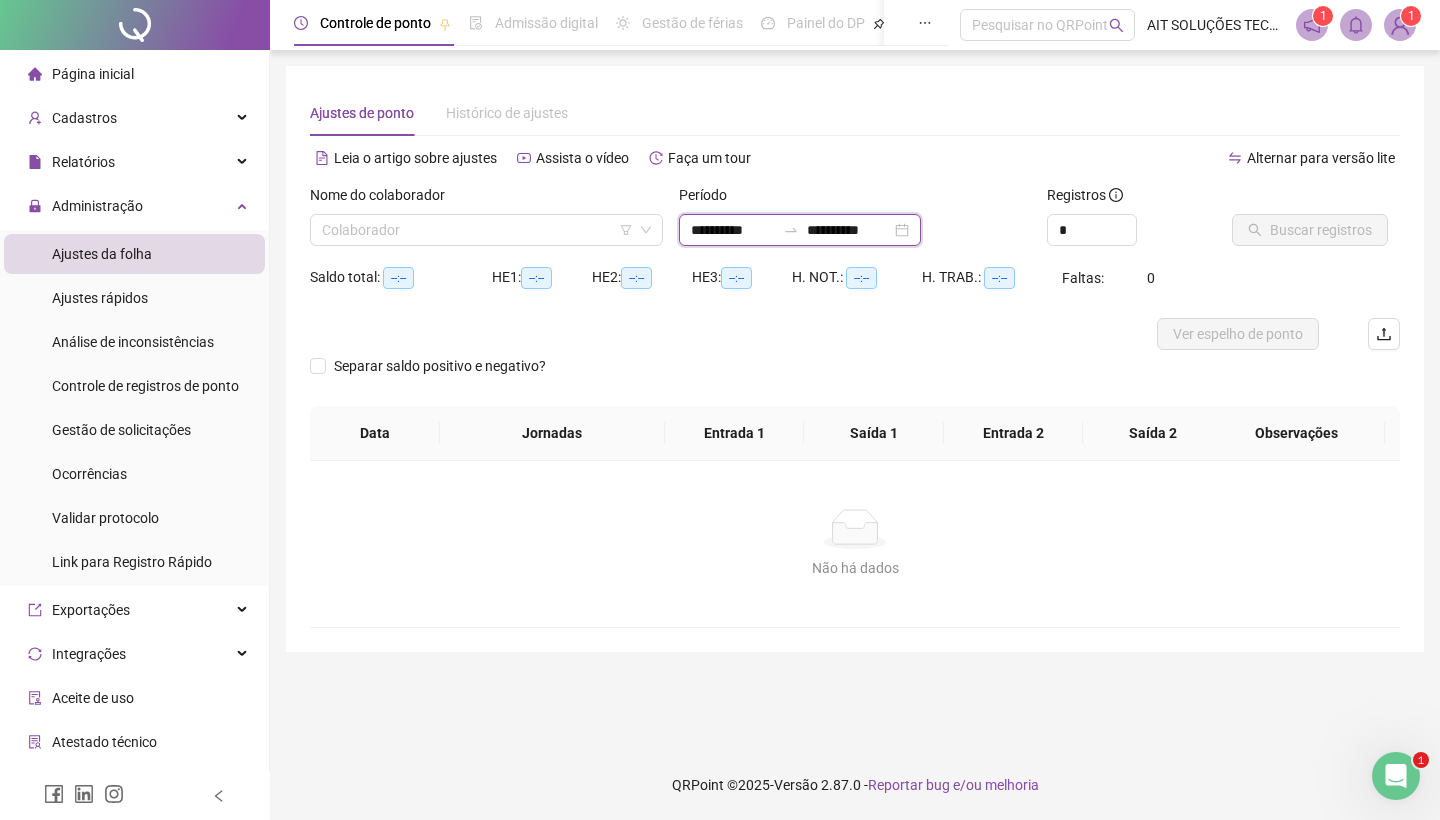 click on "**********" at bounding box center (733, 230) 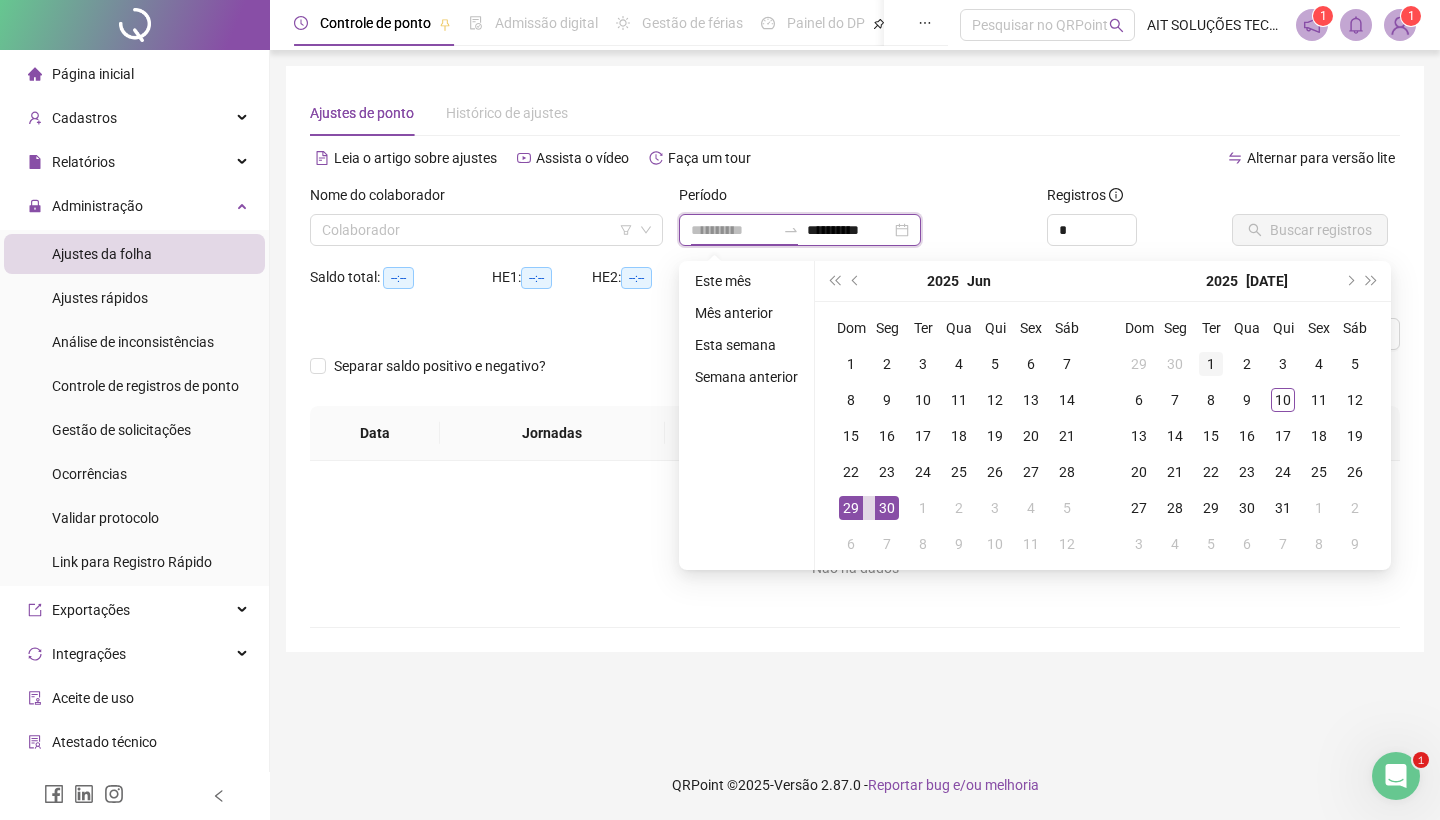 type on "**********" 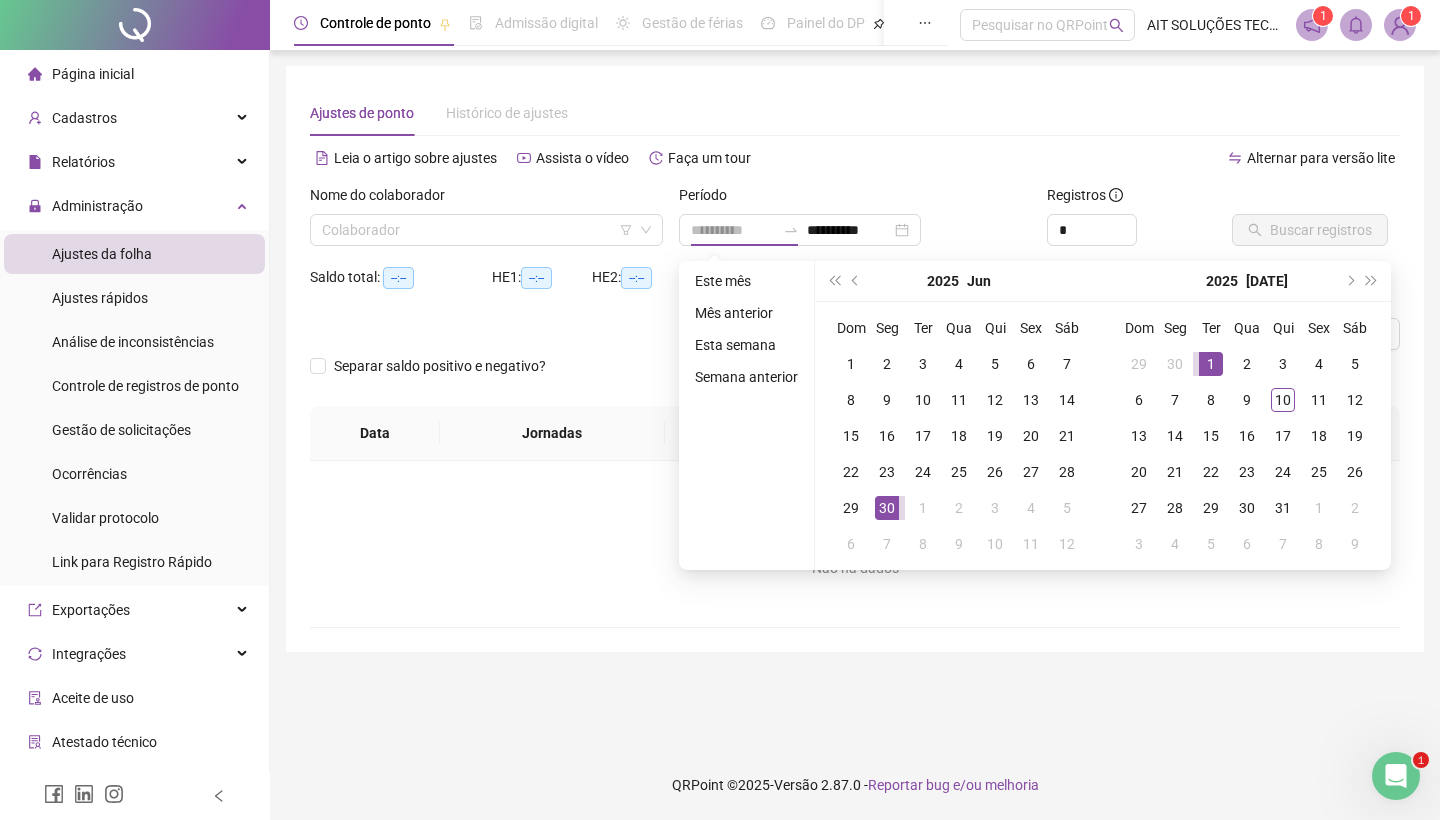 click on "1" at bounding box center (1211, 364) 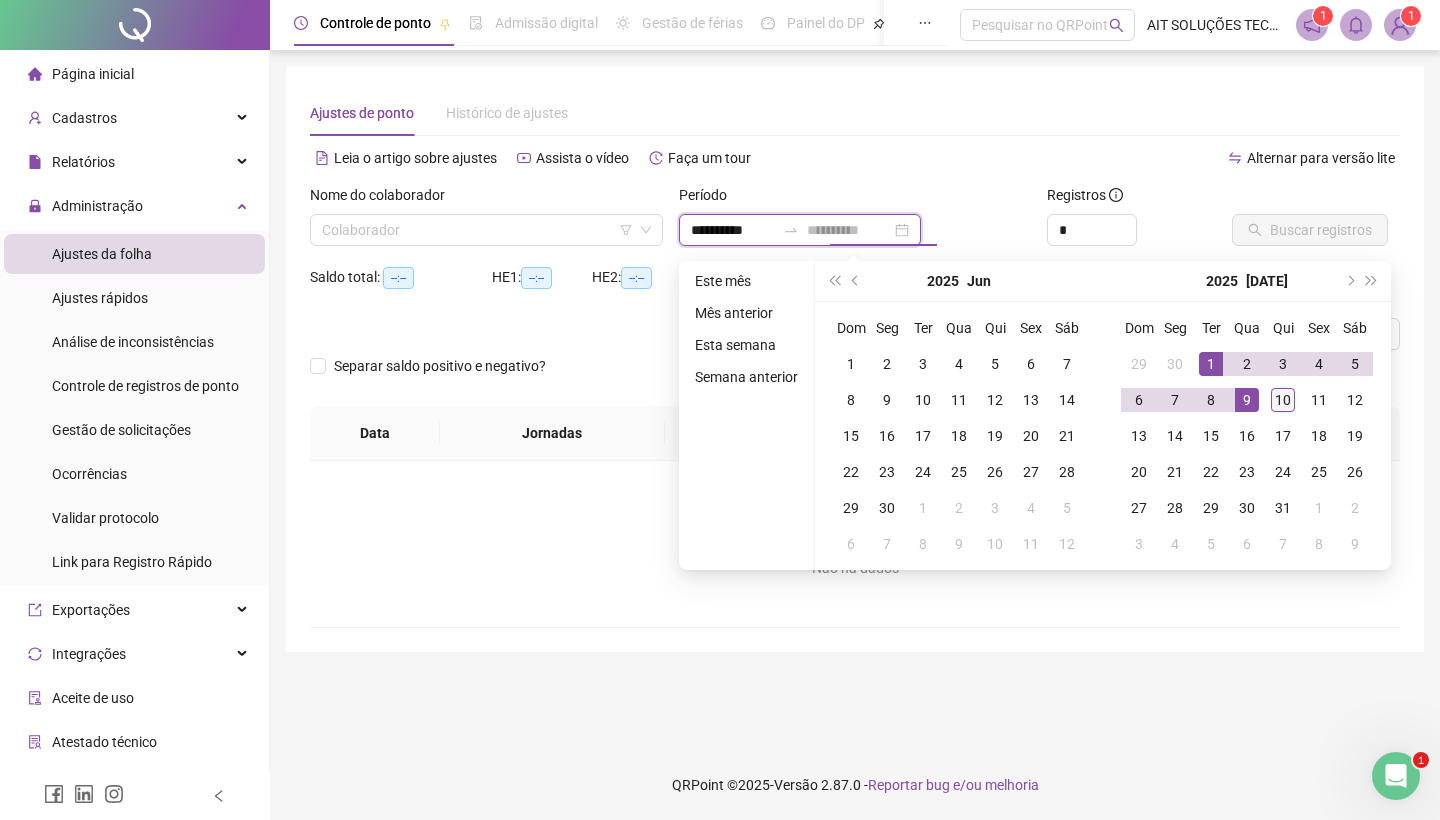 type on "**********" 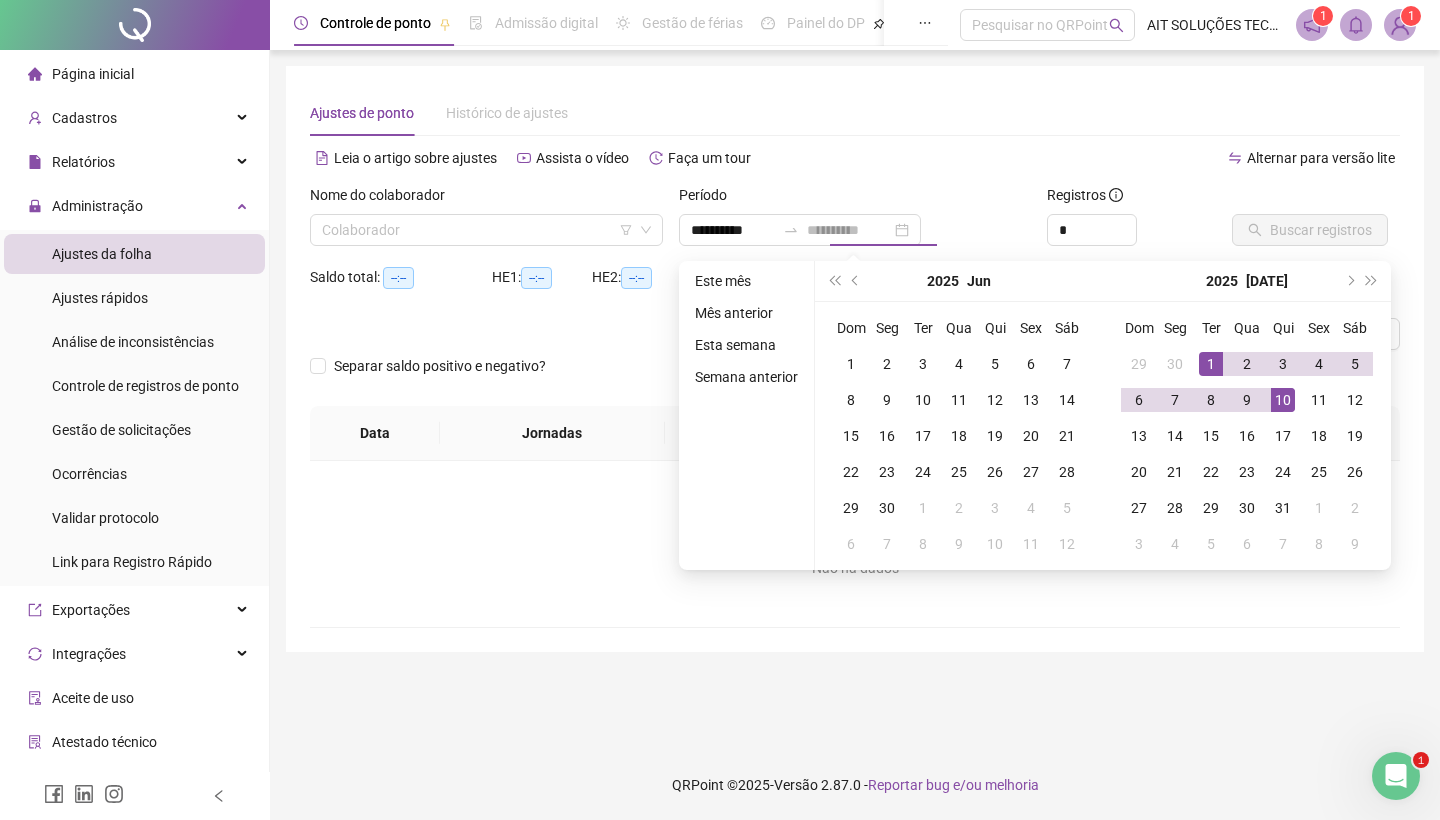 click on "10" at bounding box center (1283, 400) 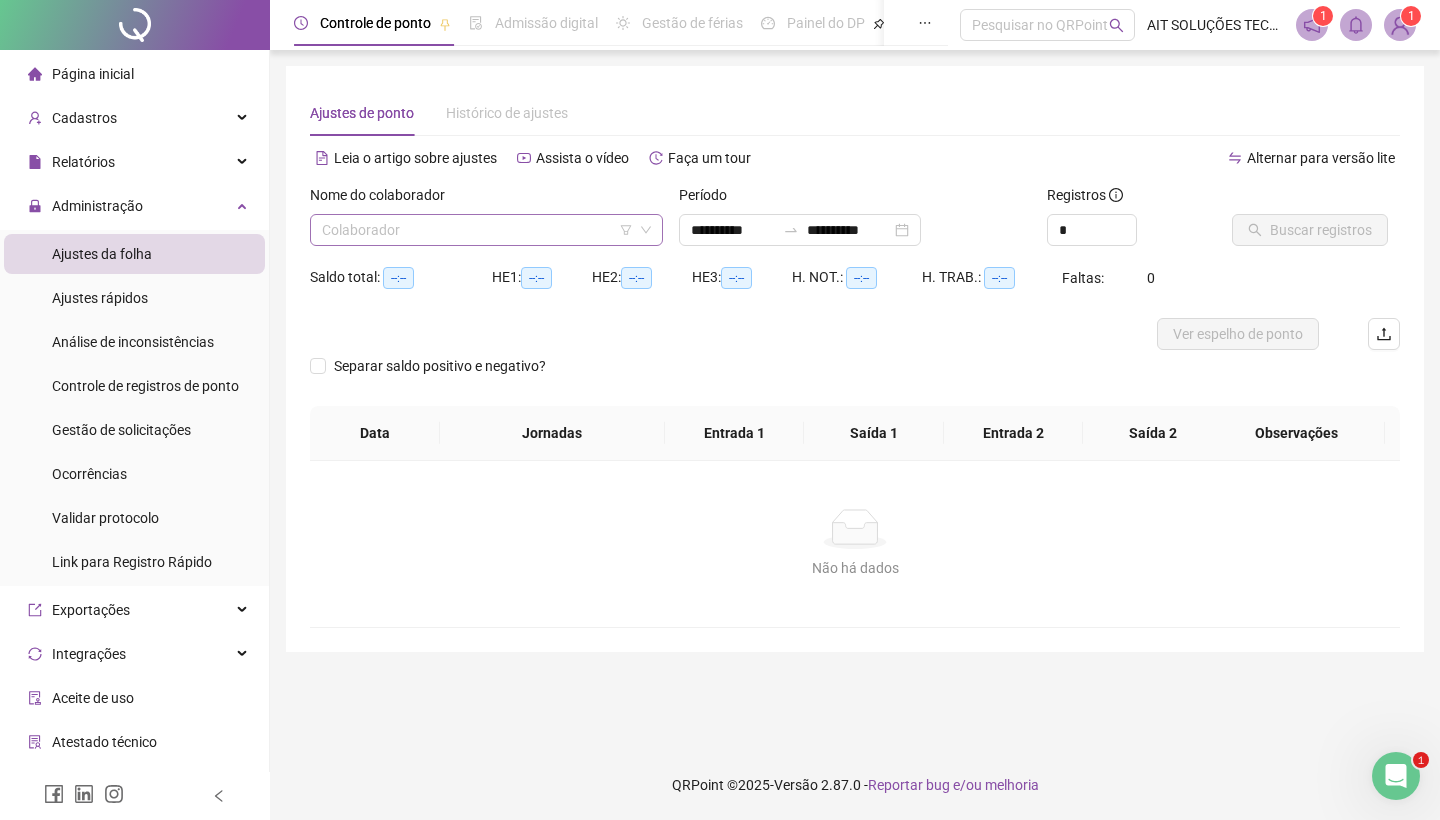 click at bounding box center [480, 230] 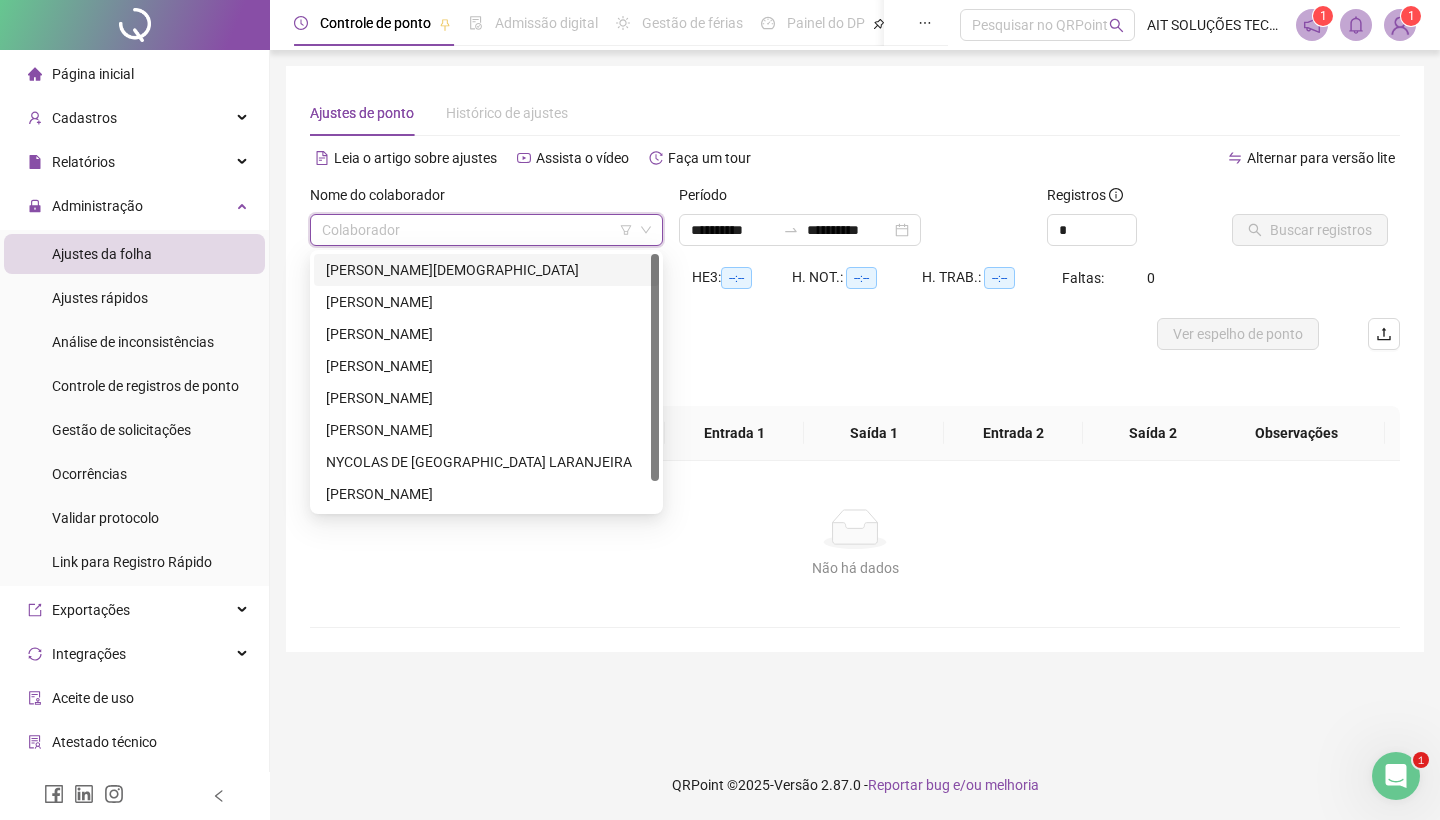 click on "[PERSON_NAME][DEMOGRAPHIC_DATA]" at bounding box center (486, 270) 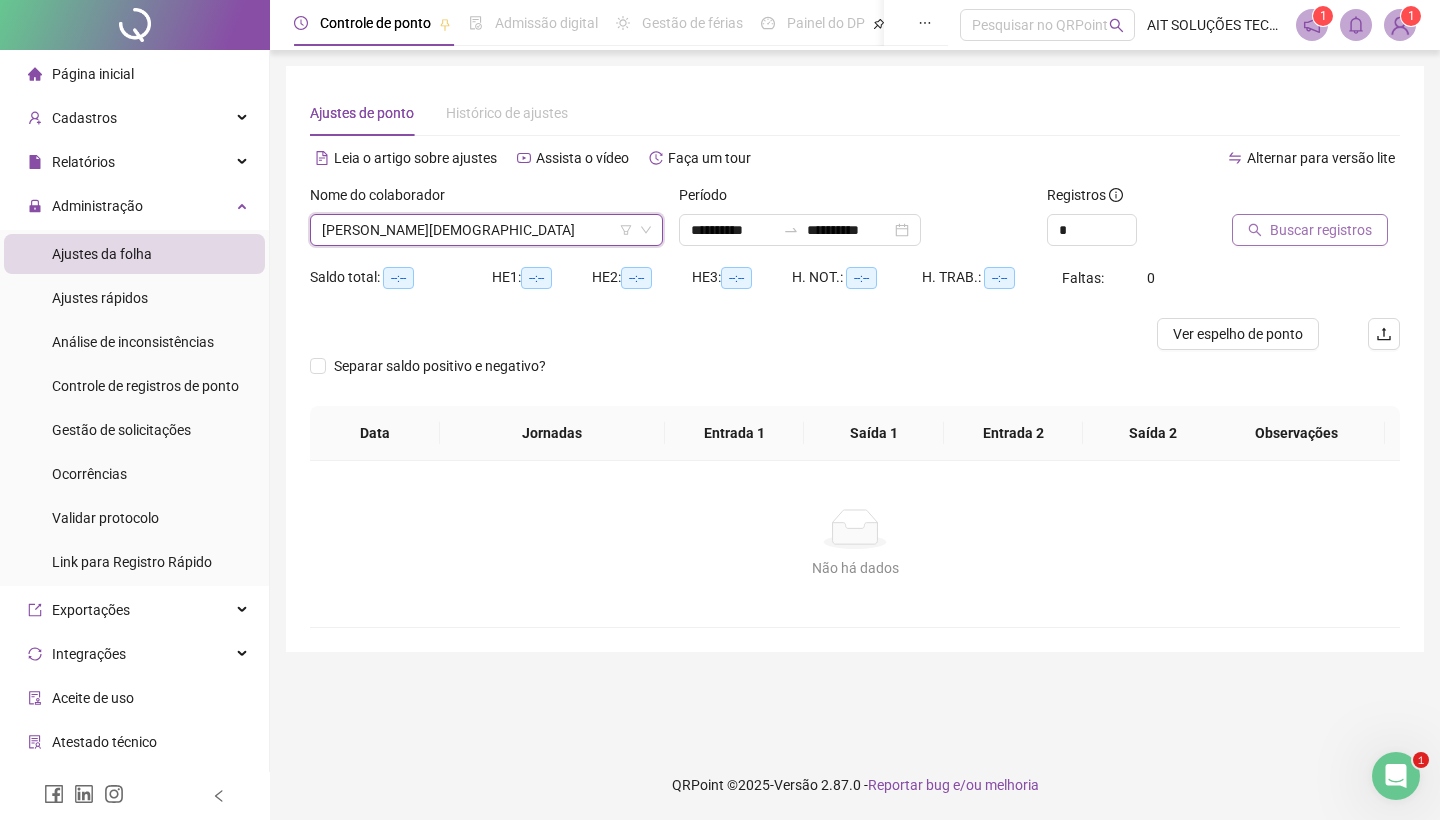 click on "Buscar registros" at bounding box center (1321, 230) 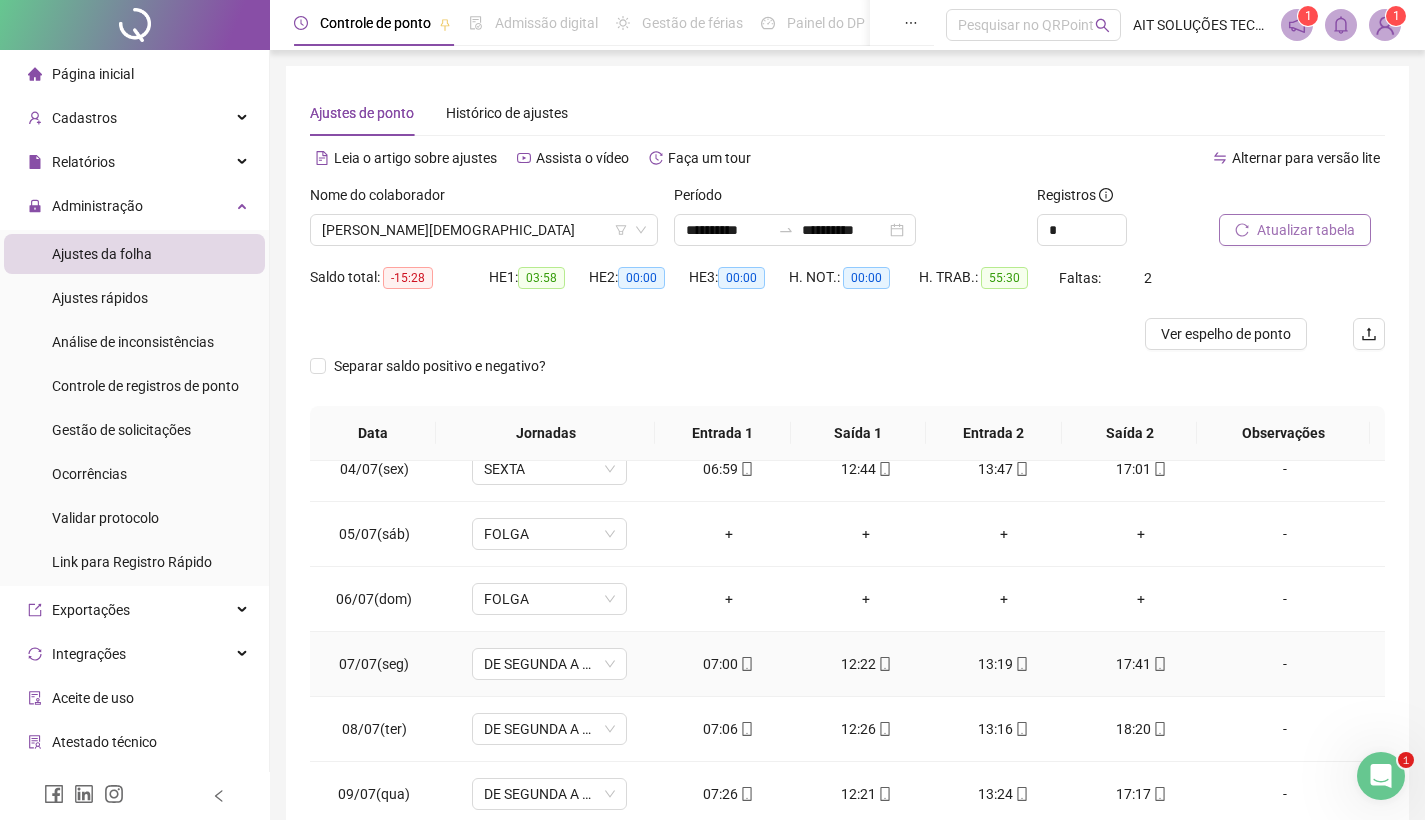 scroll, scrollTop: 223, scrollLeft: 0, axis: vertical 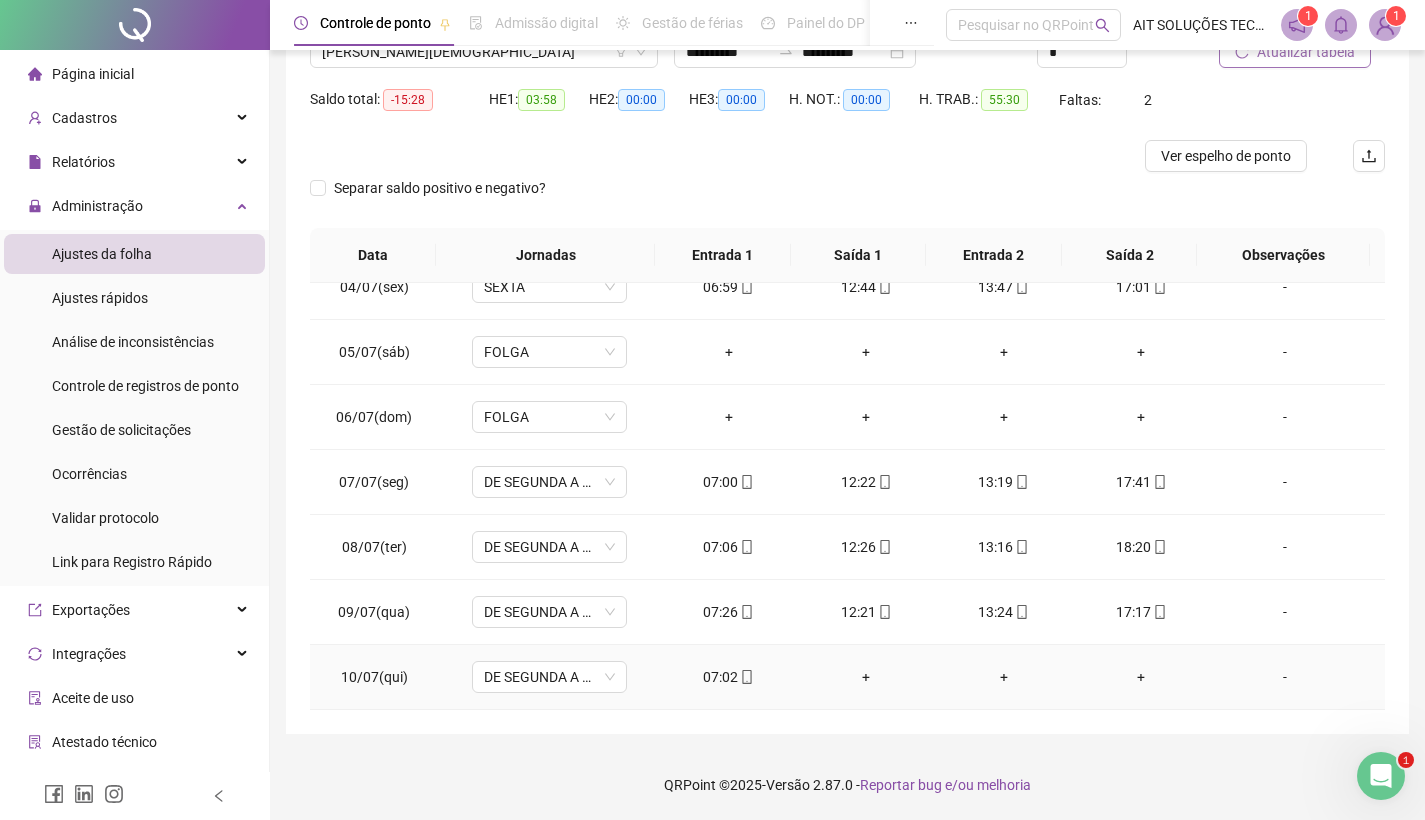 click on "07:02" at bounding box center [729, 677] 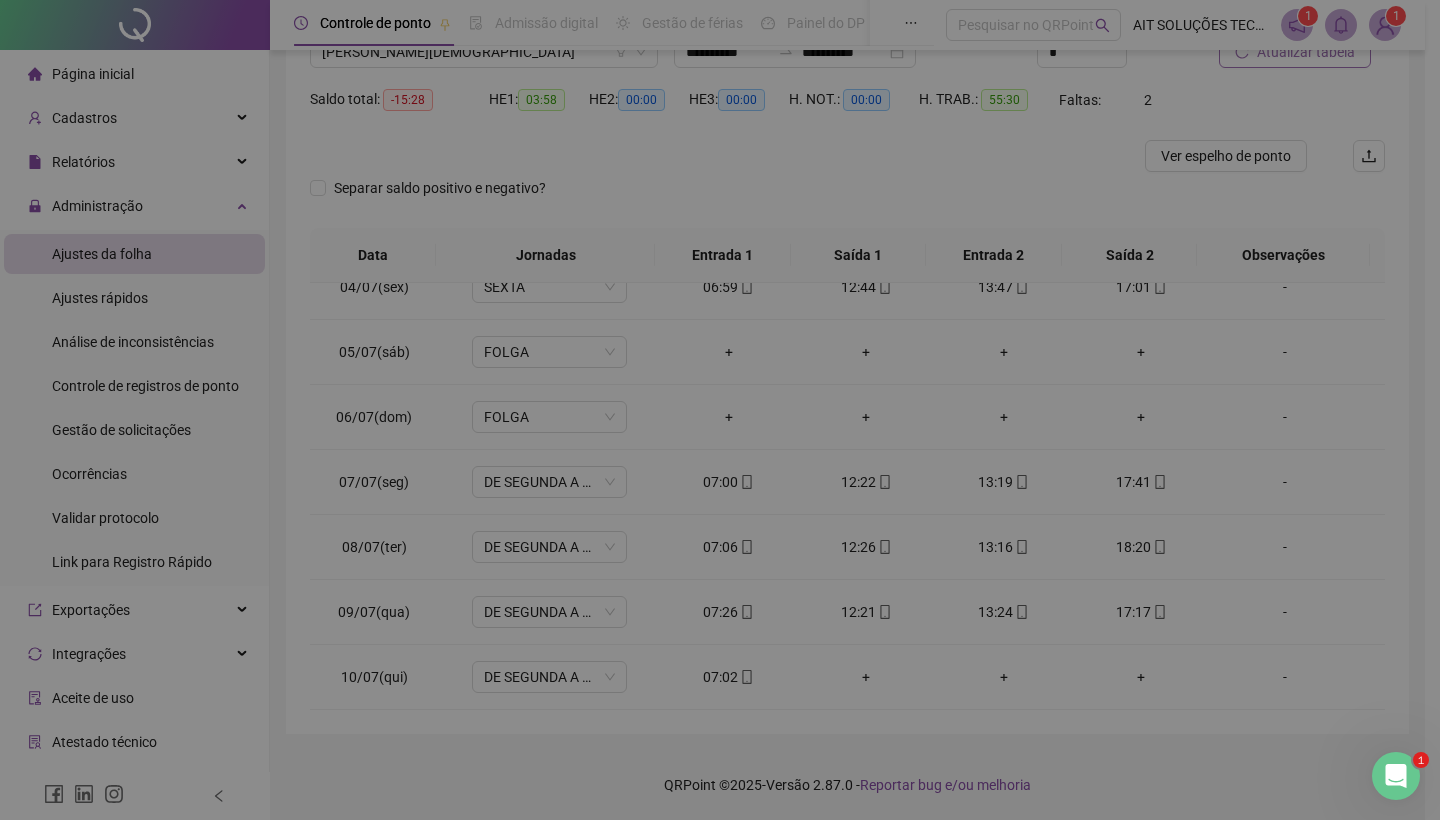 type on "**********" 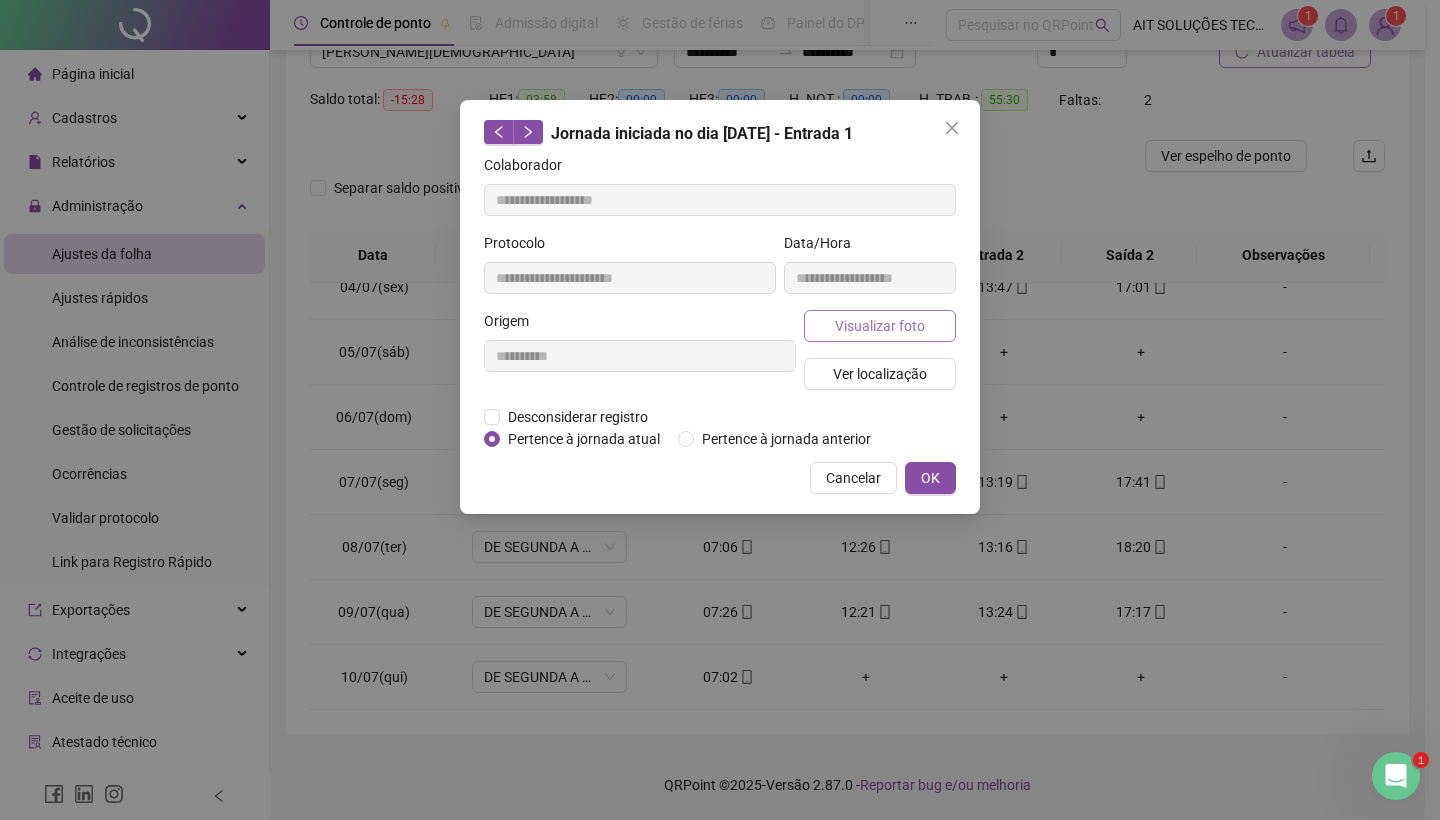 click on "Visualizar foto" at bounding box center (880, 326) 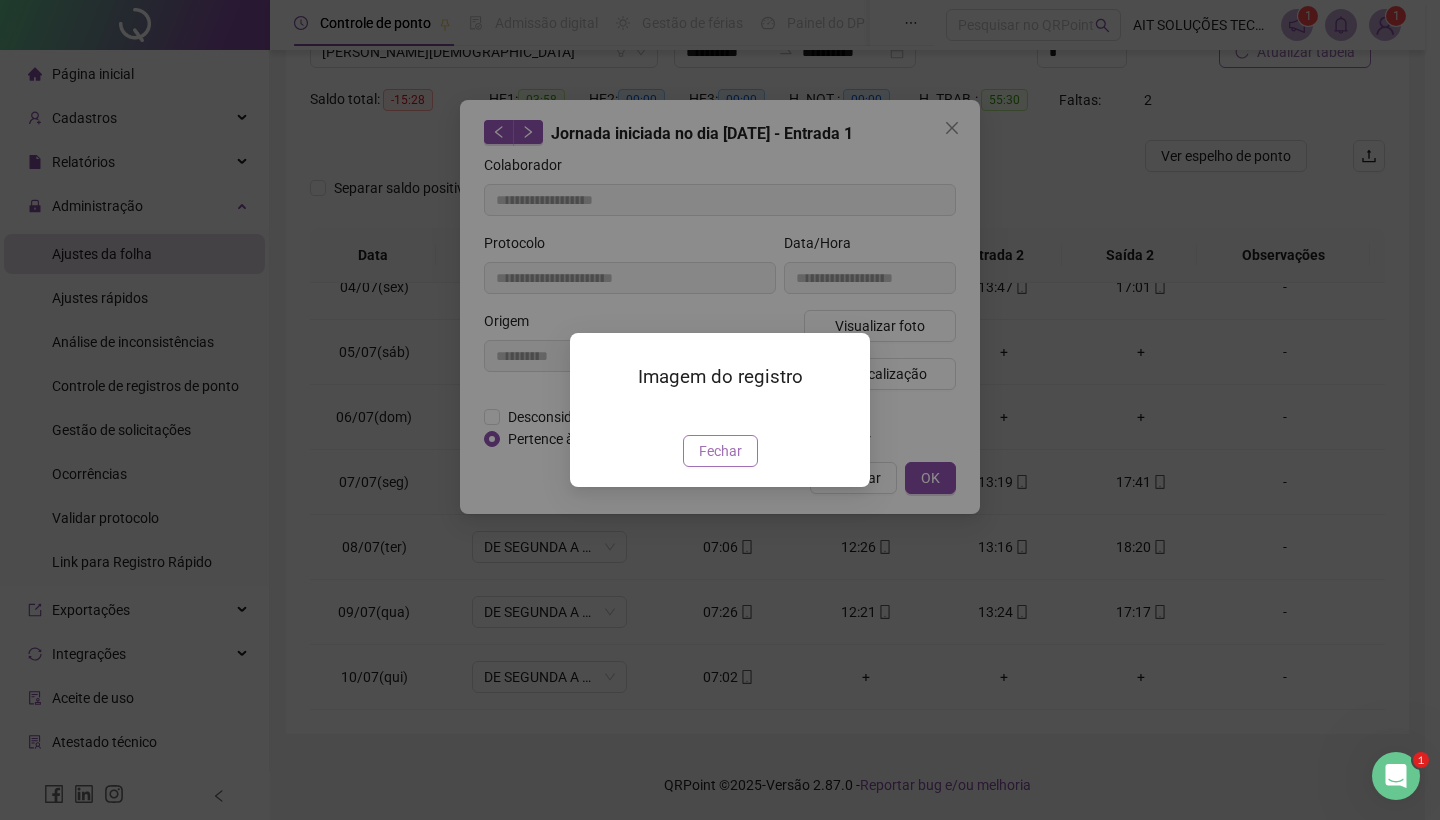 click on "Fechar" at bounding box center [720, 451] 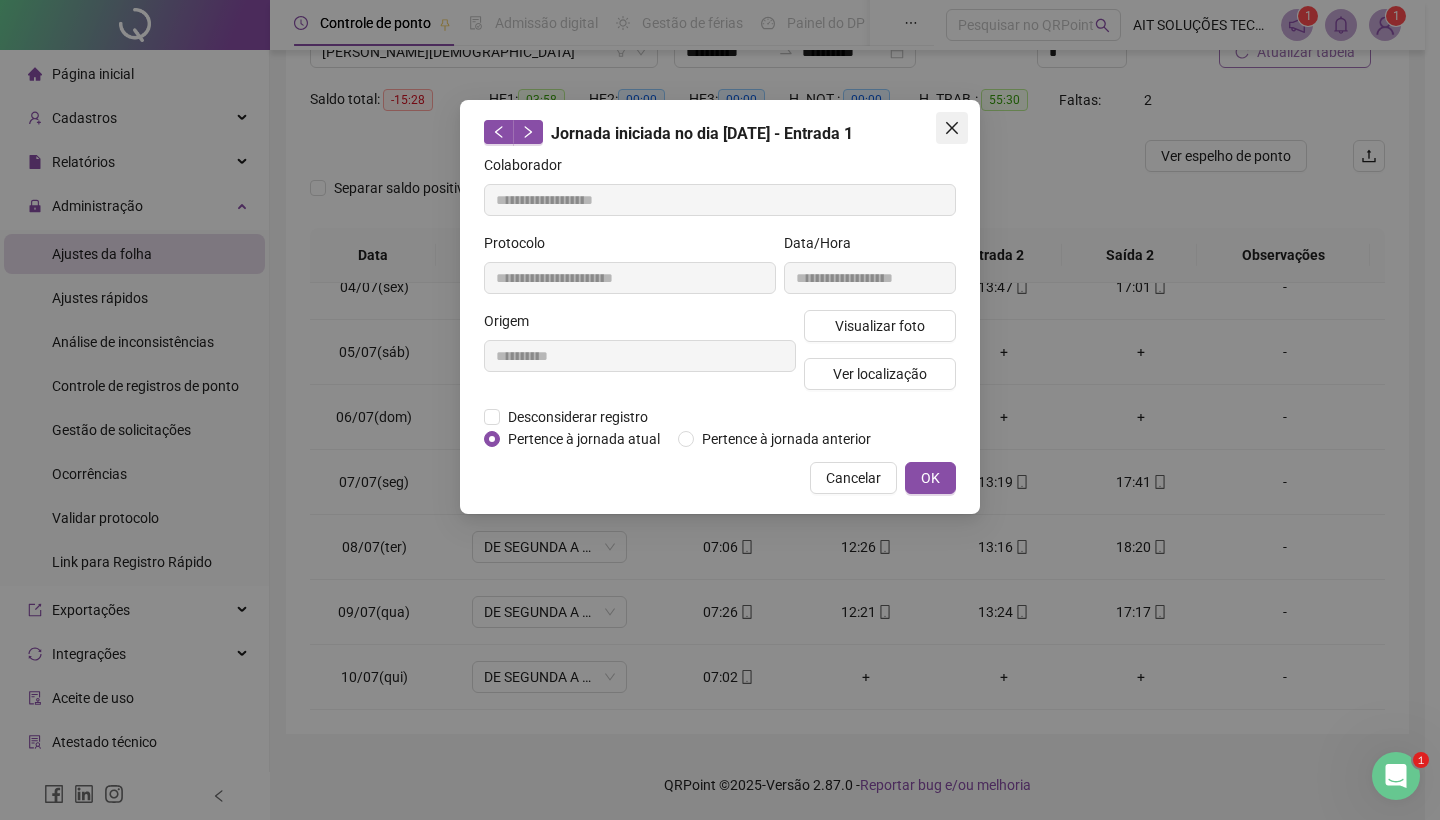 click 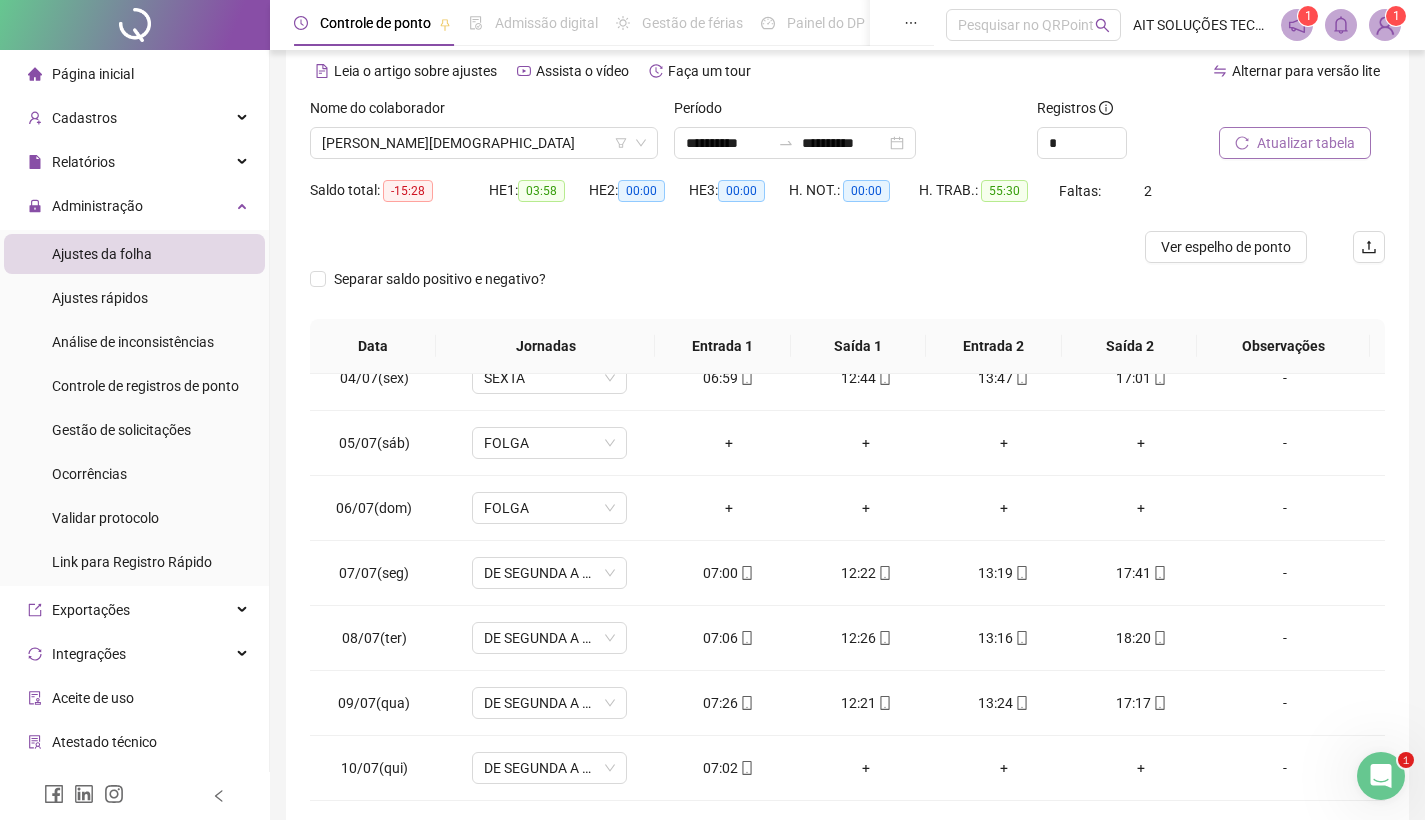 scroll, scrollTop: 0, scrollLeft: 0, axis: both 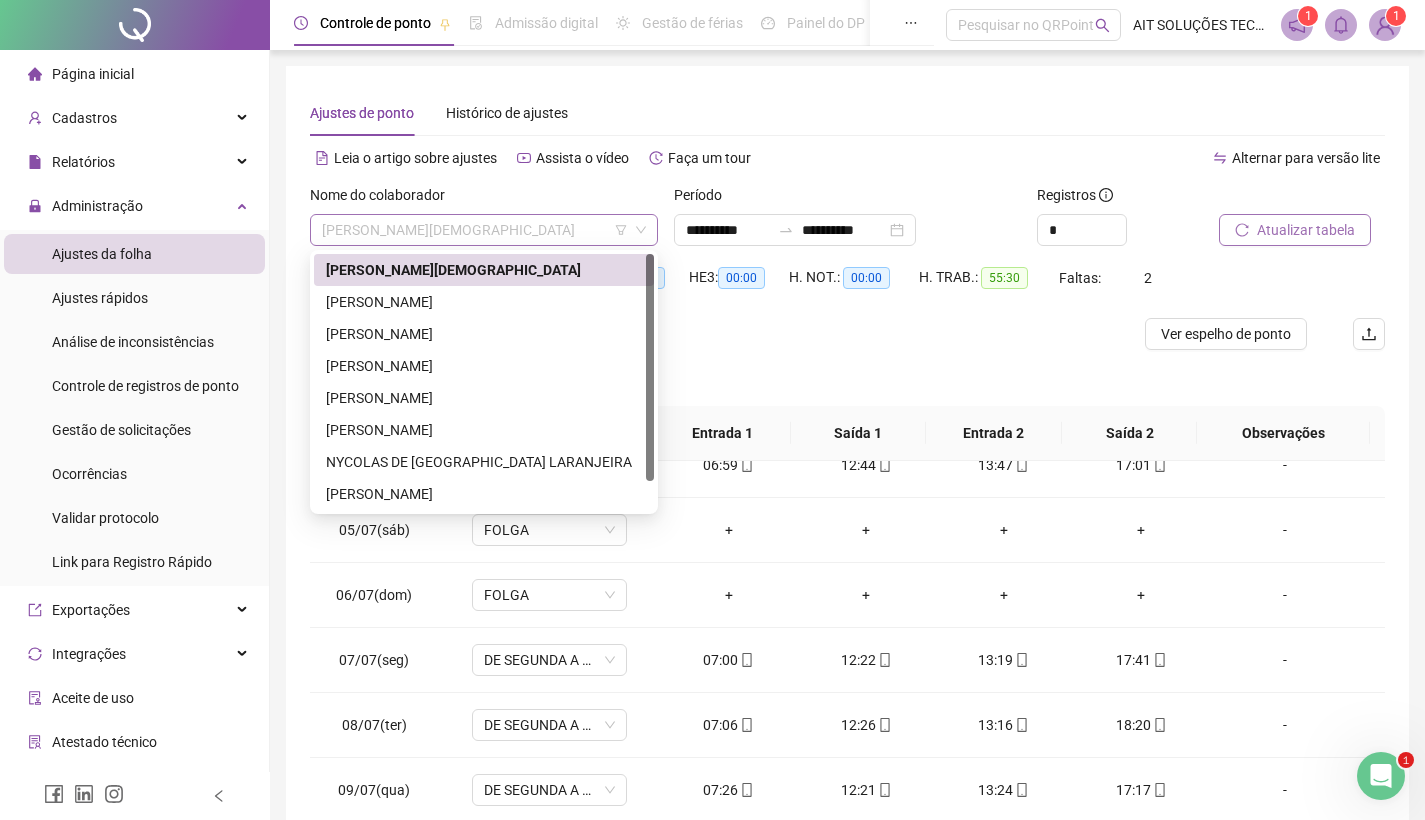 click on "[PERSON_NAME][DEMOGRAPHIC_DATA]" at bounding box center [484, 230] 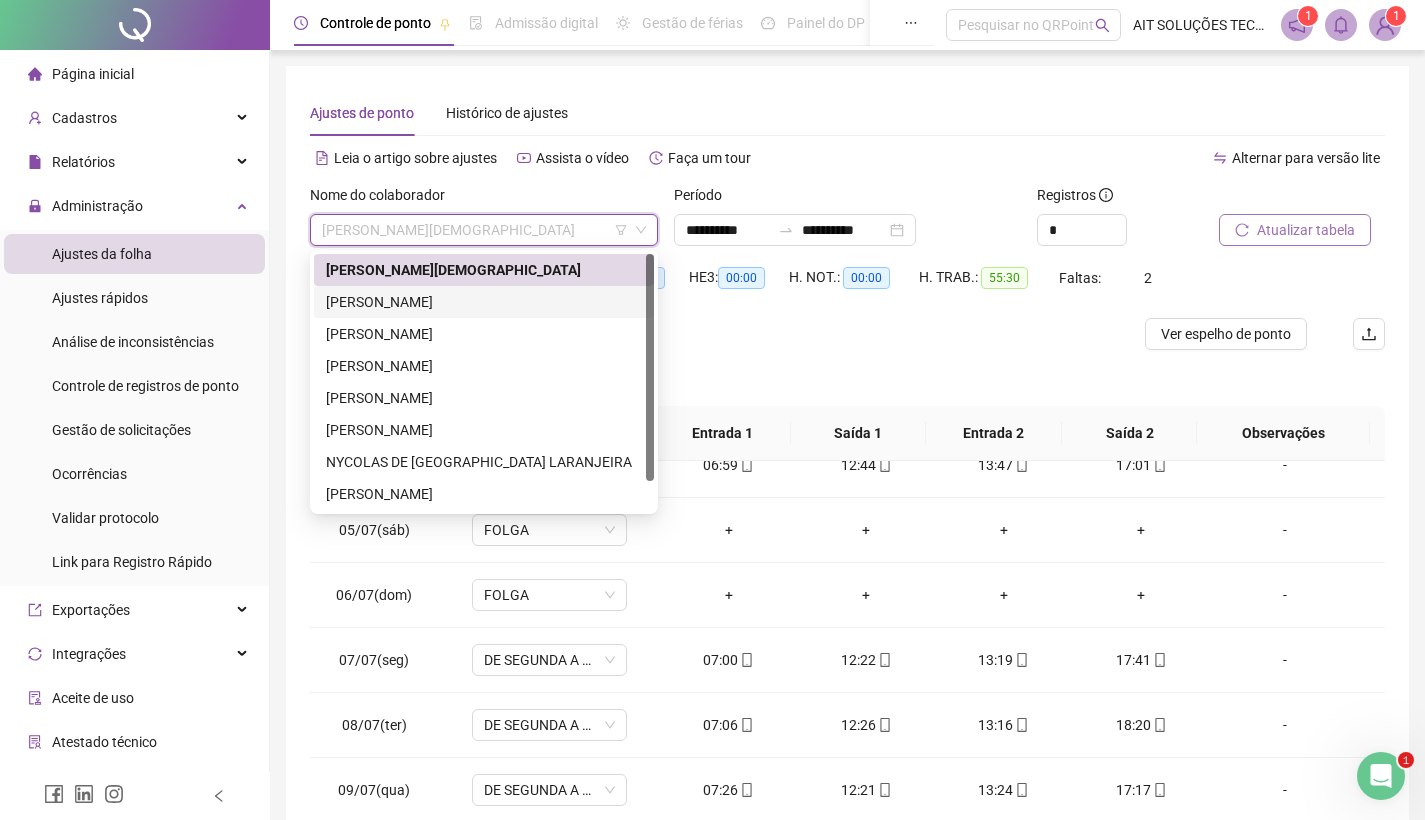 click on "[PERSON_NAME]" at bounding box center [484, 302] 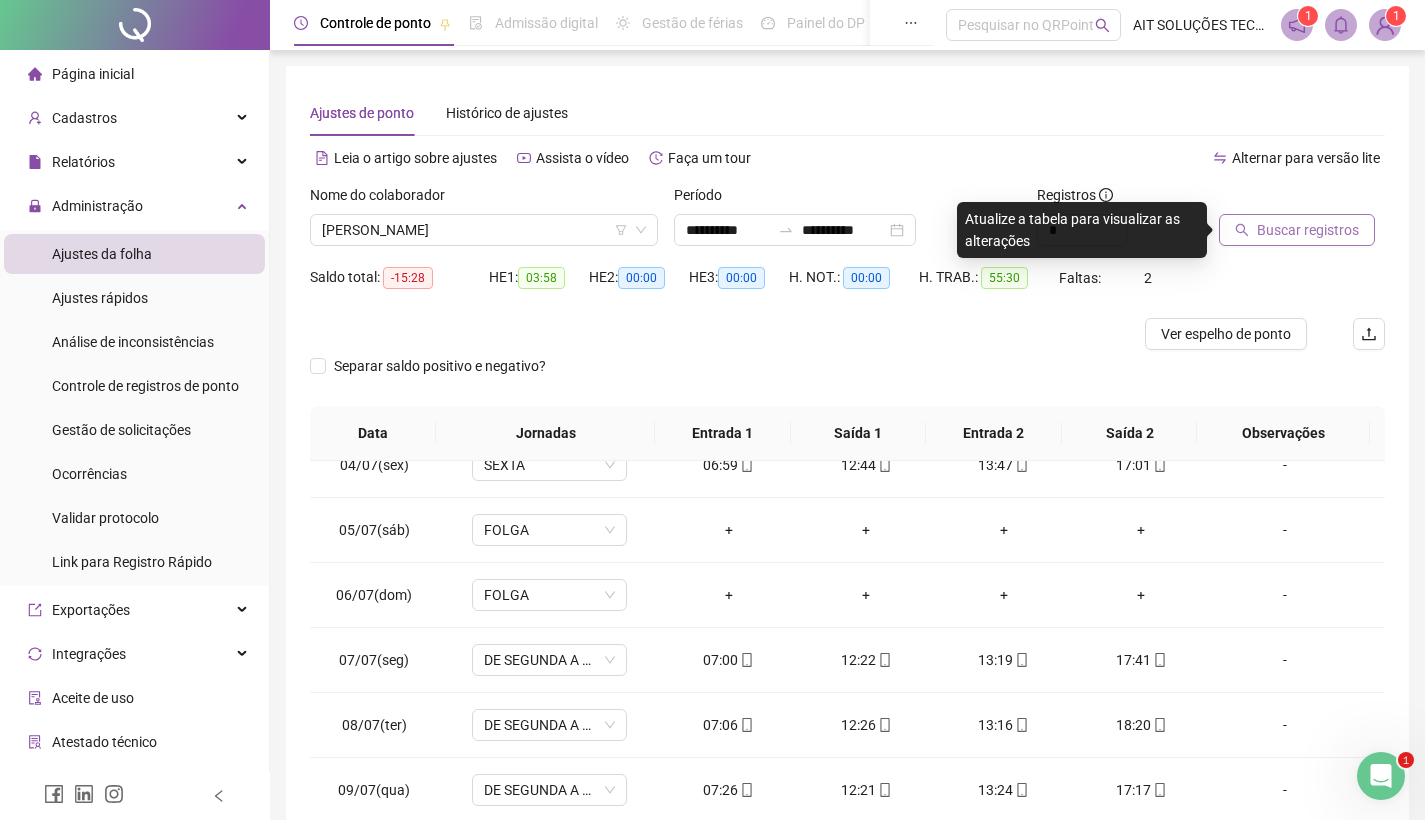 click on "Buscar registros" at bounding box center (1308, 230) 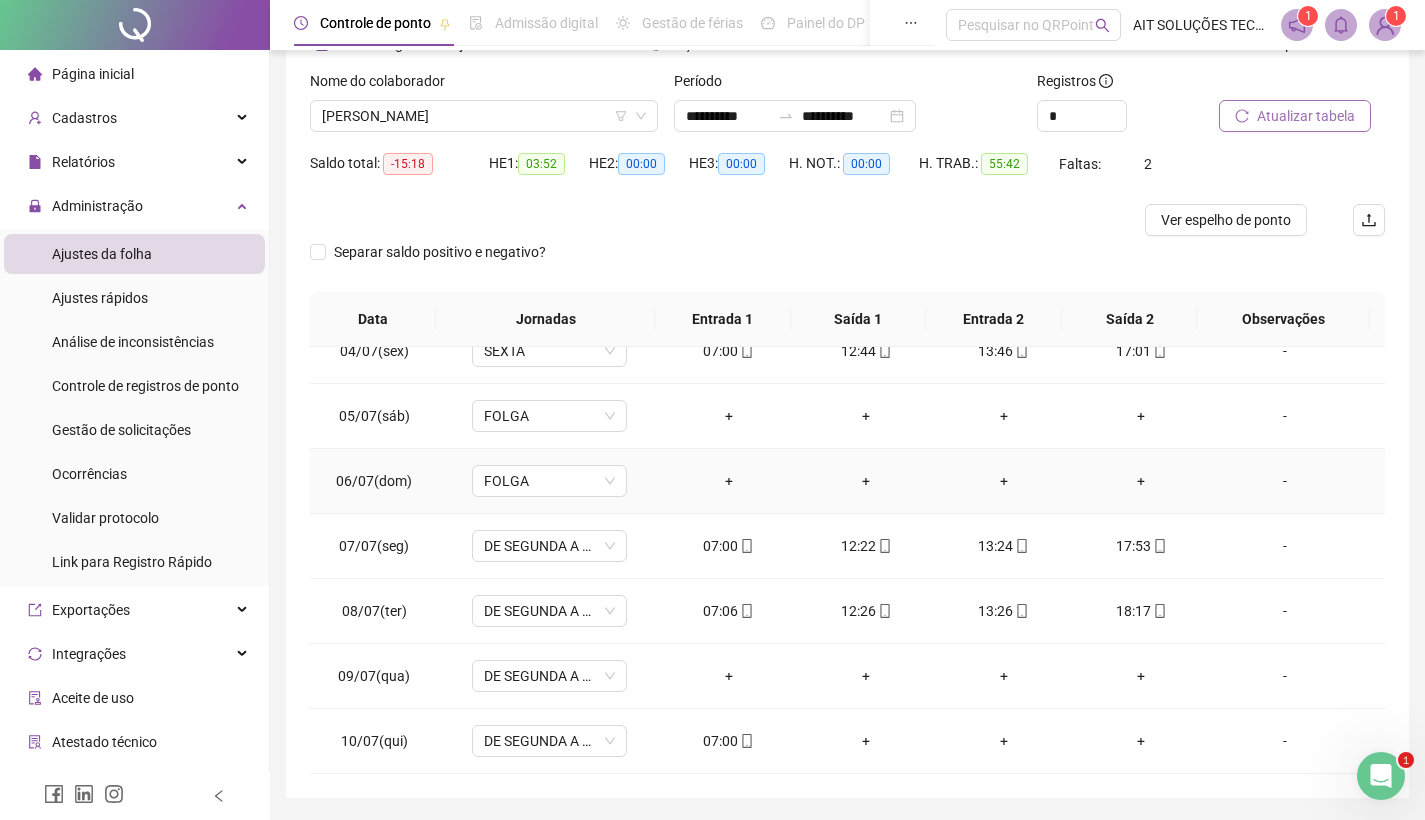 scroll, scrollTop: 178, scrollLeft: 0, axis: vertical 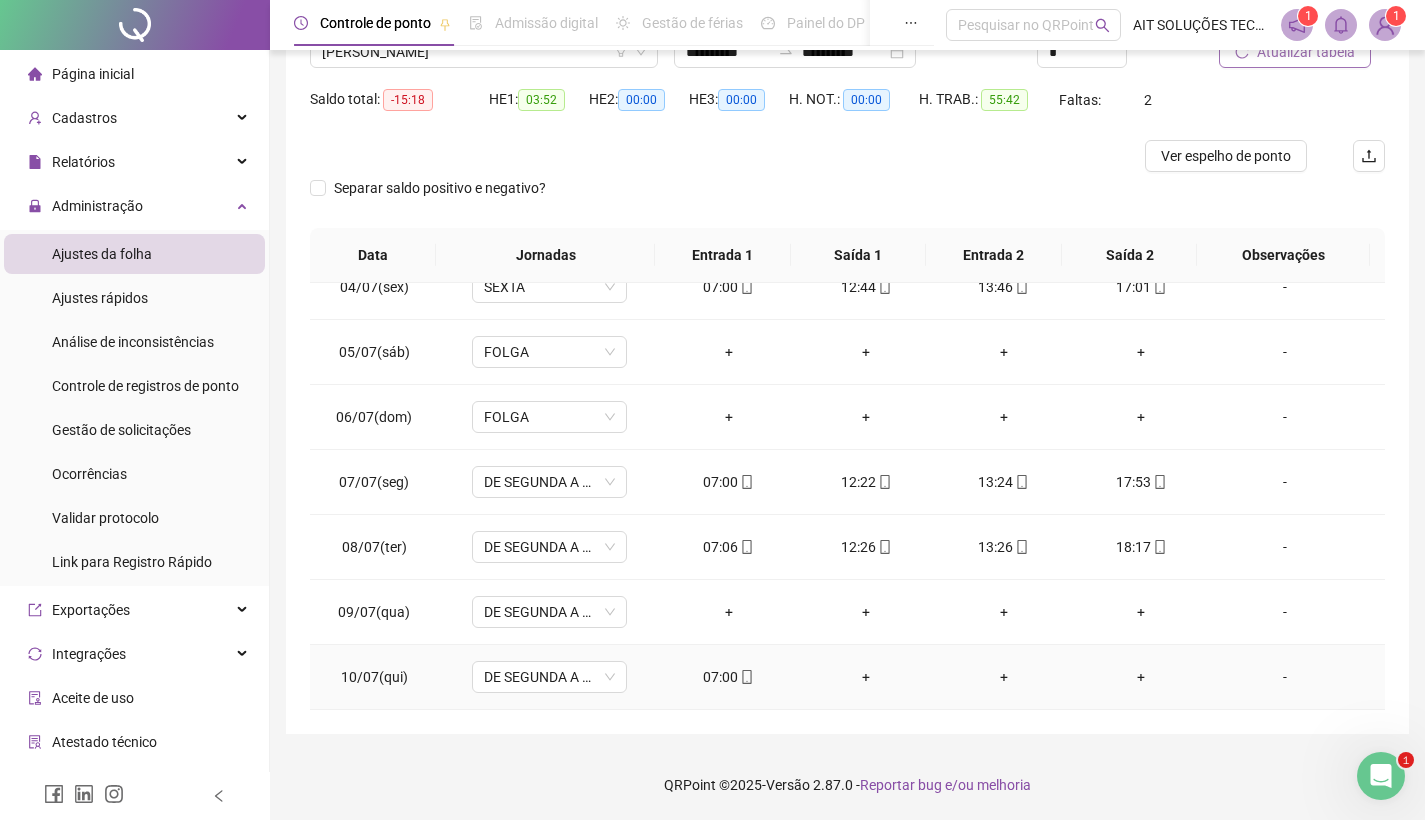 click on "07:00" at bounding box center (729, 677) 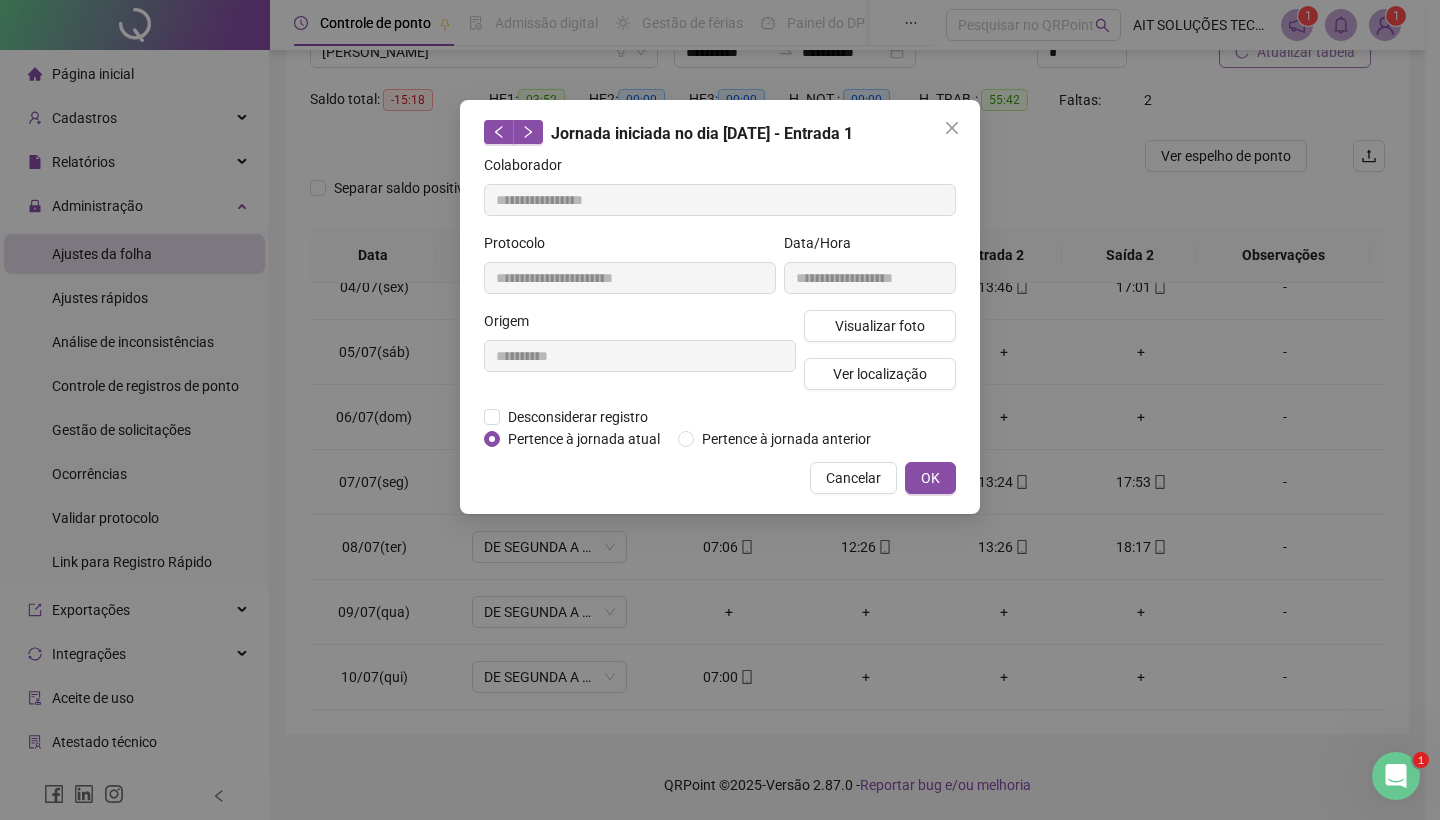 type on "**********" 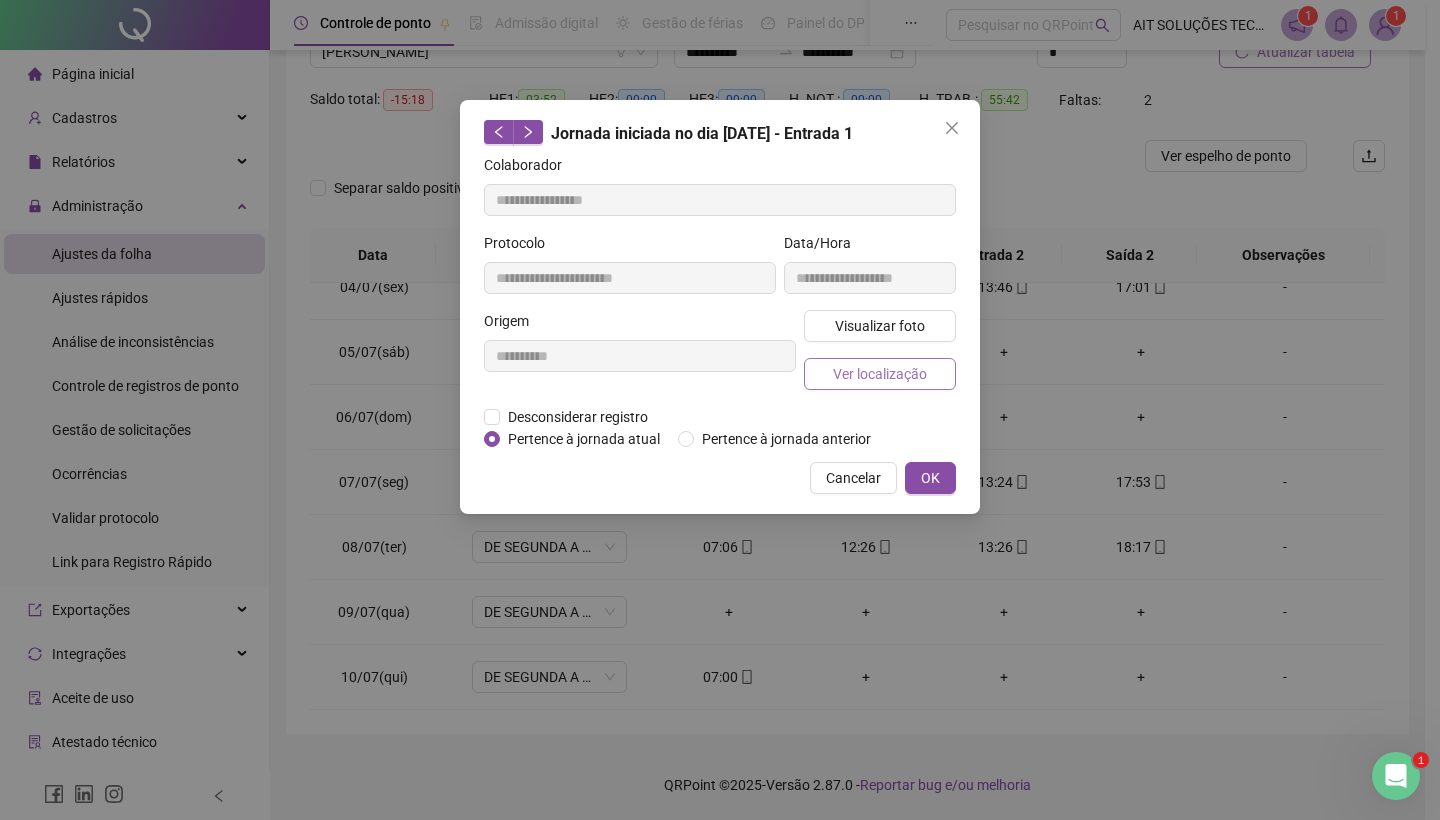 click on "Ver localização" at bounding box center [880, 374] 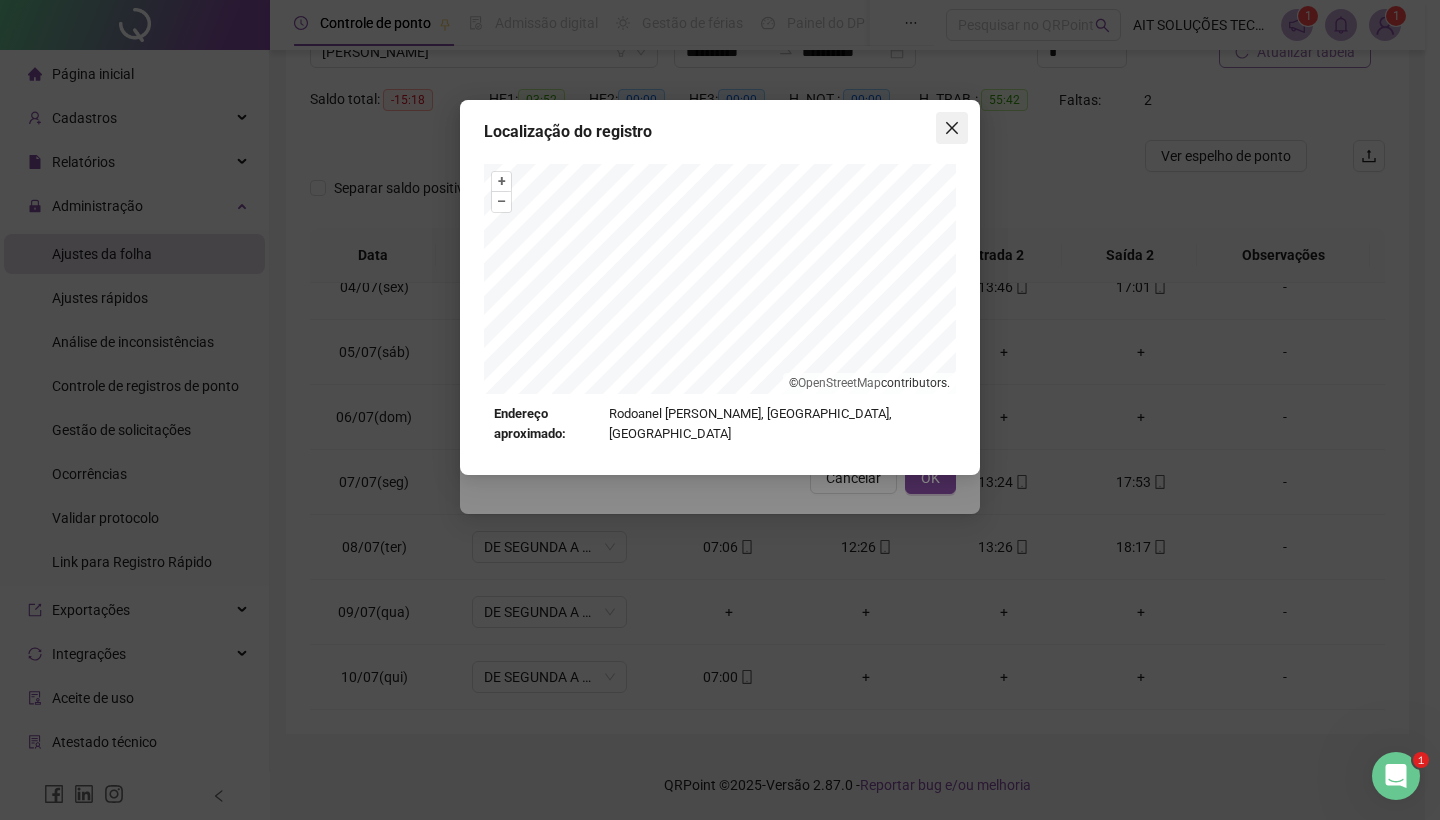 click 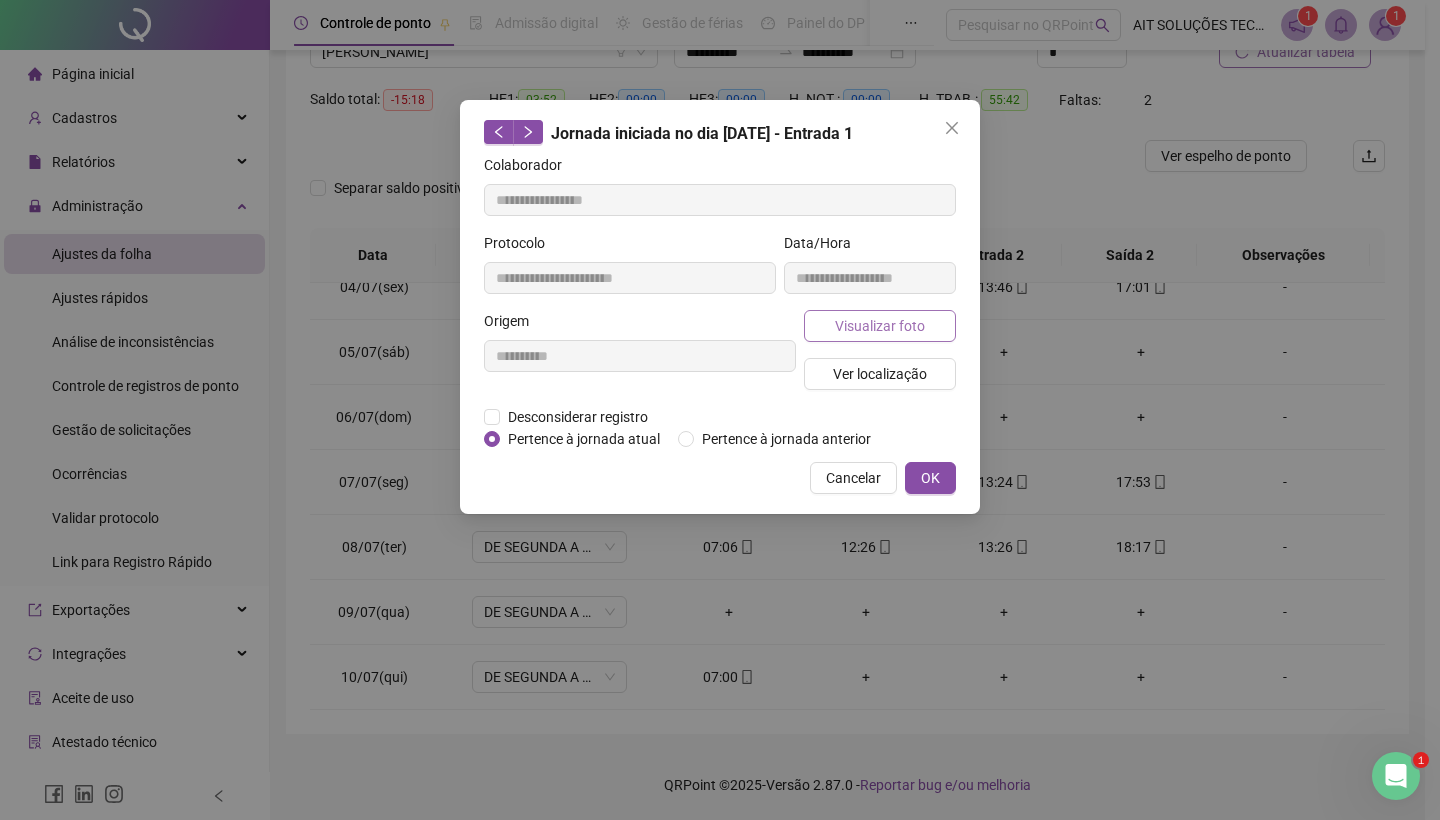 click on "Visualizar foto" at bounding box center (880, 326) 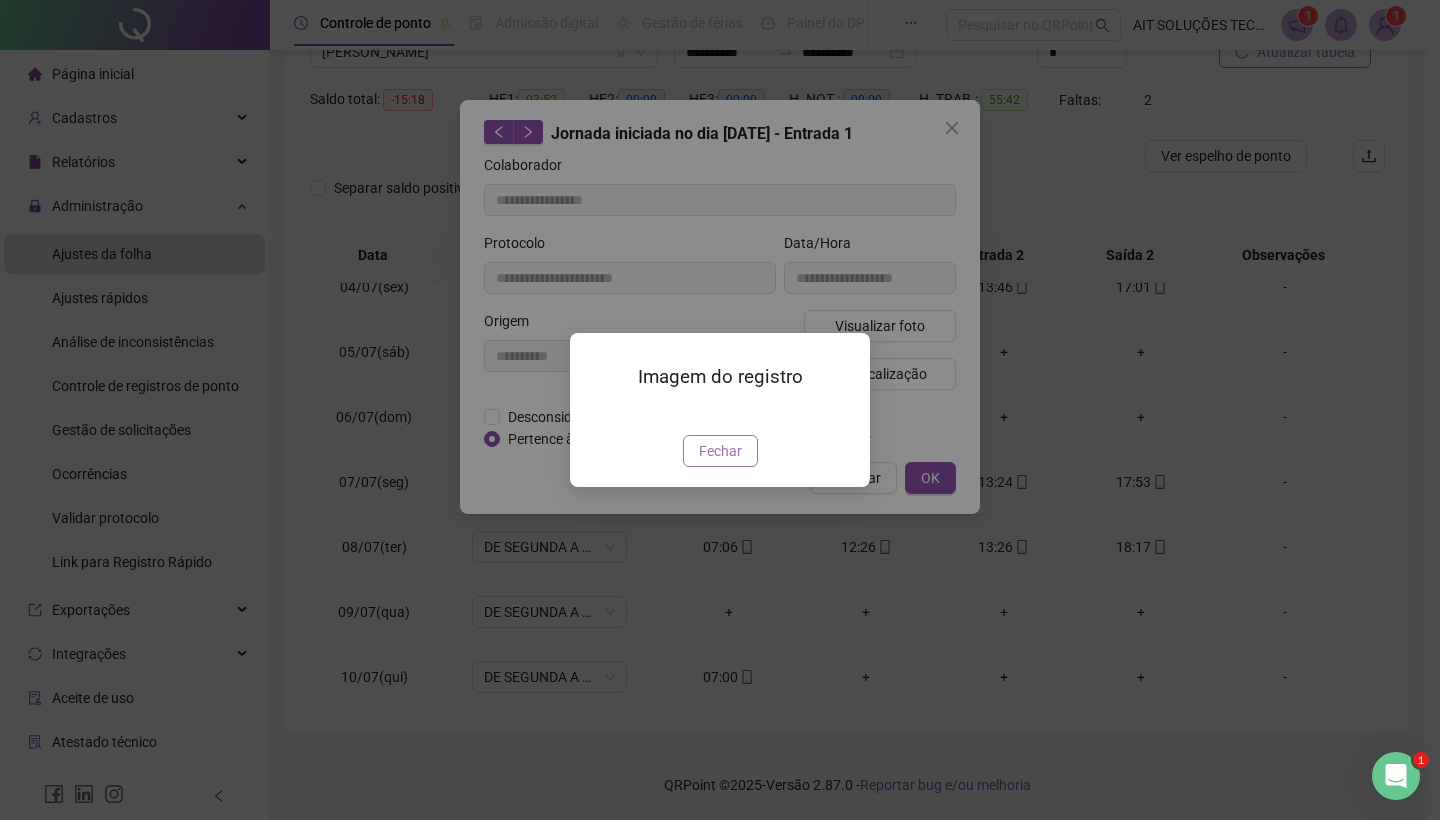 click on "Fechar" at bounding box center (720, 451) 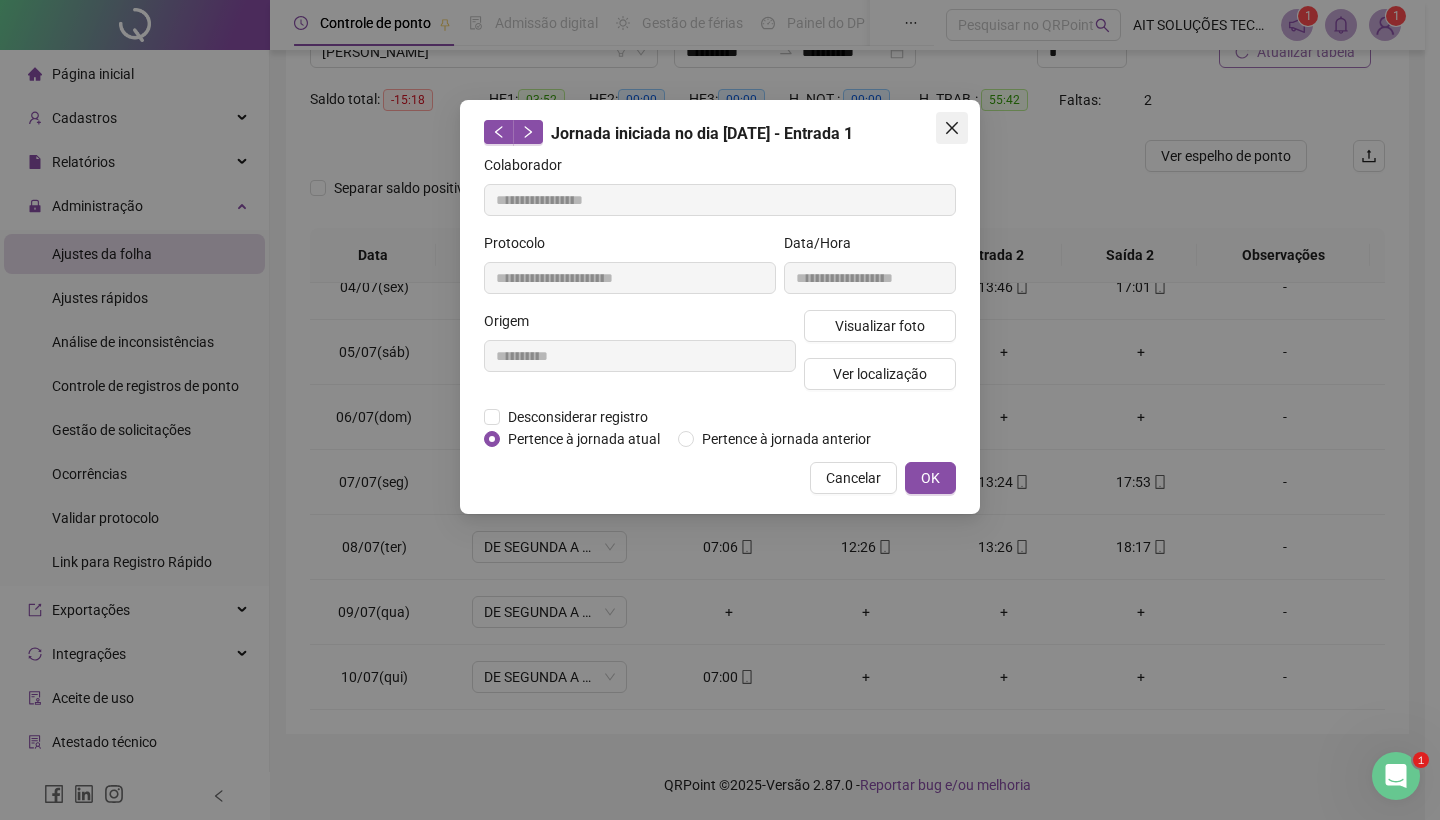 click 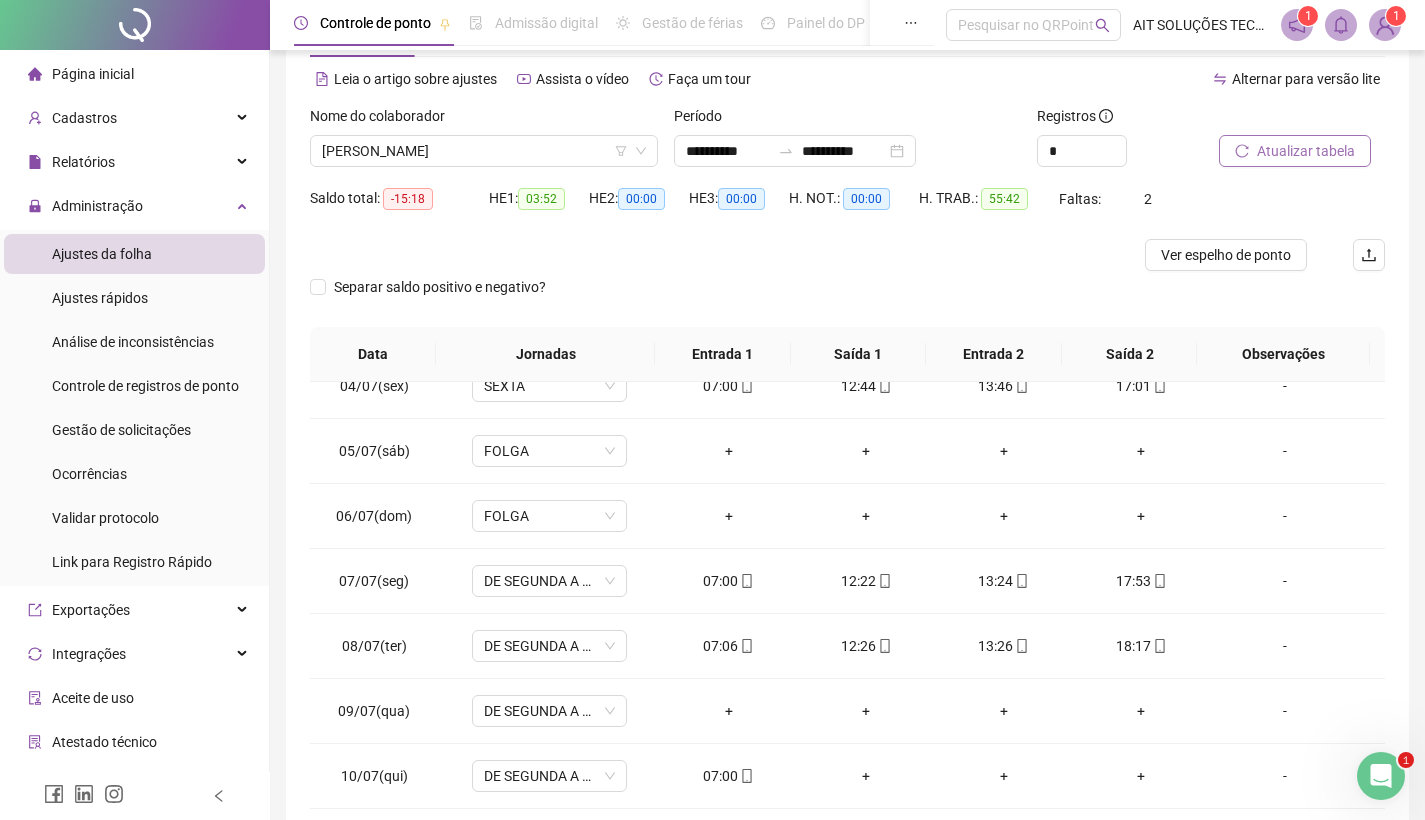scroll, scrollTop: 0, scrollLeft: 0, axis: both 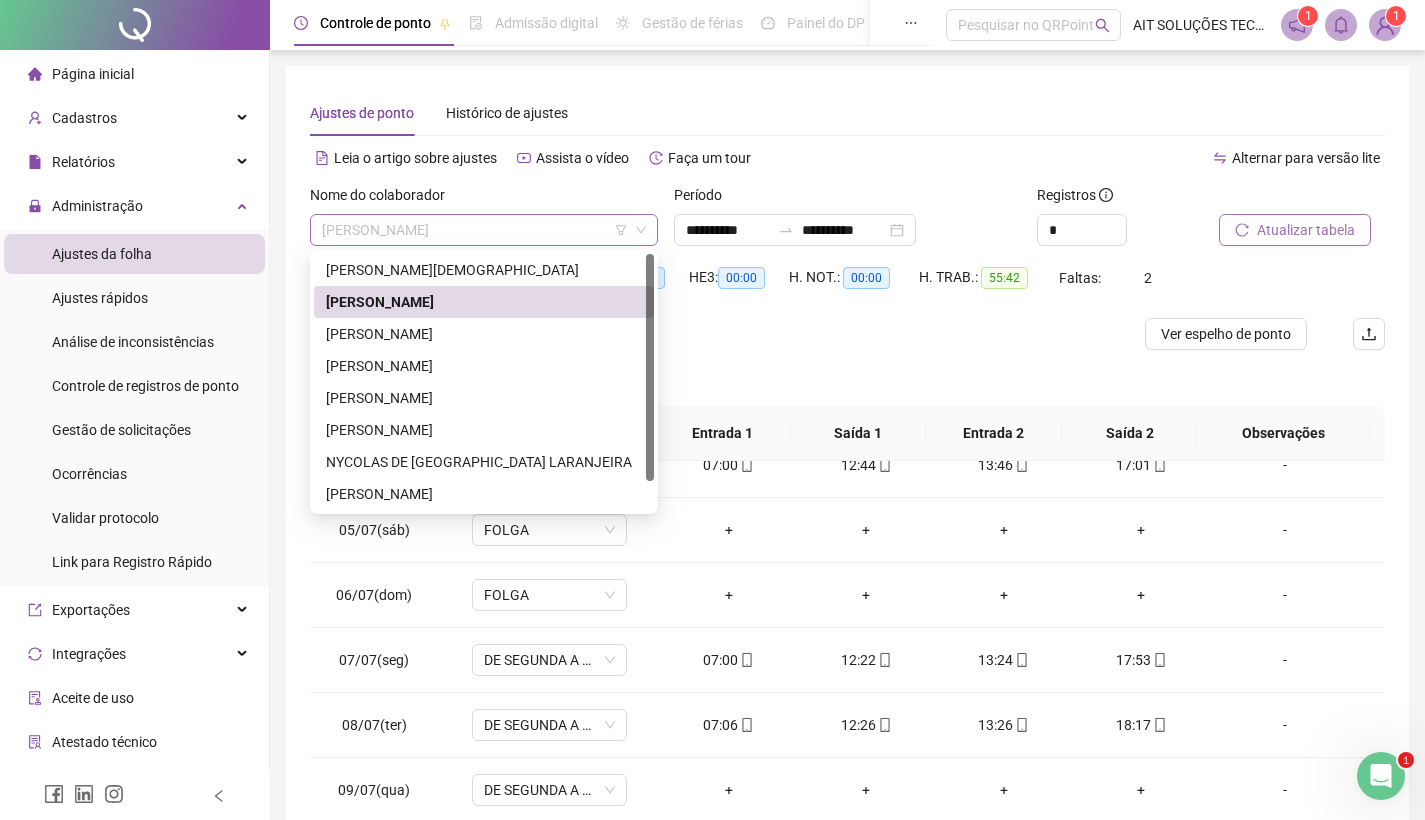 click on "[PERSON_NAME]" at bounding box center (484, 230) 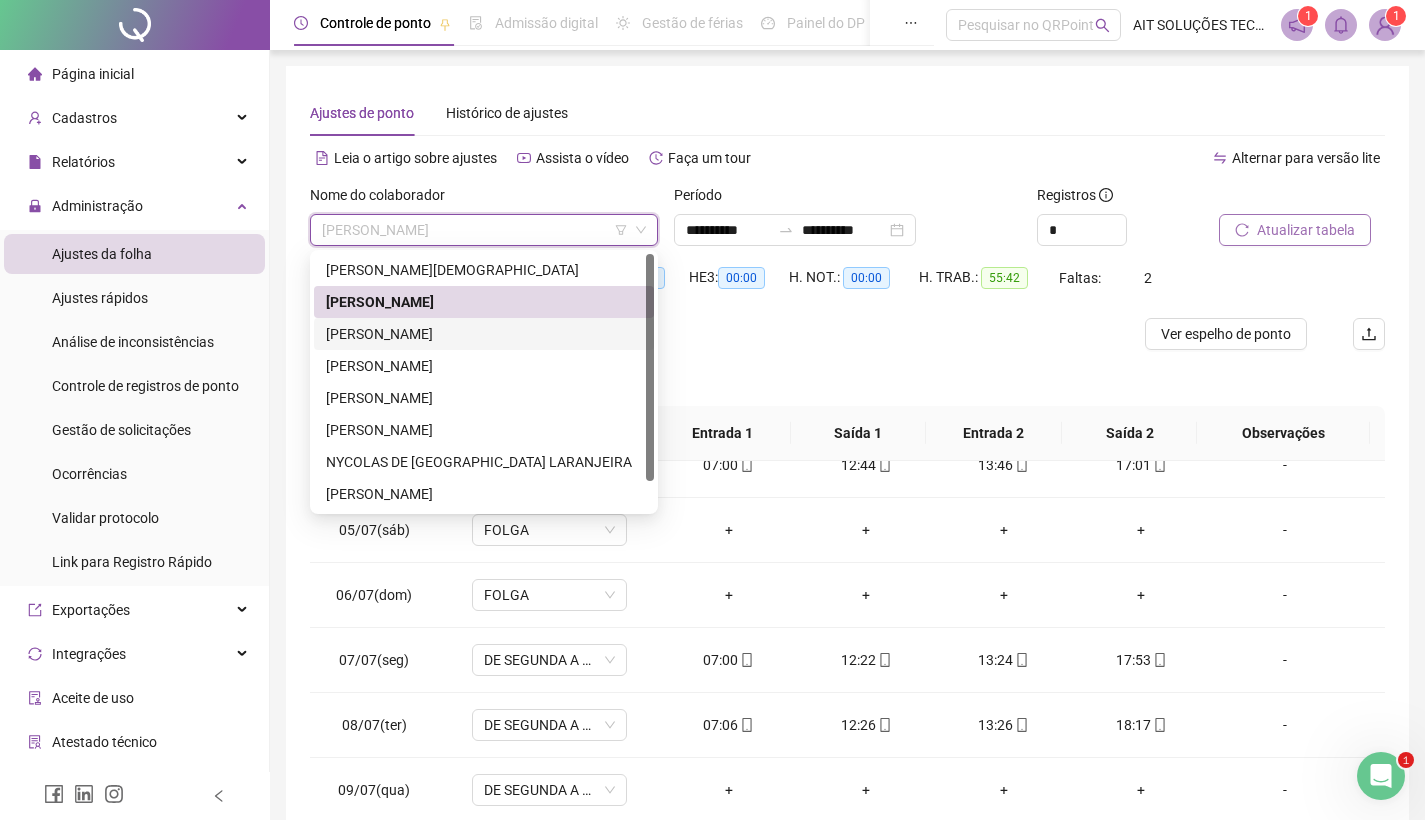 click on "[PERSON_NAME]" at bounding box center (484, 334) 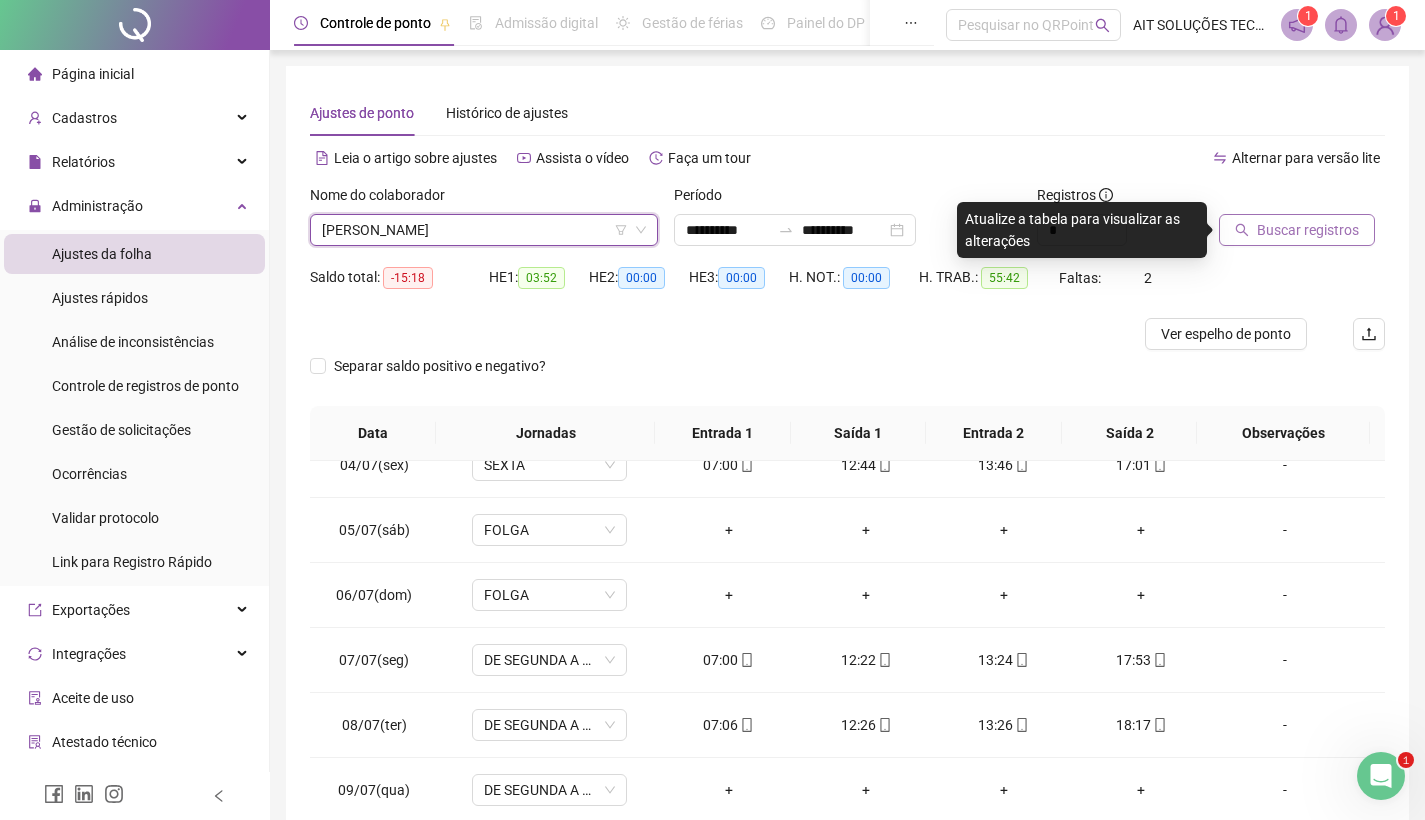 click on "Buscar registros" at bounding box center (1308, 230) 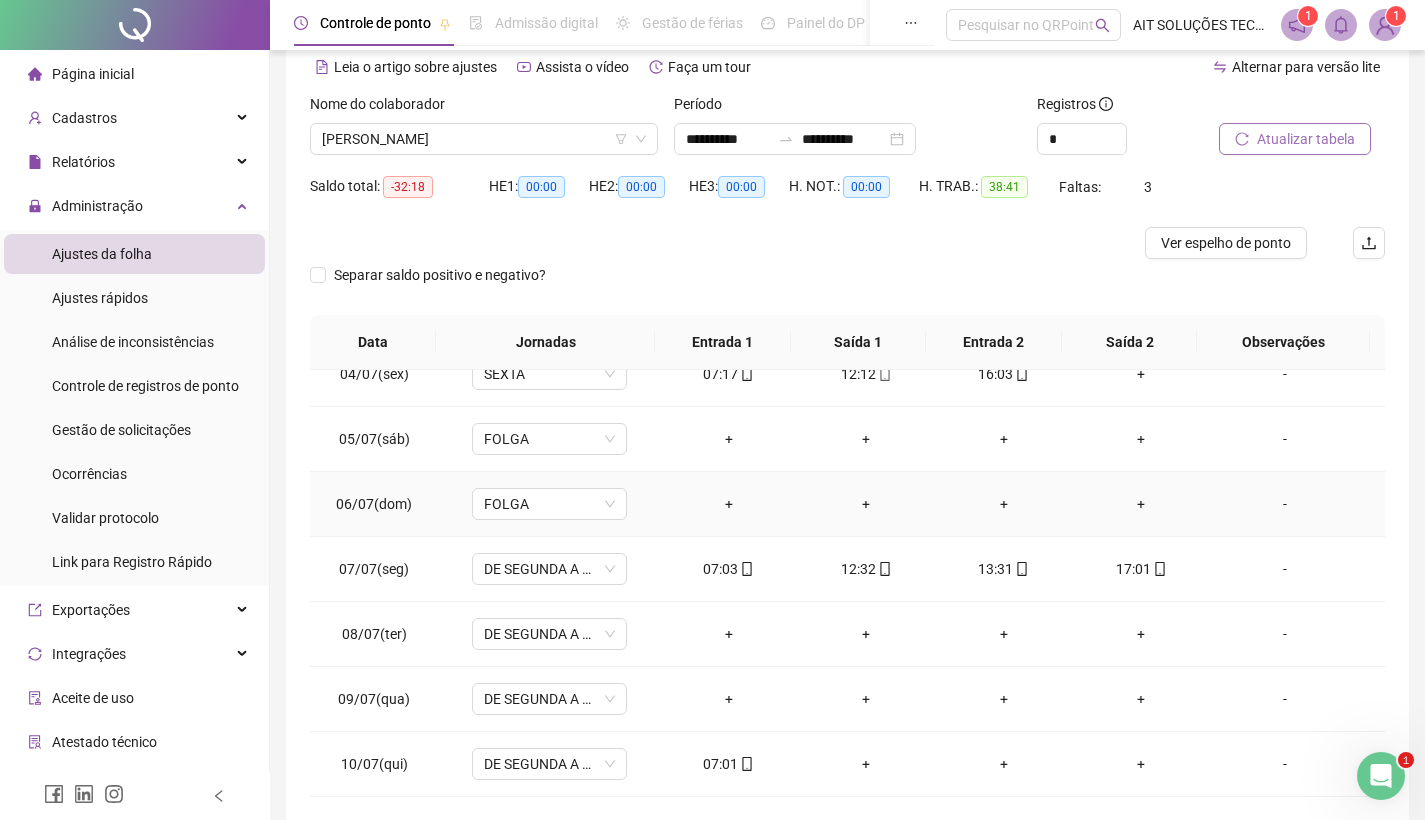 scroll, scrollTop: 178, scrollLeft: 0, axis: vertical 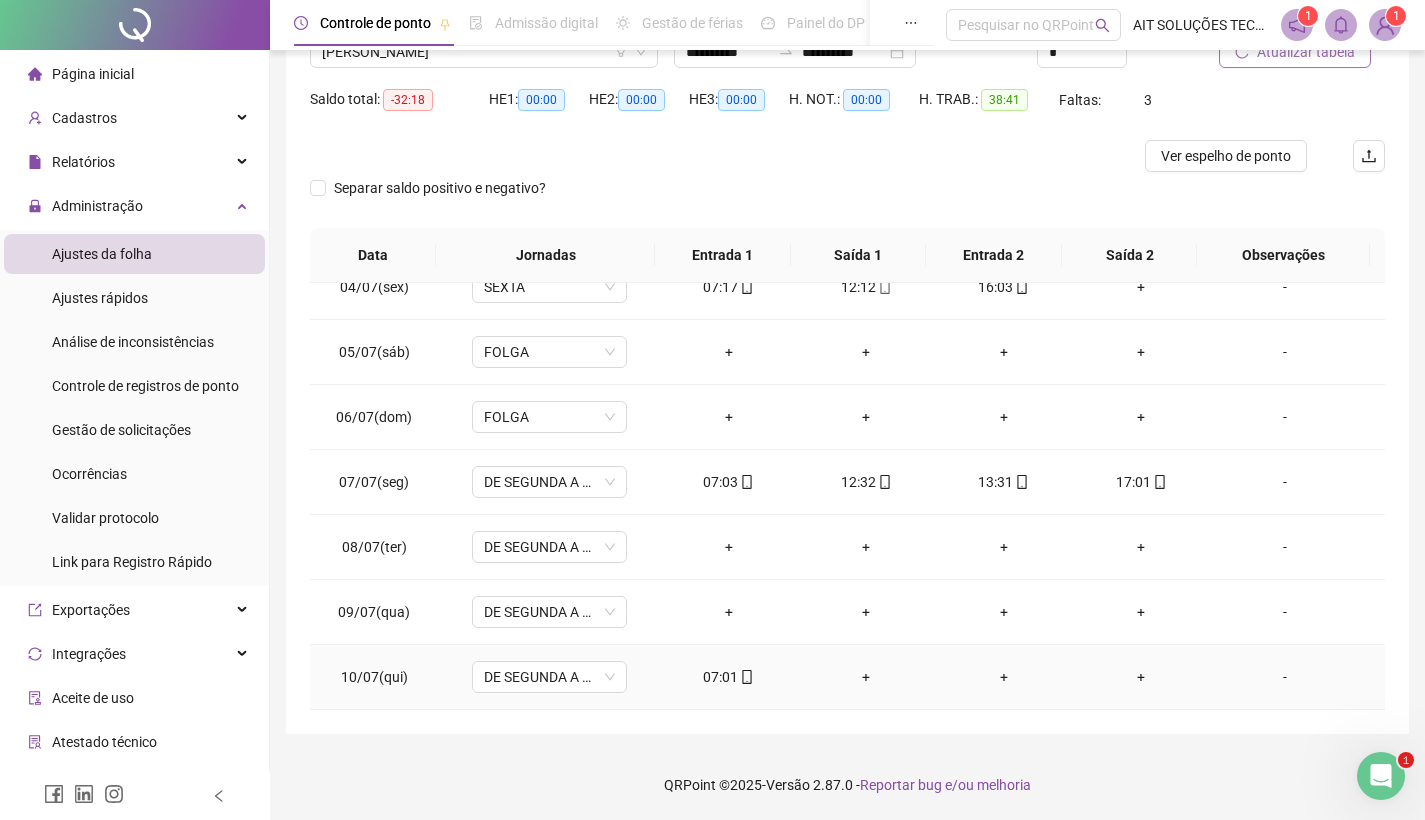 click on "07:01" at bounding box center [729, 677] 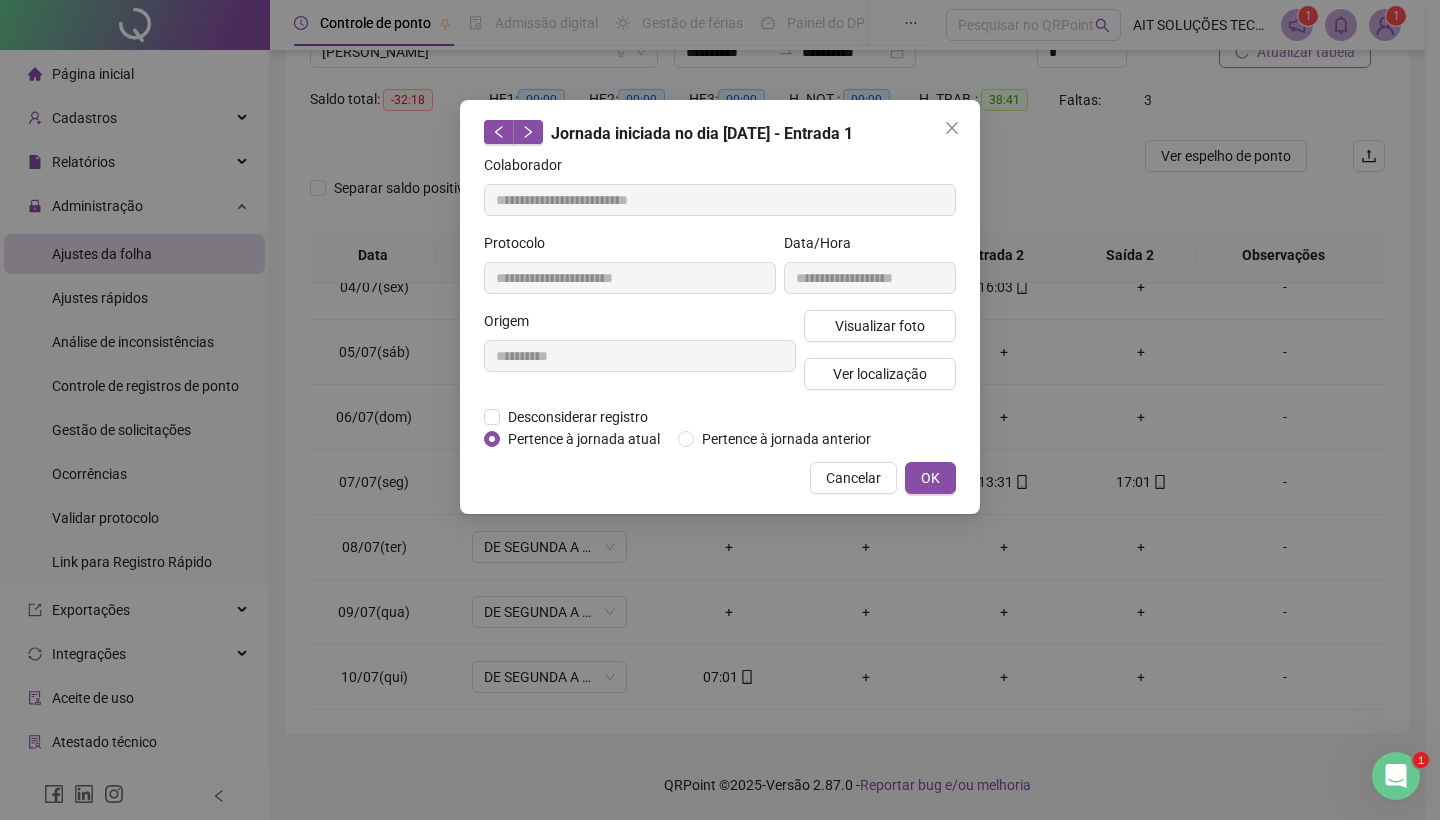 type on "**********" 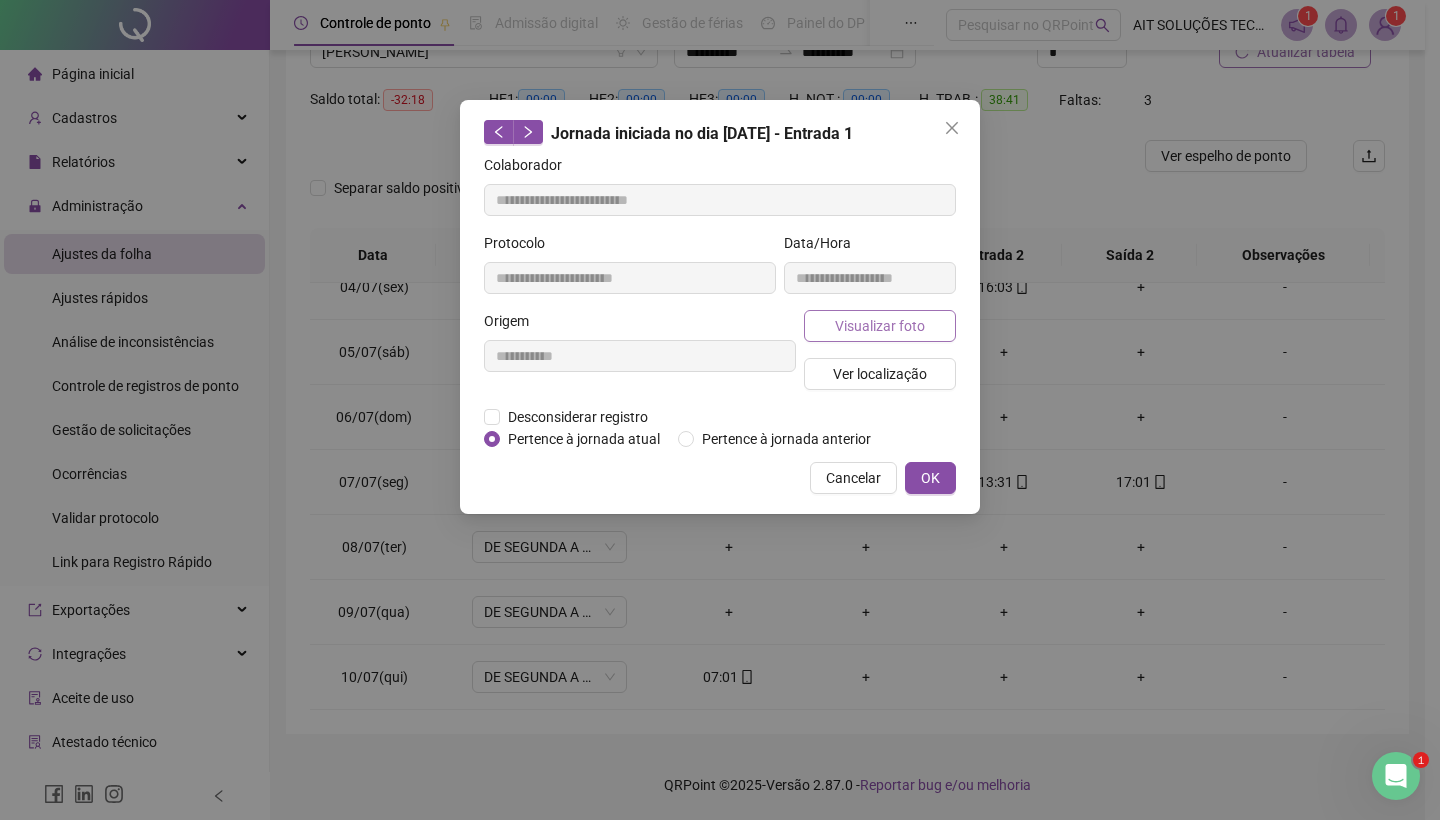 click on "Visualizar foto" at bounding box center [880, 326] 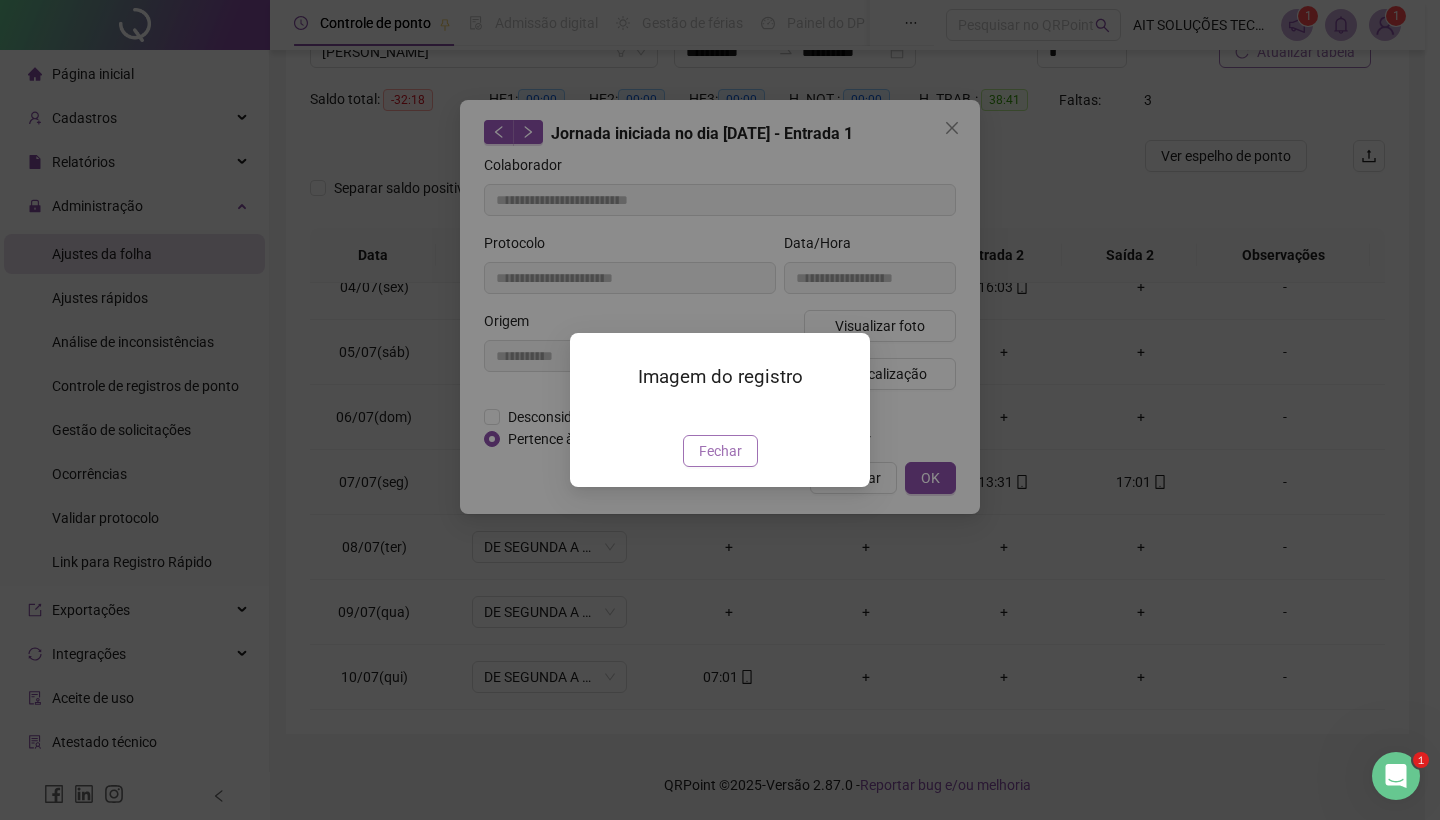 click on "Fechar" at bounding box center (720, 451) 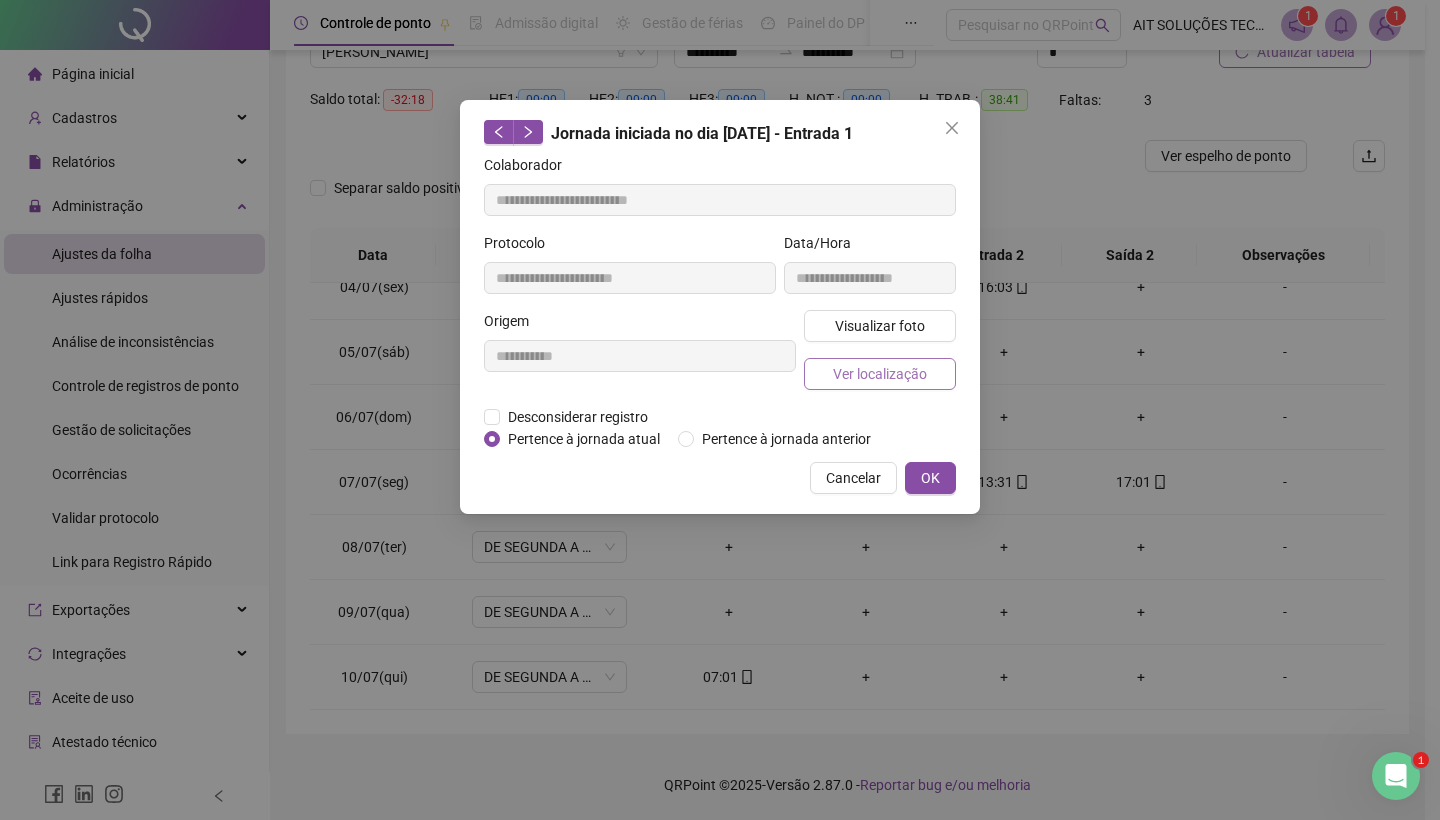 click on "Ver localização" at bounding box center (880, 374) 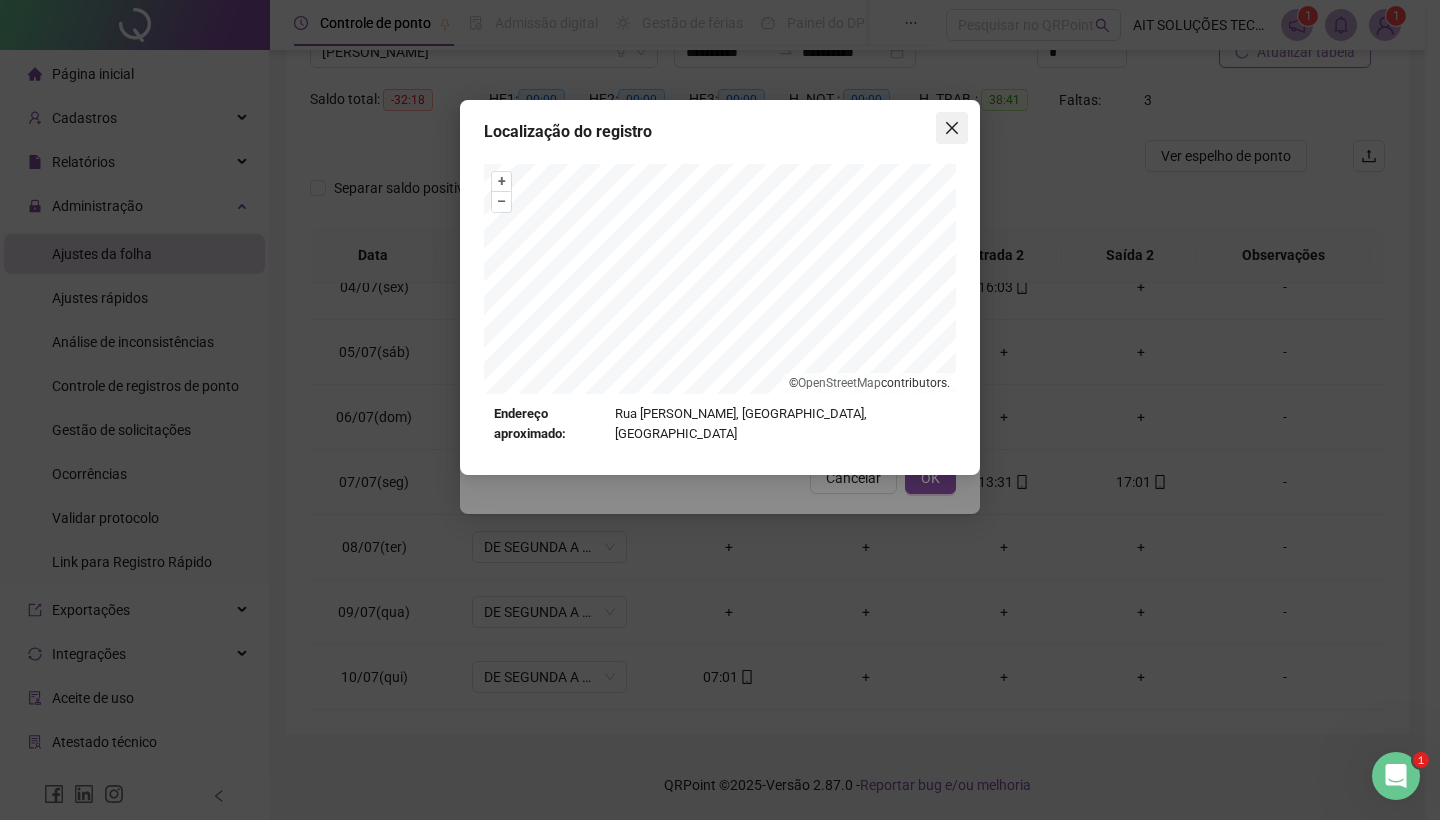 click at bounding box center [952, 128] 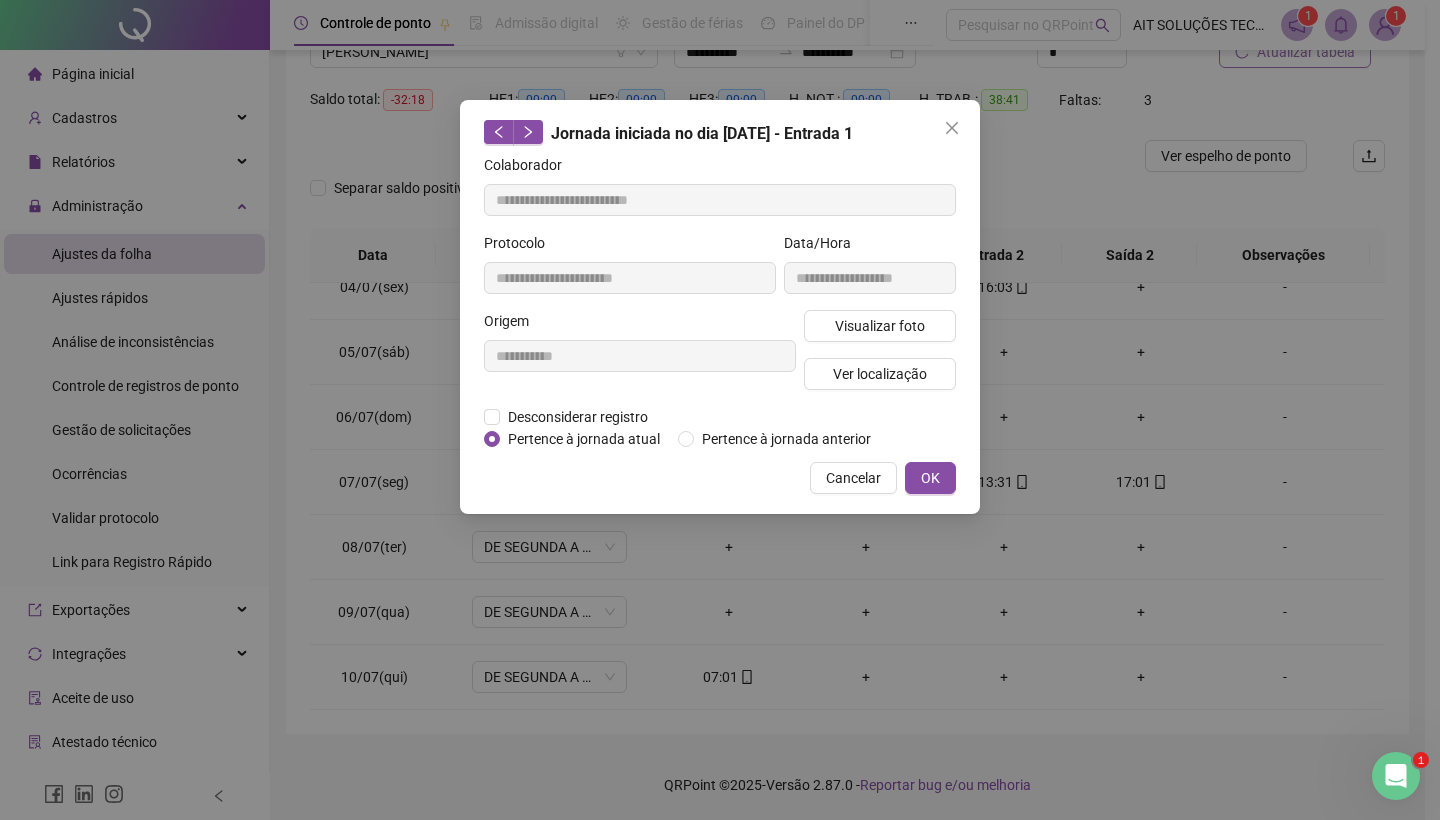 click at bounding box center (952, 128) 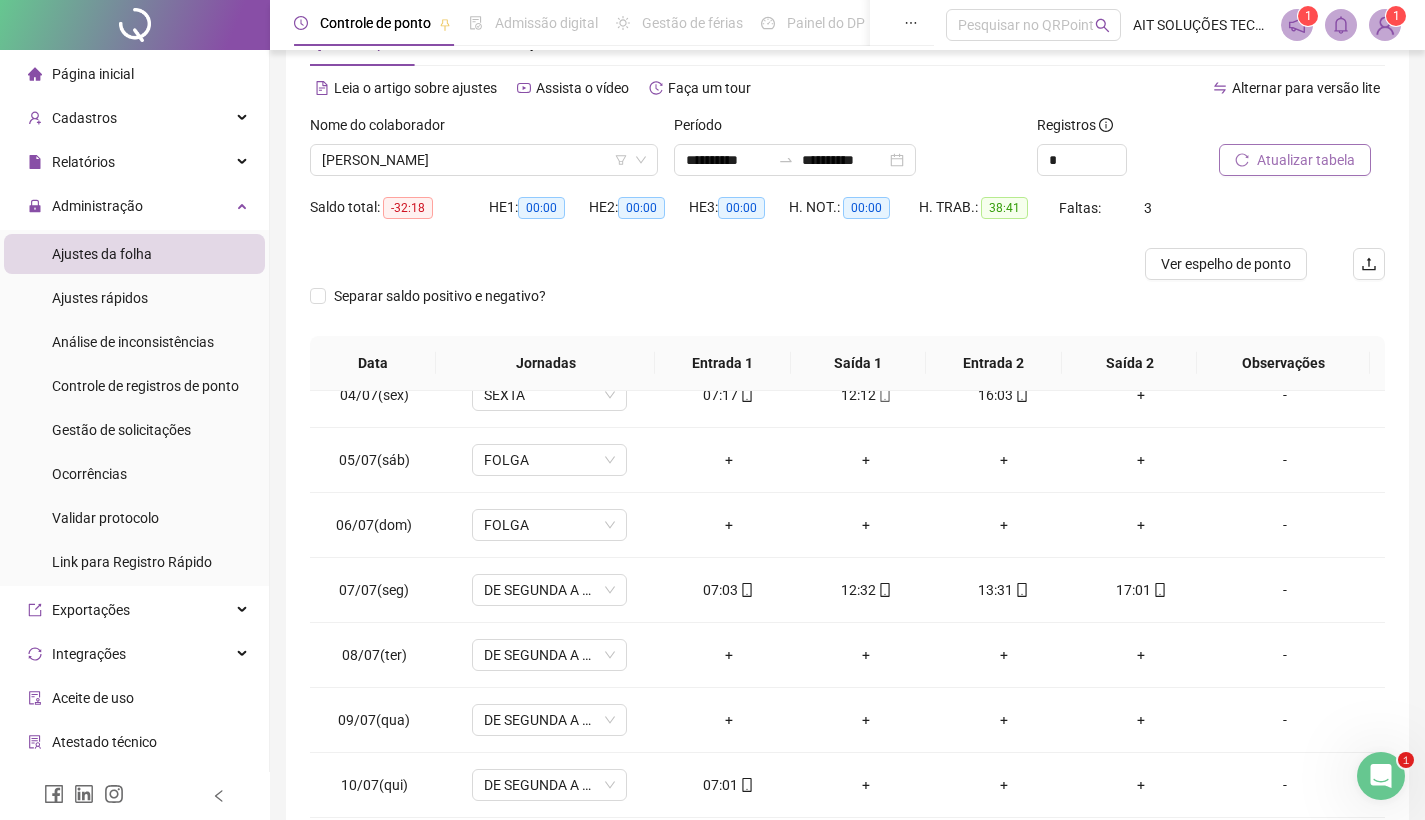 scroll, scrollTop: 0, scrollLeft: 0, axis: both 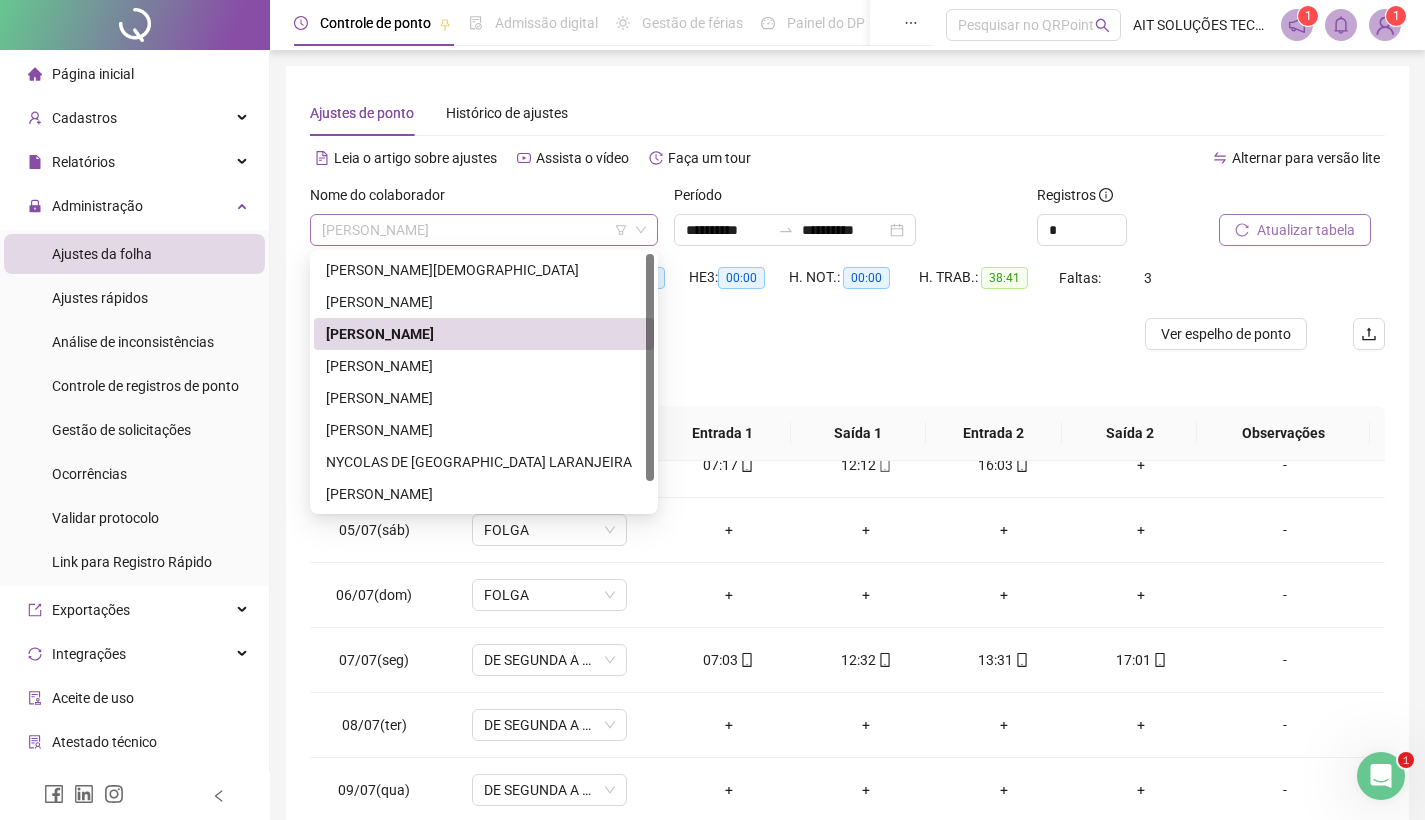 click on "[PERSON_NAME]" at bounding box center [484, 230] 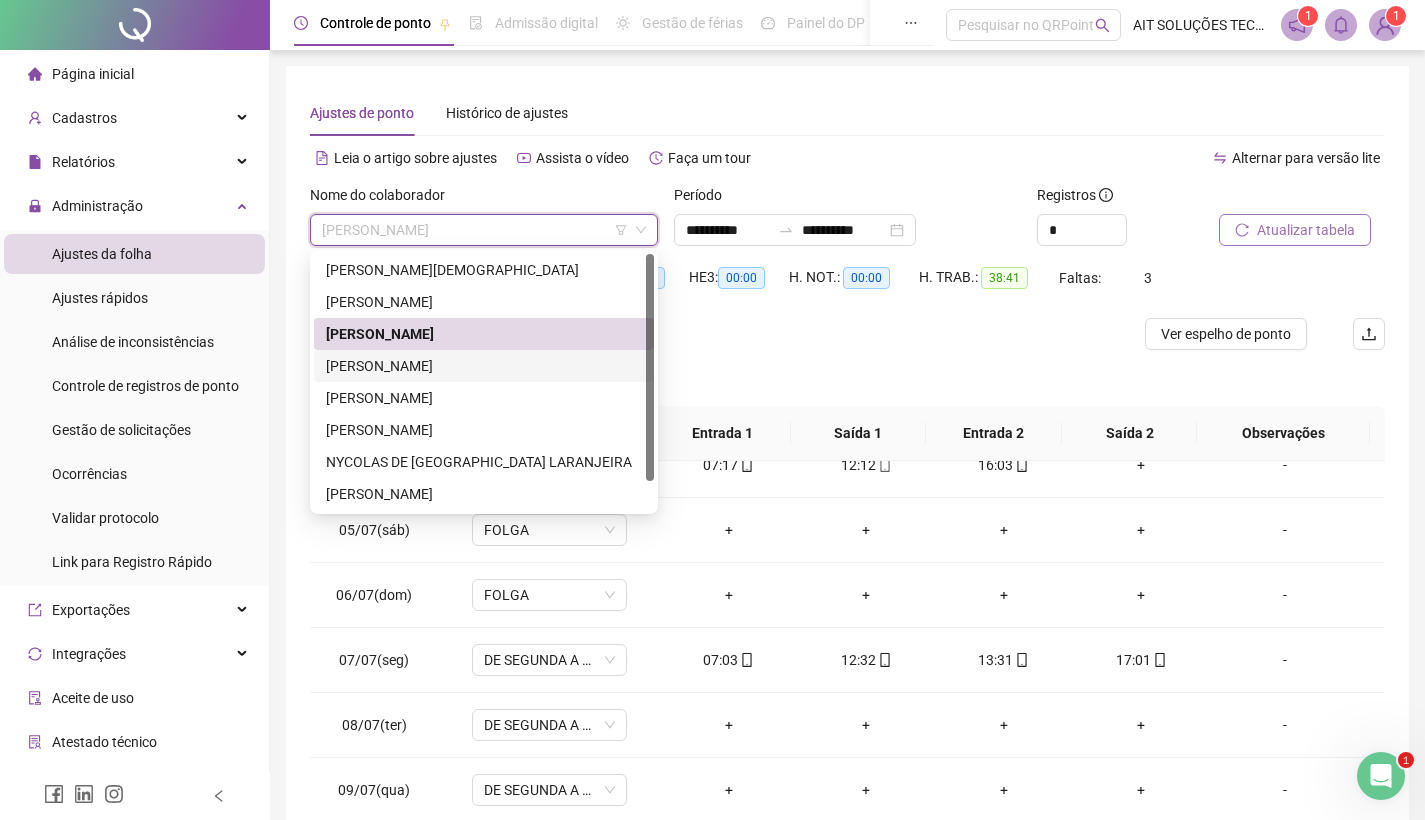 click on "[PERSON_NAME]" at bounding box center (484, 366) 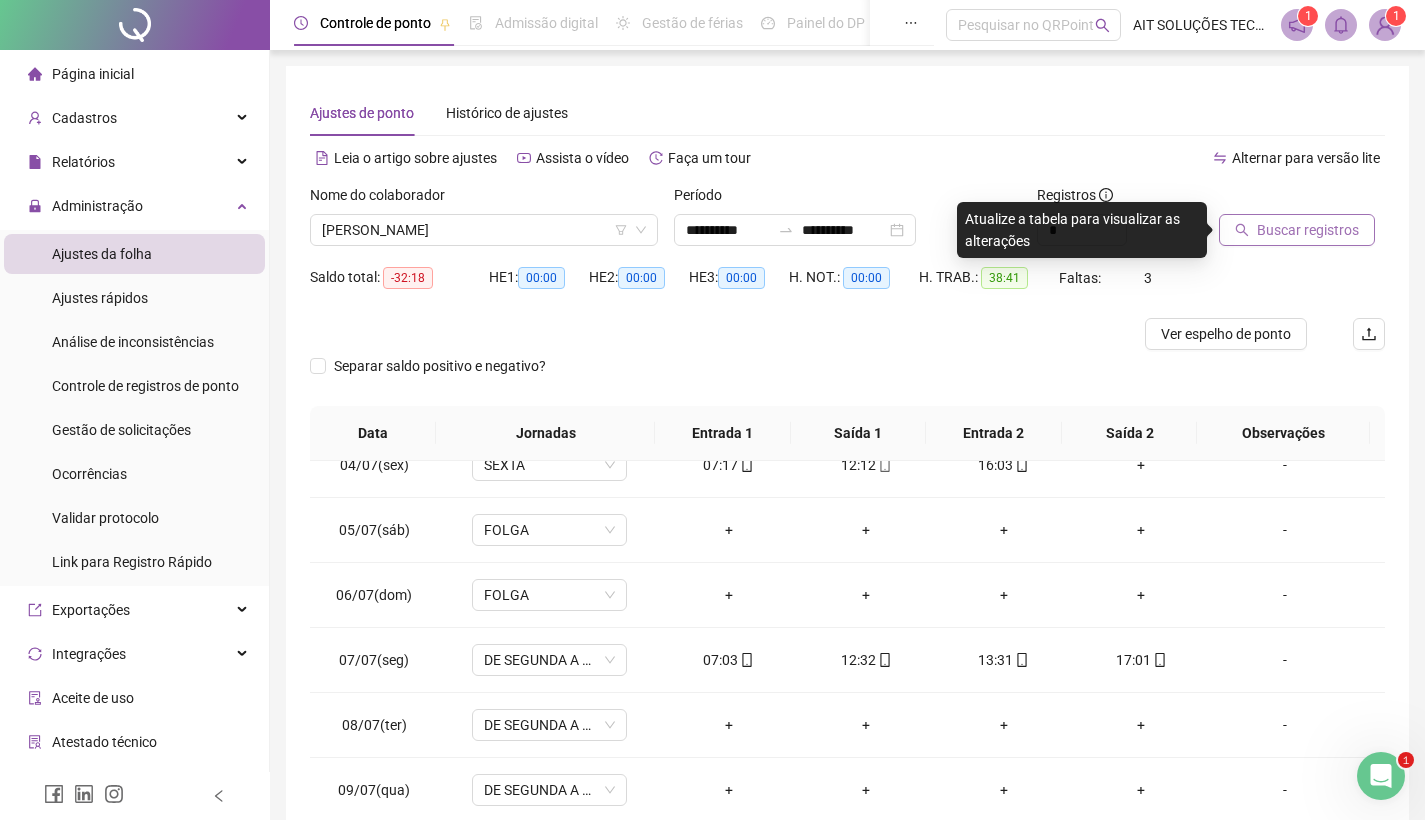 click on "Buscar registros" at bounding box center [1308, 230] 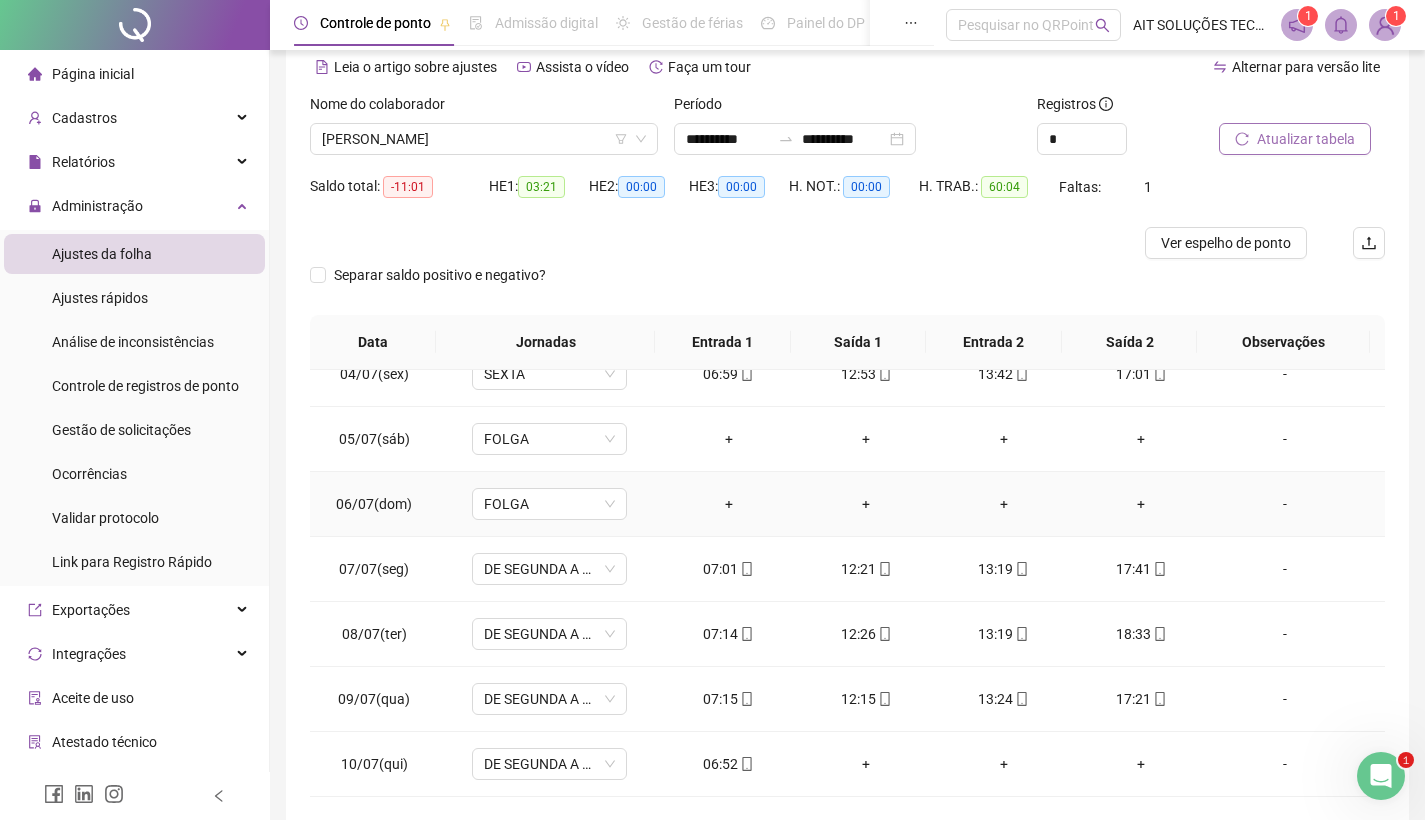 scroll, scrollTop: 178, scrollLeft: 0, axis: vertical 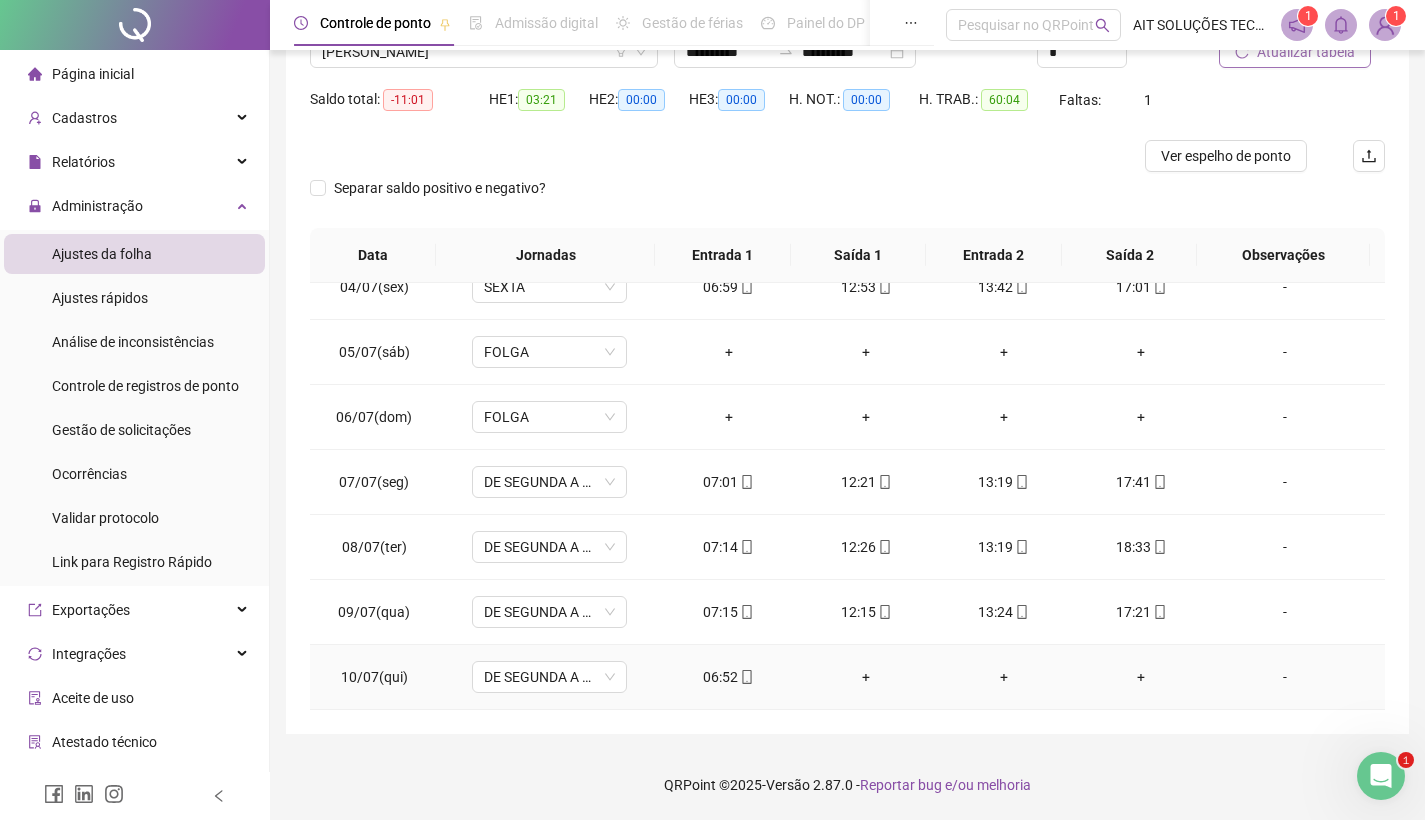 click on "06:52" at bounding box center (729, 677) 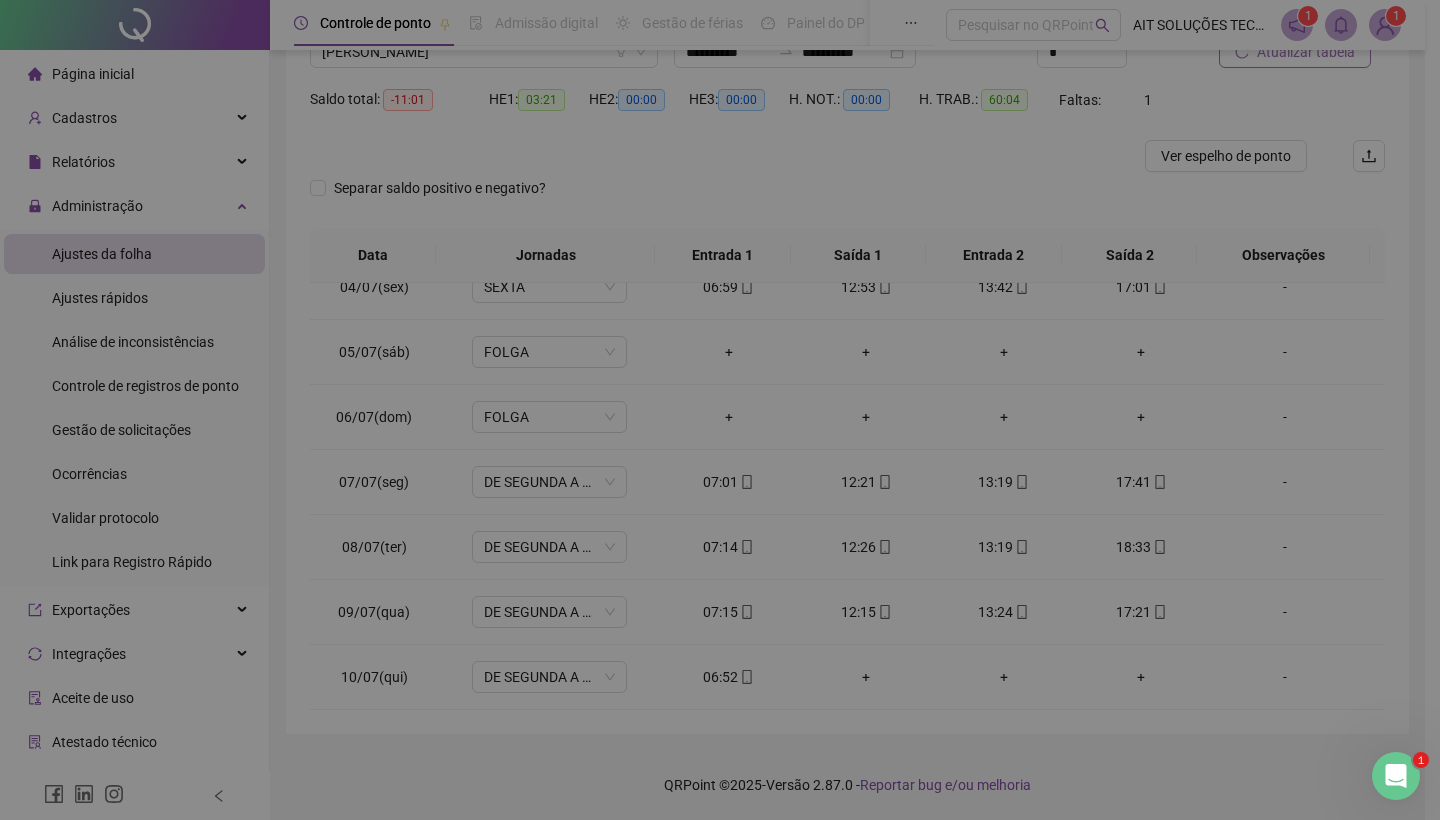 type on "**********" 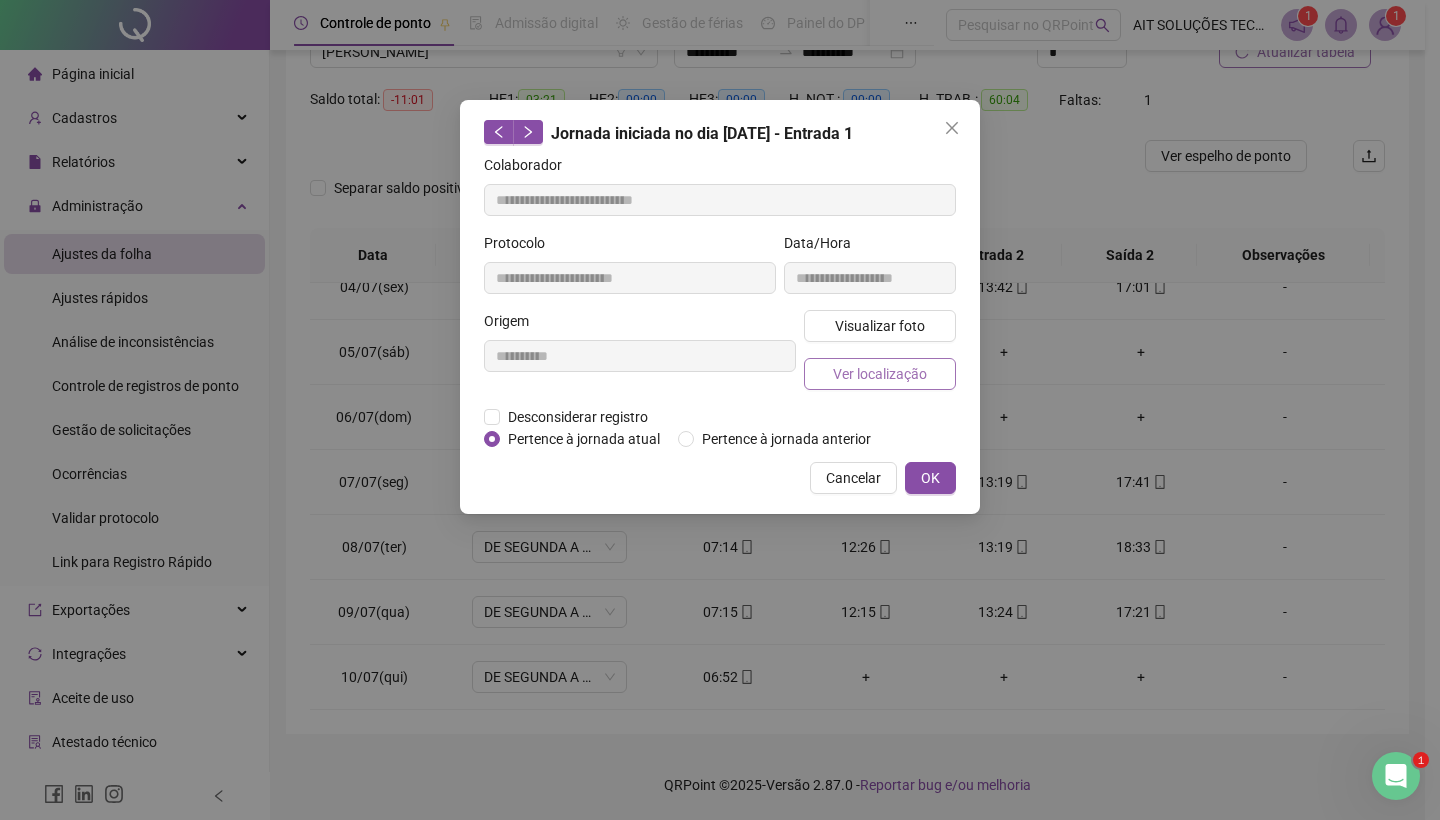 click on "Ver localização" at bounding box center [880, 374] 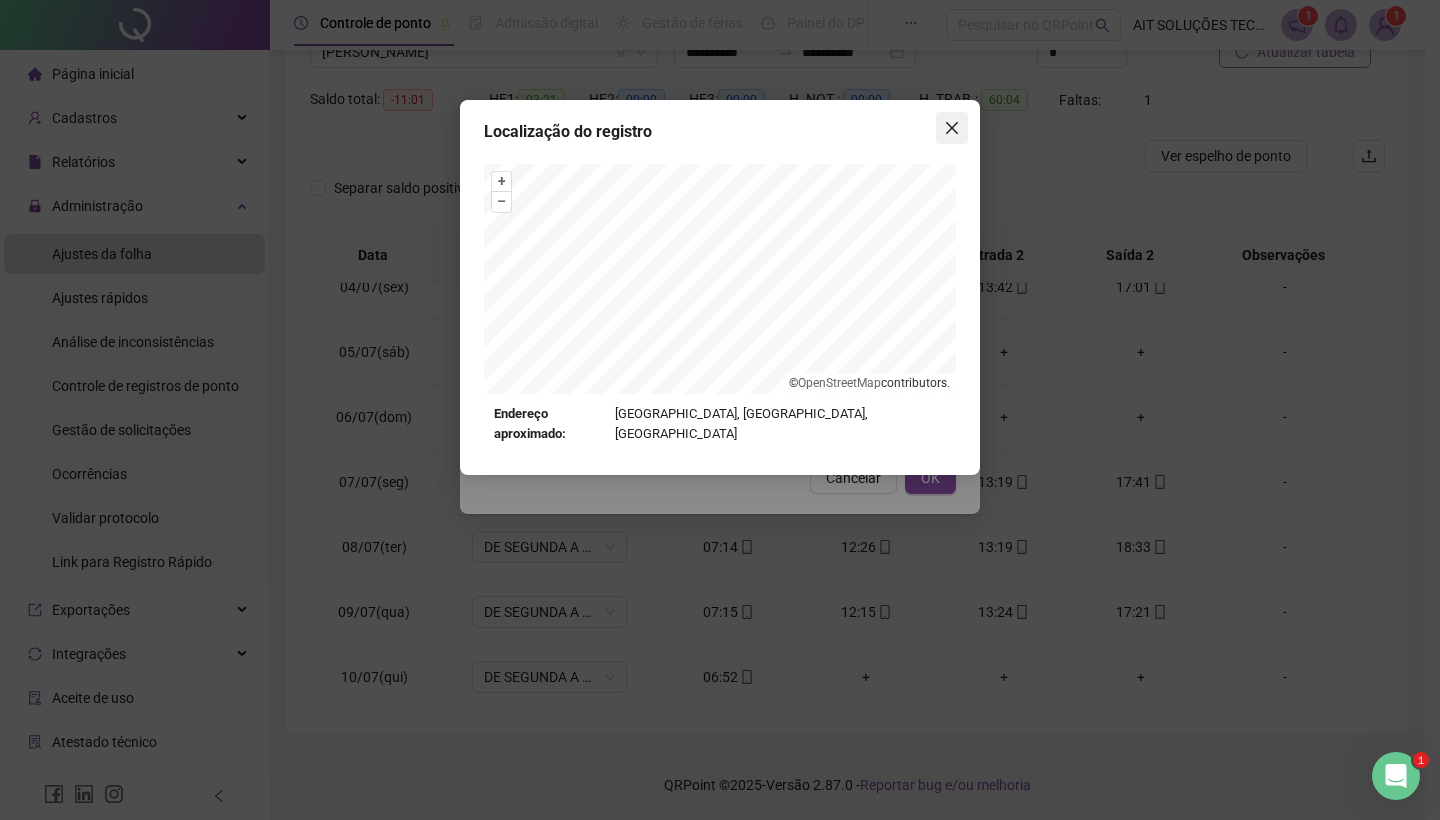 click 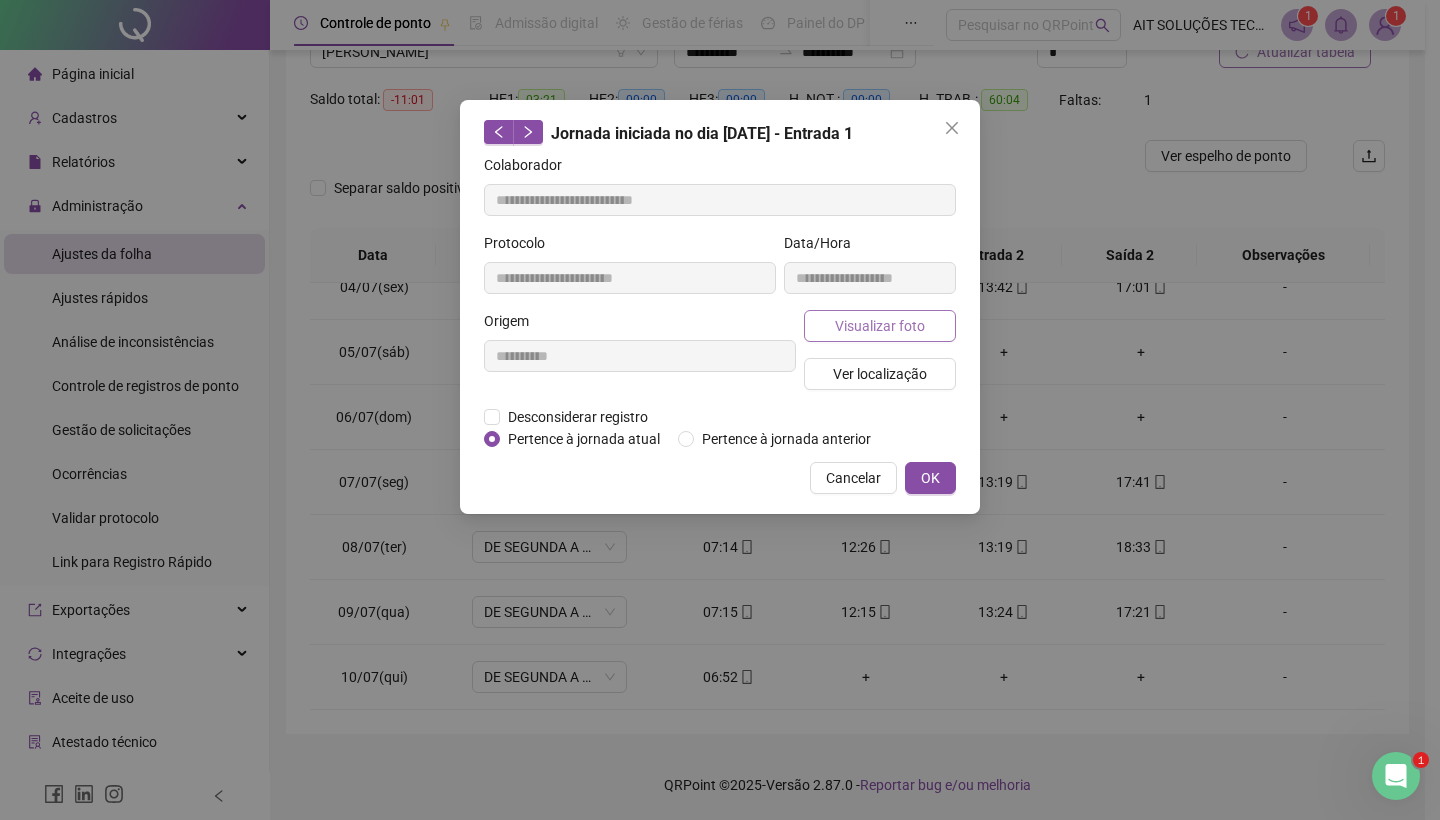click on "Visualizar foto" at bounding box center [880, 326] 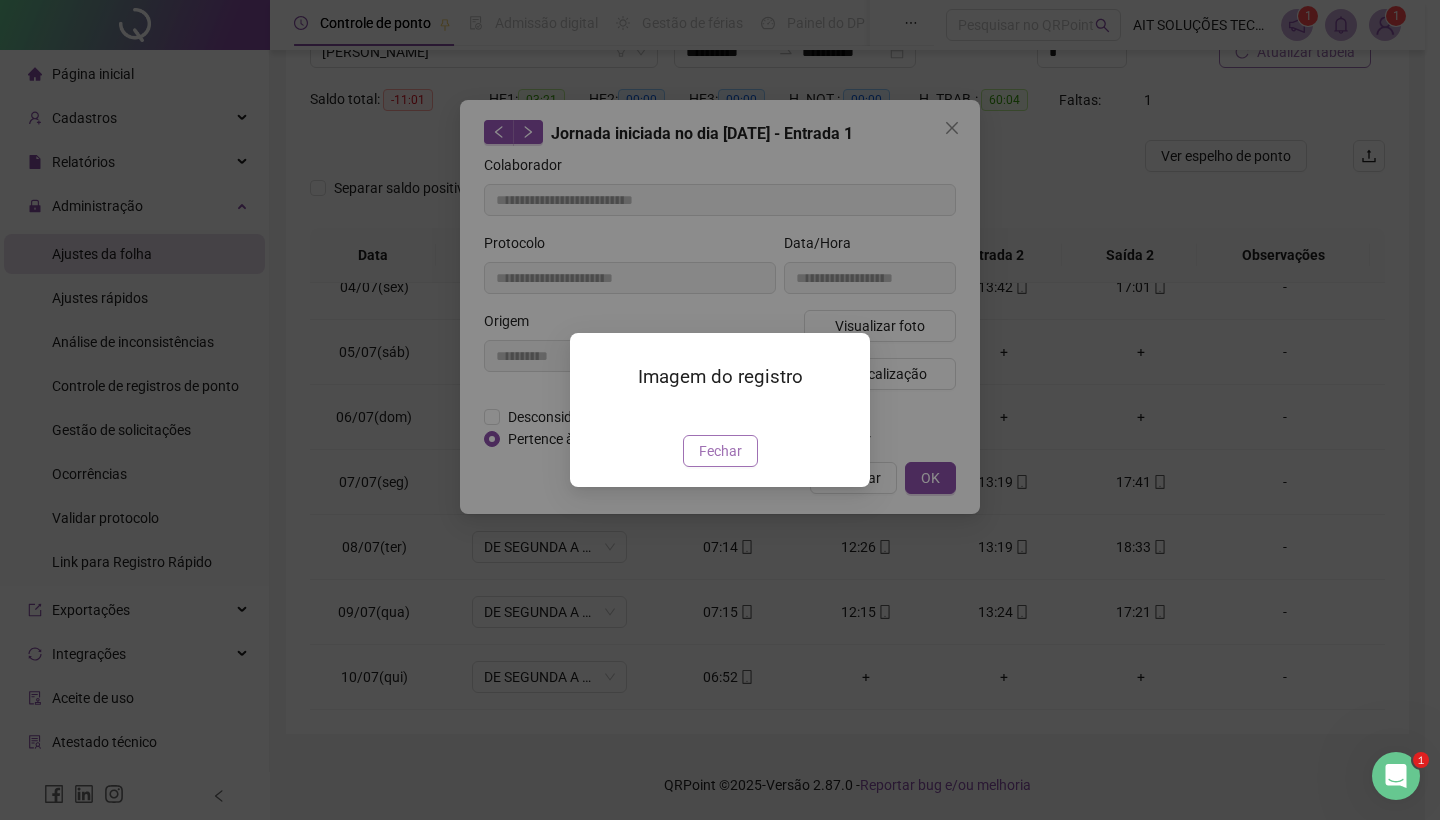 click on "Fechar" at bounding box center [720, 451] 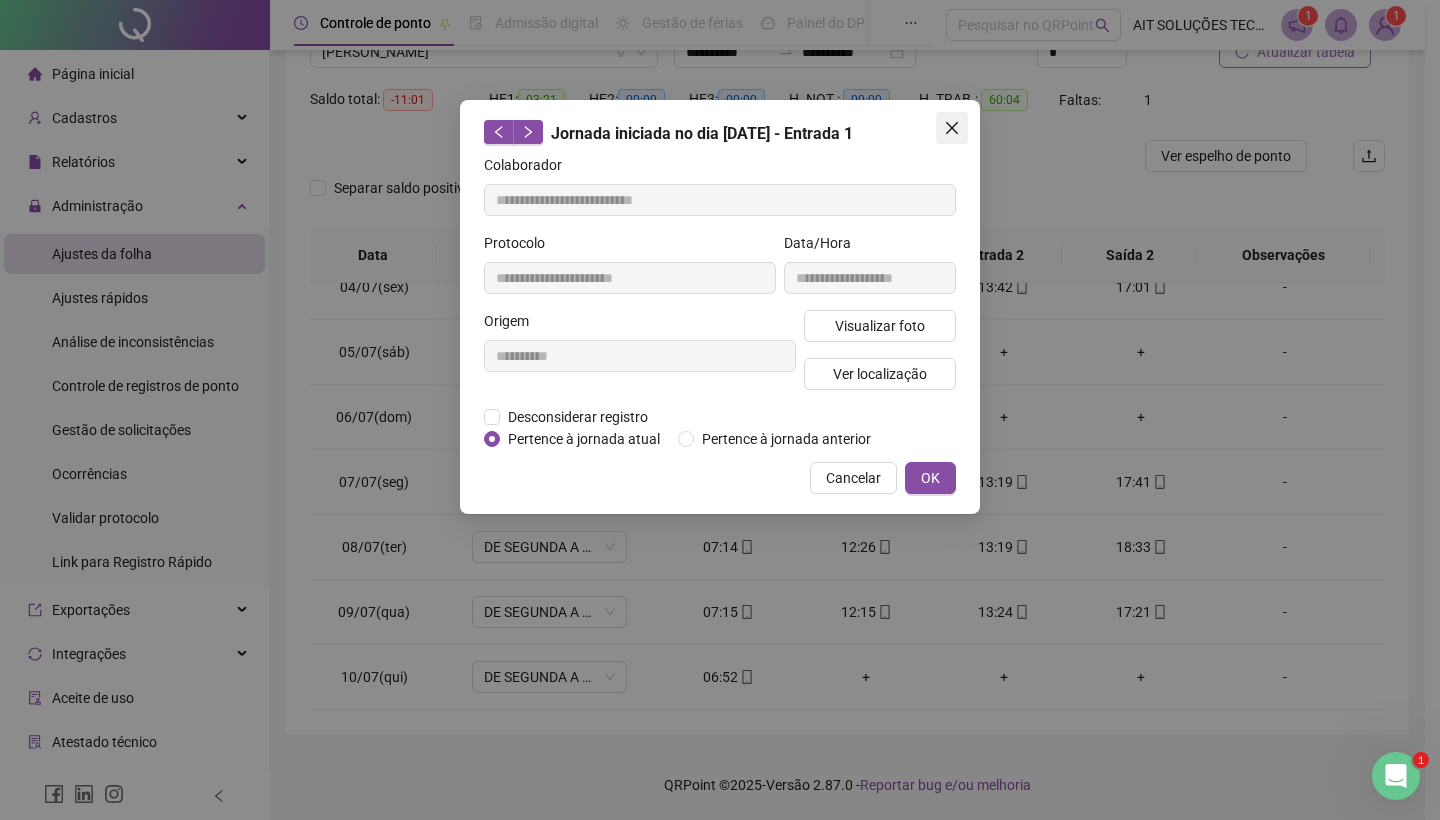 click 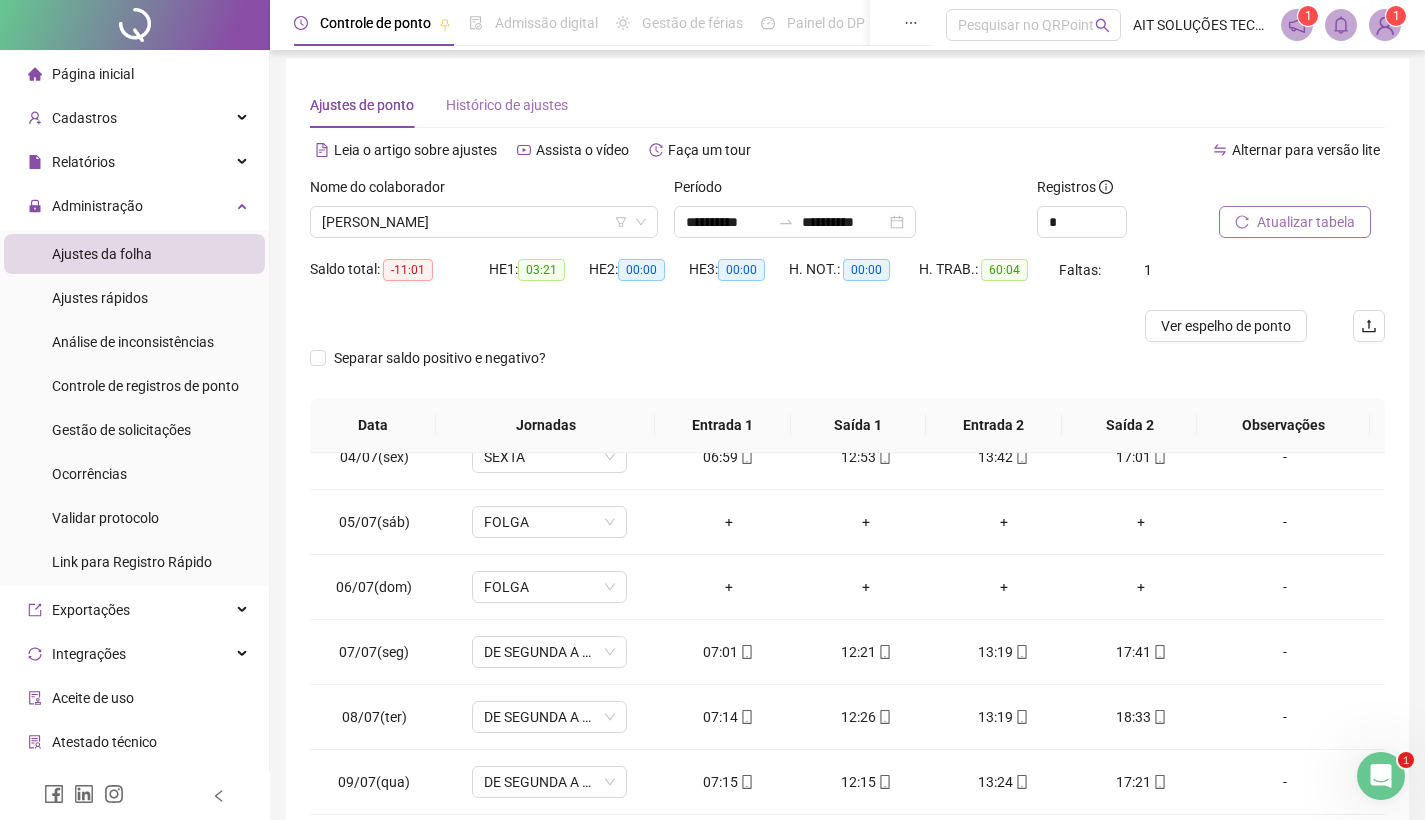 scroll, scrollTop: 0, scrollLeft: 0, axis: both 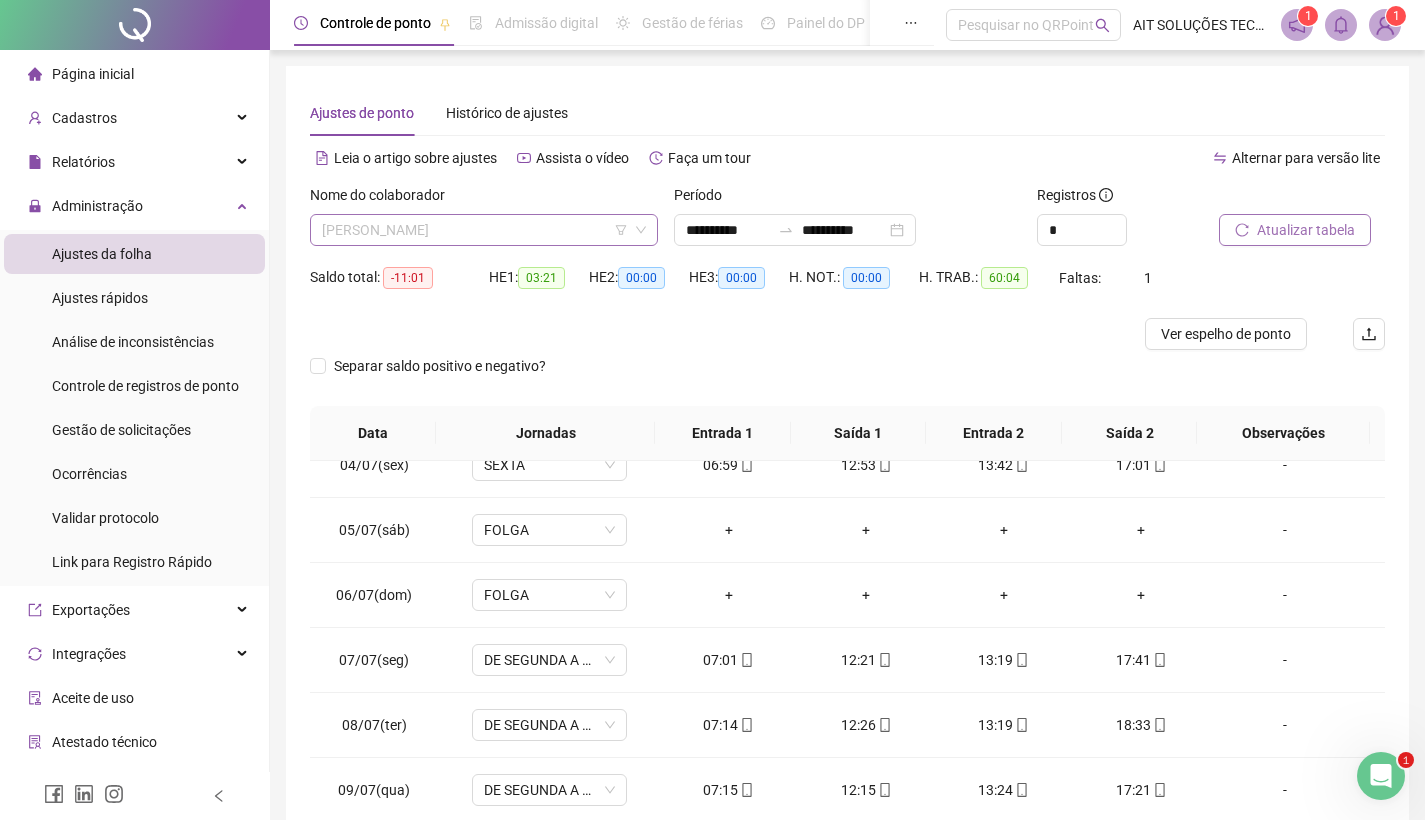 click on "[PERSON_NAME]" at bounding box center [484, 230] 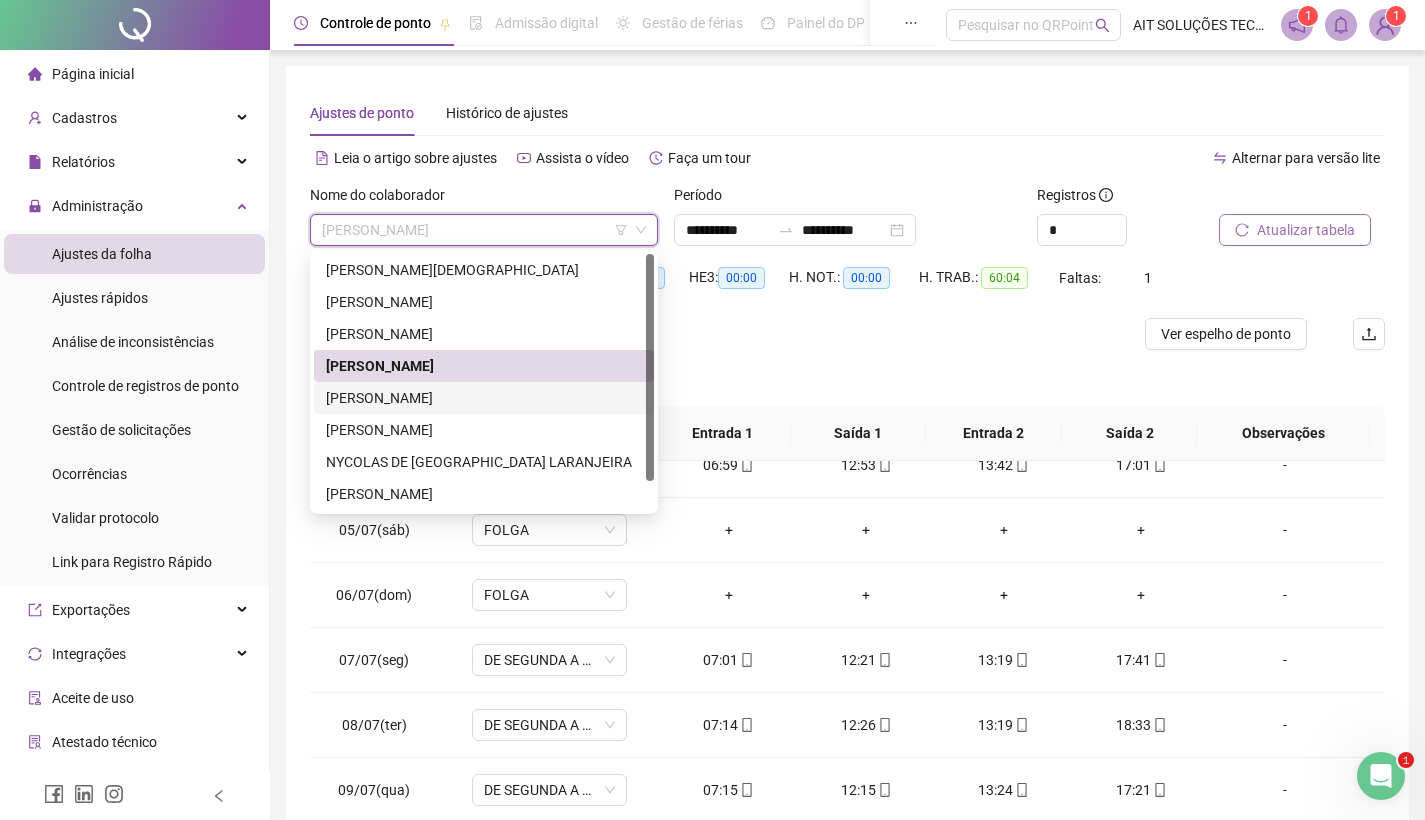 click on "[PERSON_NAME]" at bounding box center (484, 398) 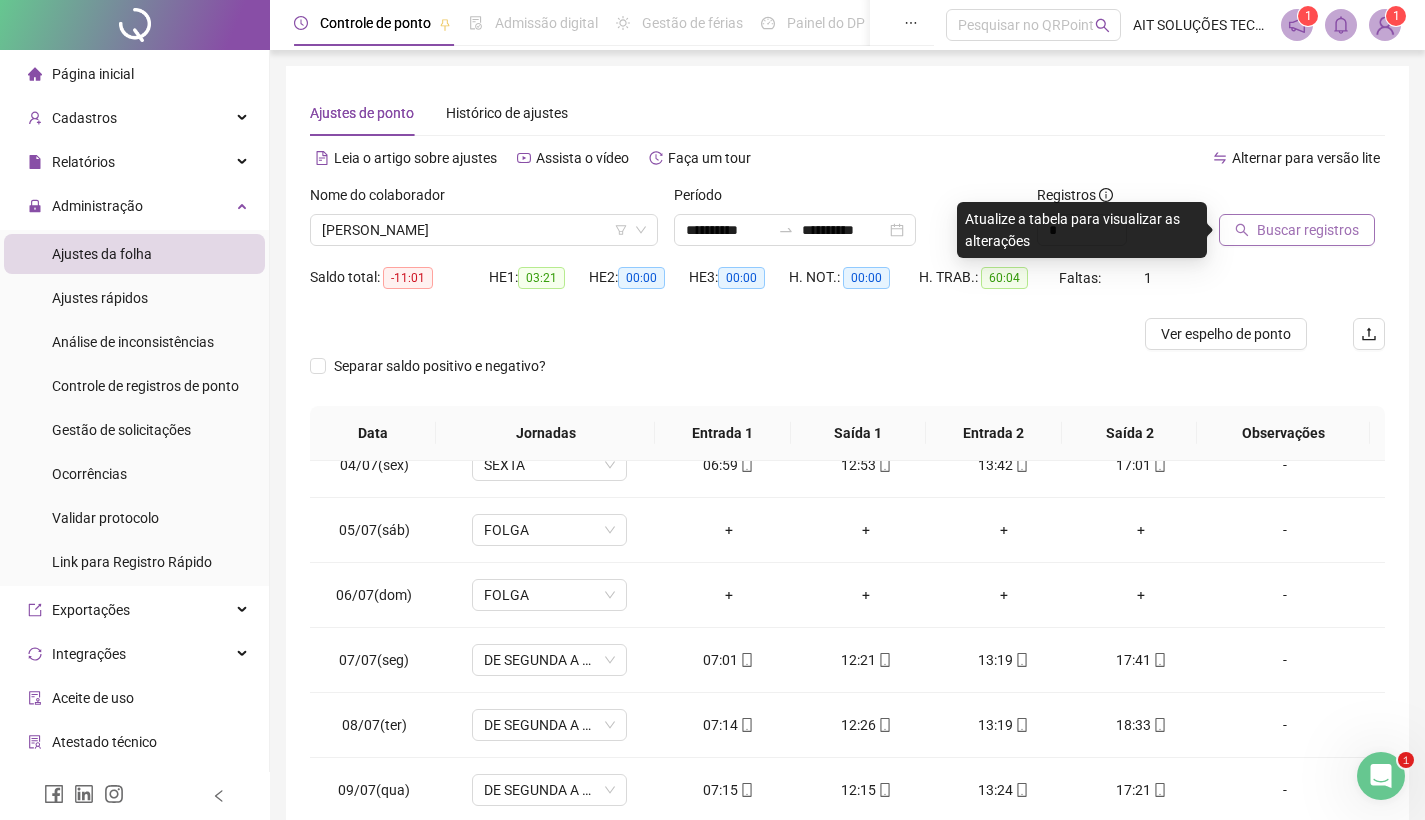 click on "Buscar registros" at bounding box center (1308, 230) 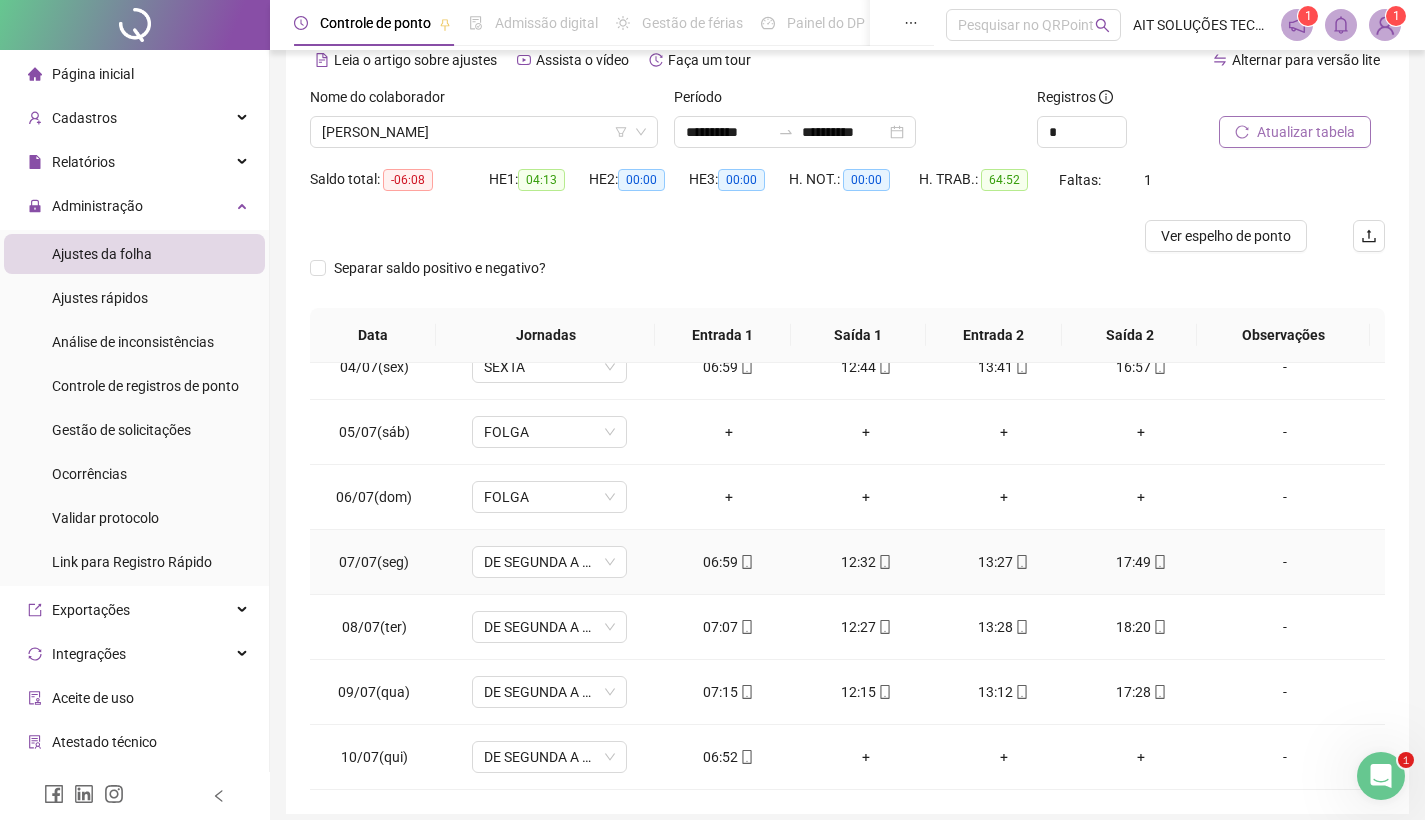 scroll, scrollTop: 178, scrollLeft: 0, axis: vertical 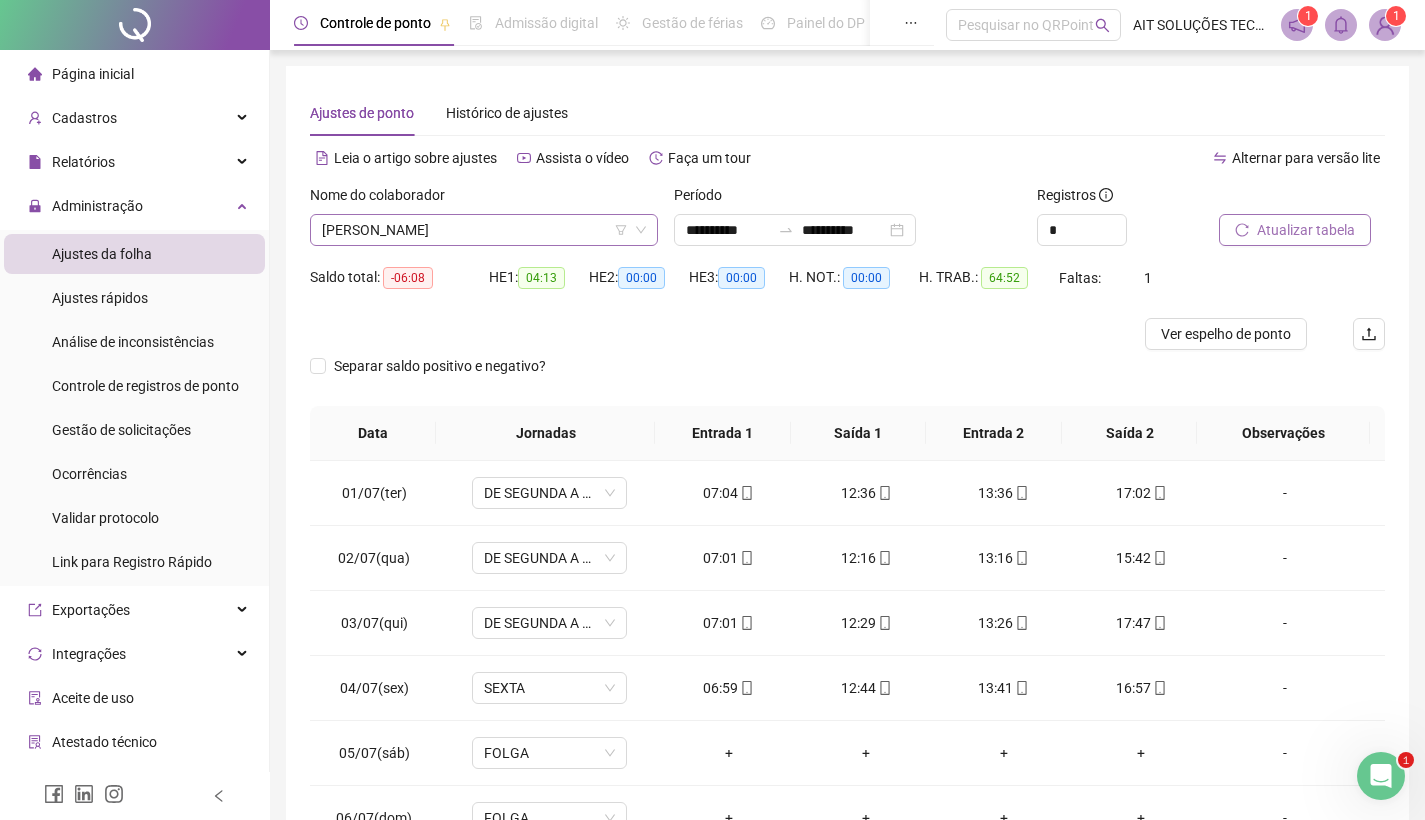 click on "[PERSON_NAME]" at bounding box center [484, 230] 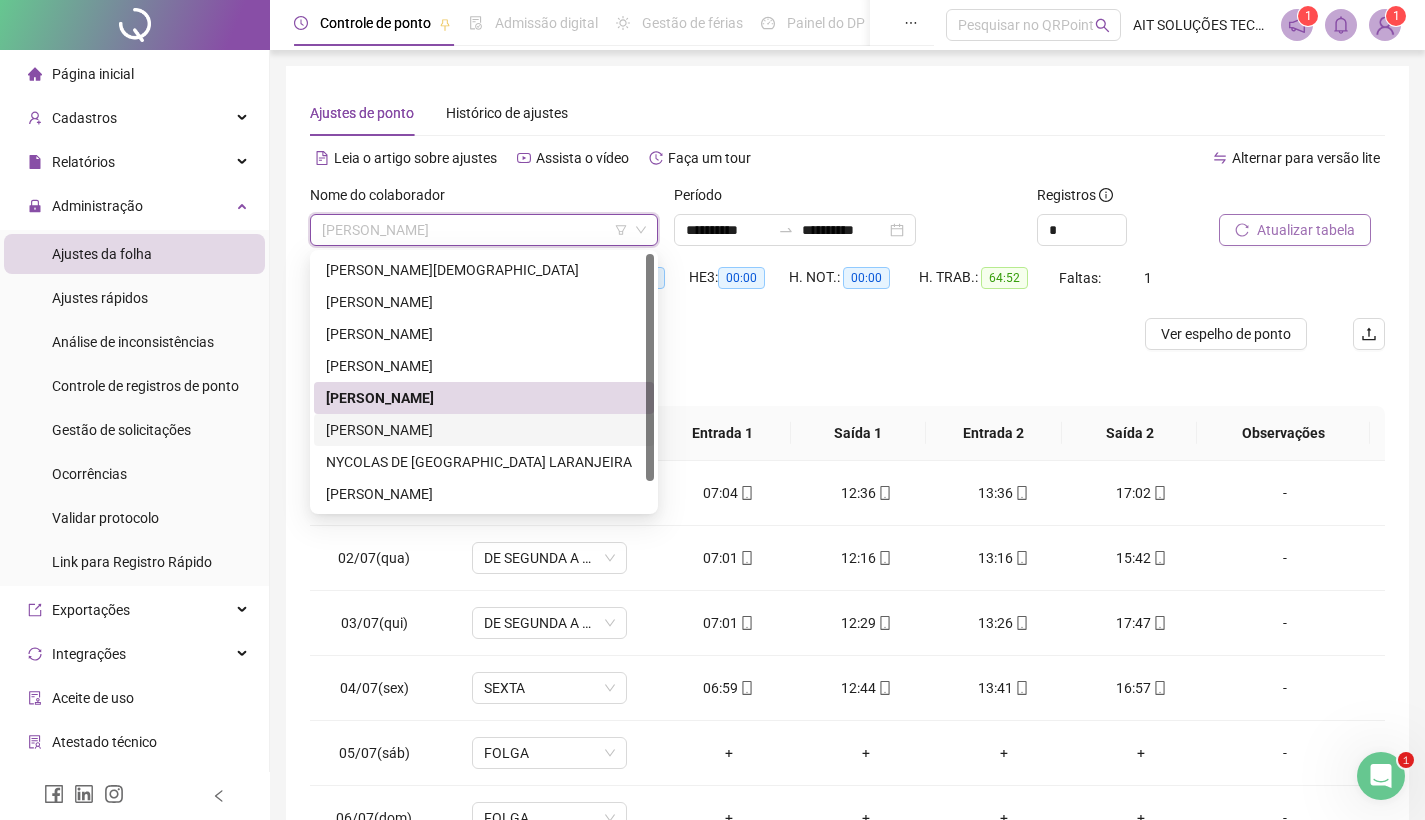 click on "[PERSON_NAME]" at bounding box center [484, 430] 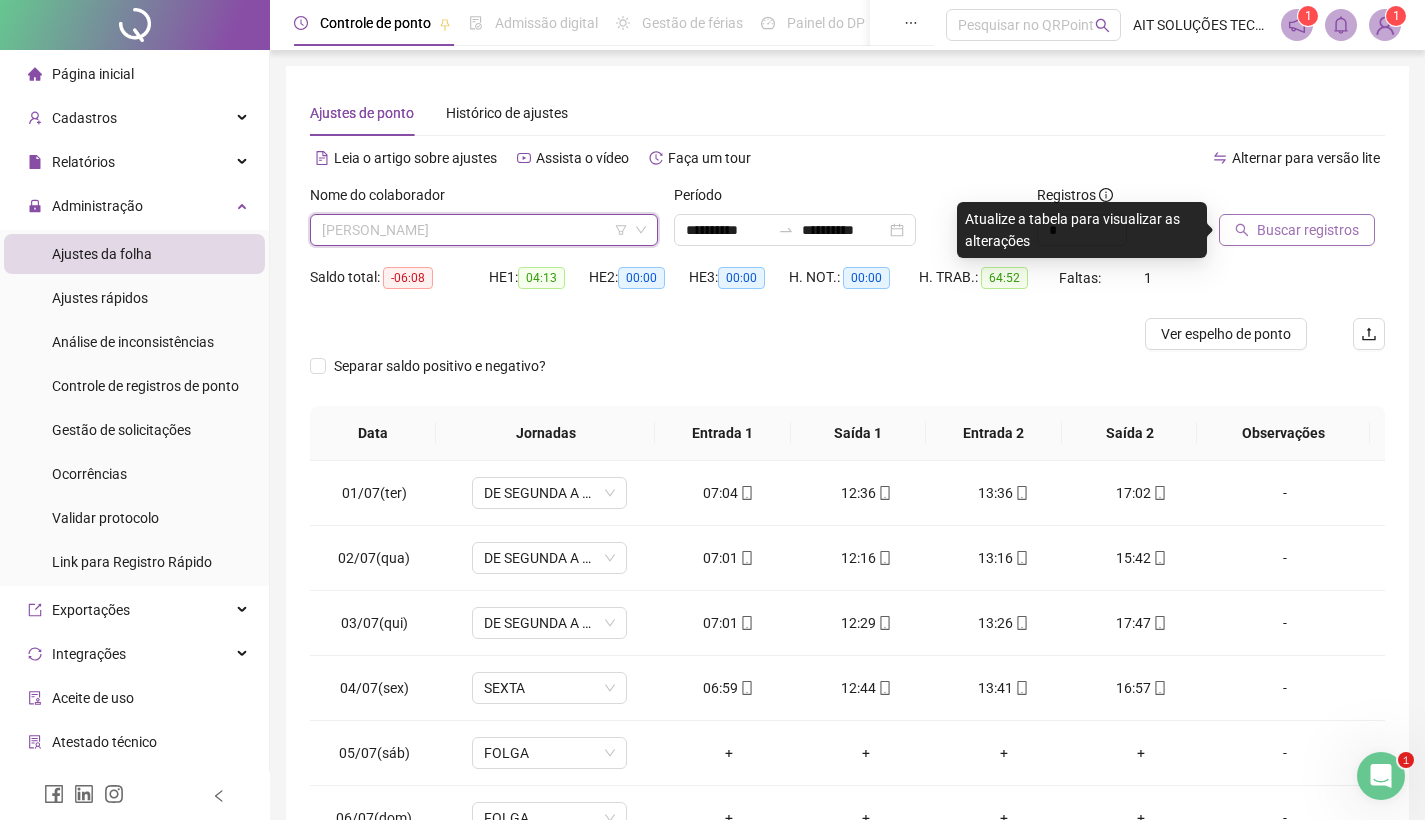 click on "[PERSON_NAME]" at bounding box center (484, 230) 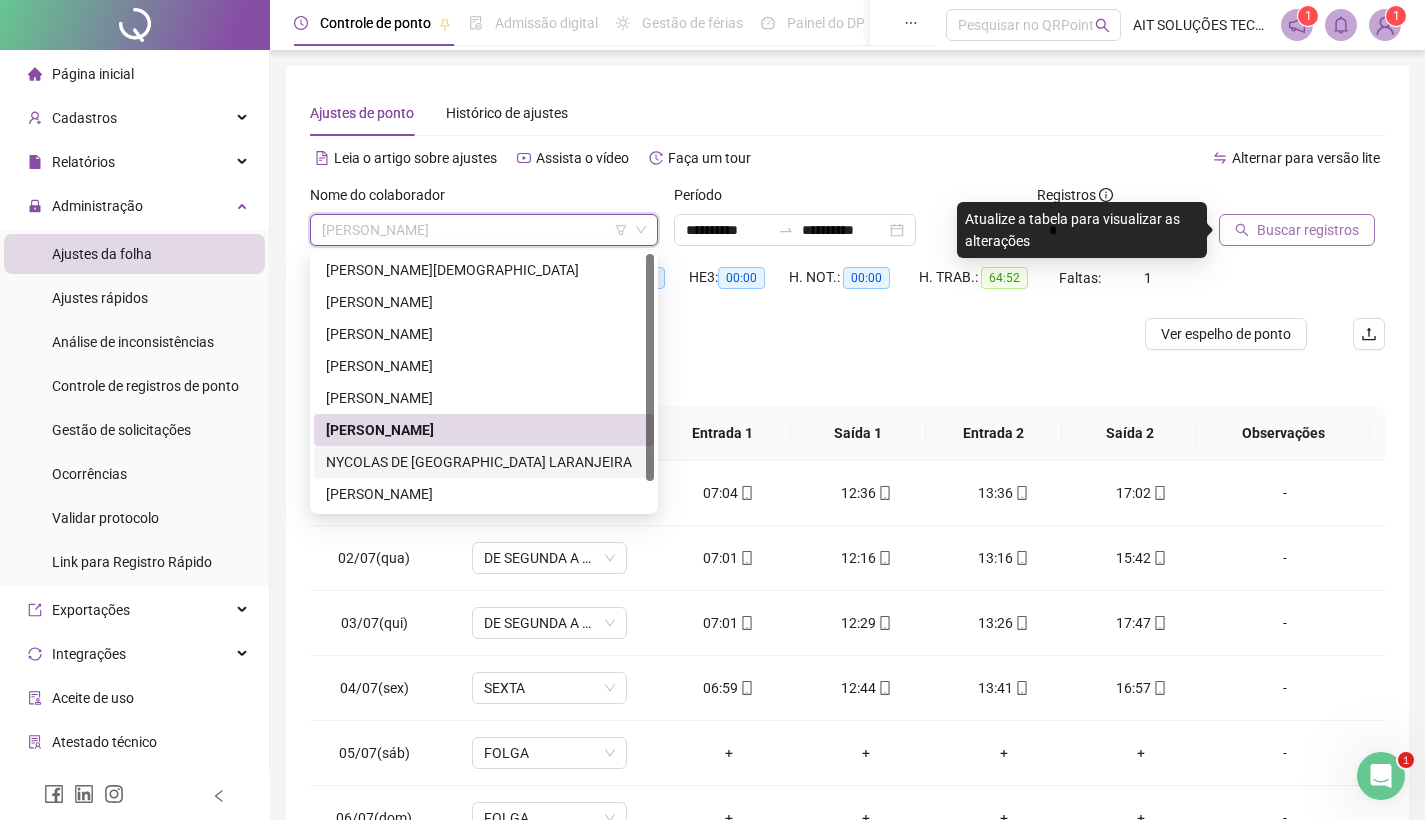 click on "NYCOLAS DE [GEOGRAPHIC_DATA] LARANJEIRA" at bounding box center [484, 462] 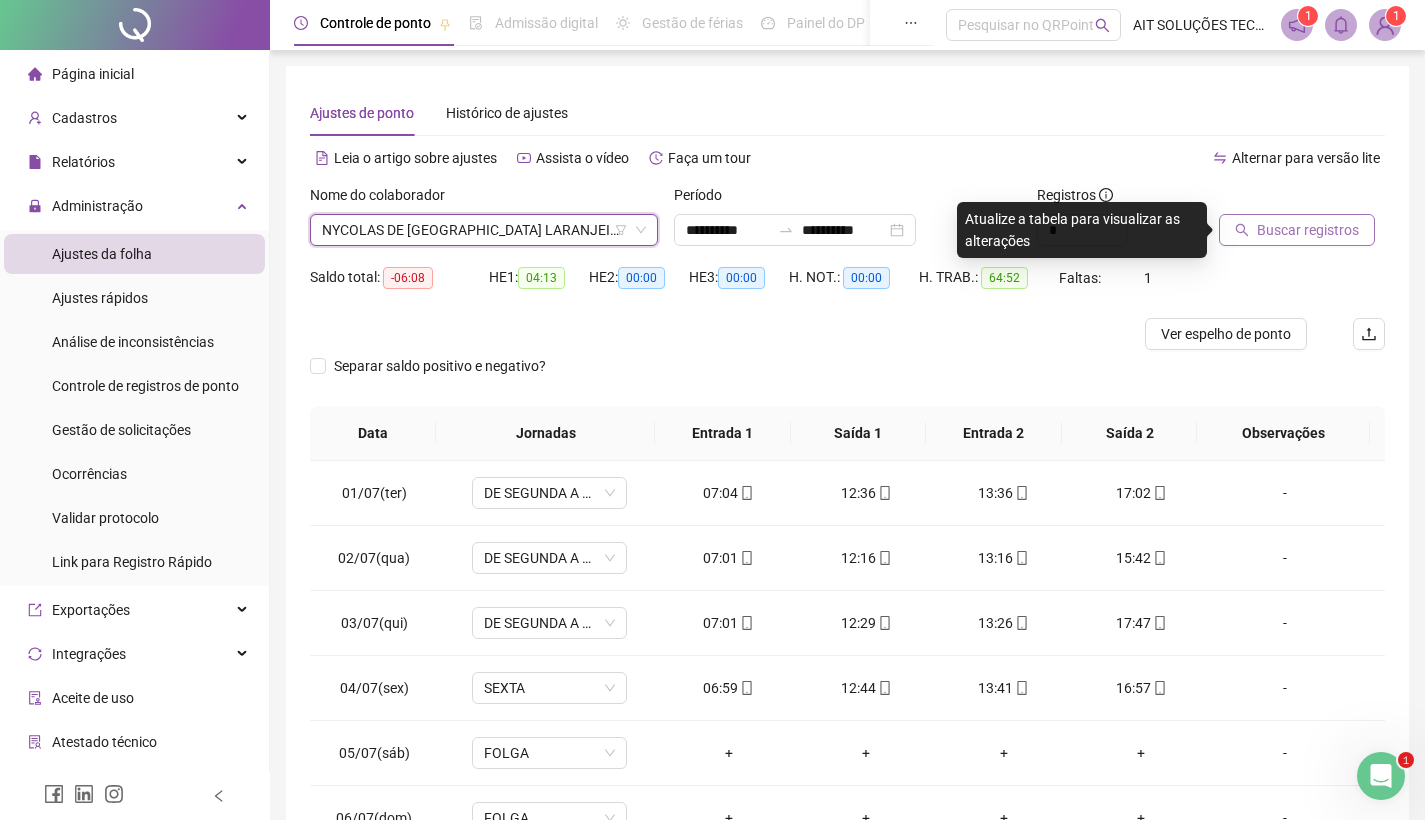 click on "Buscar registros" at bounding box center (1308, 230) 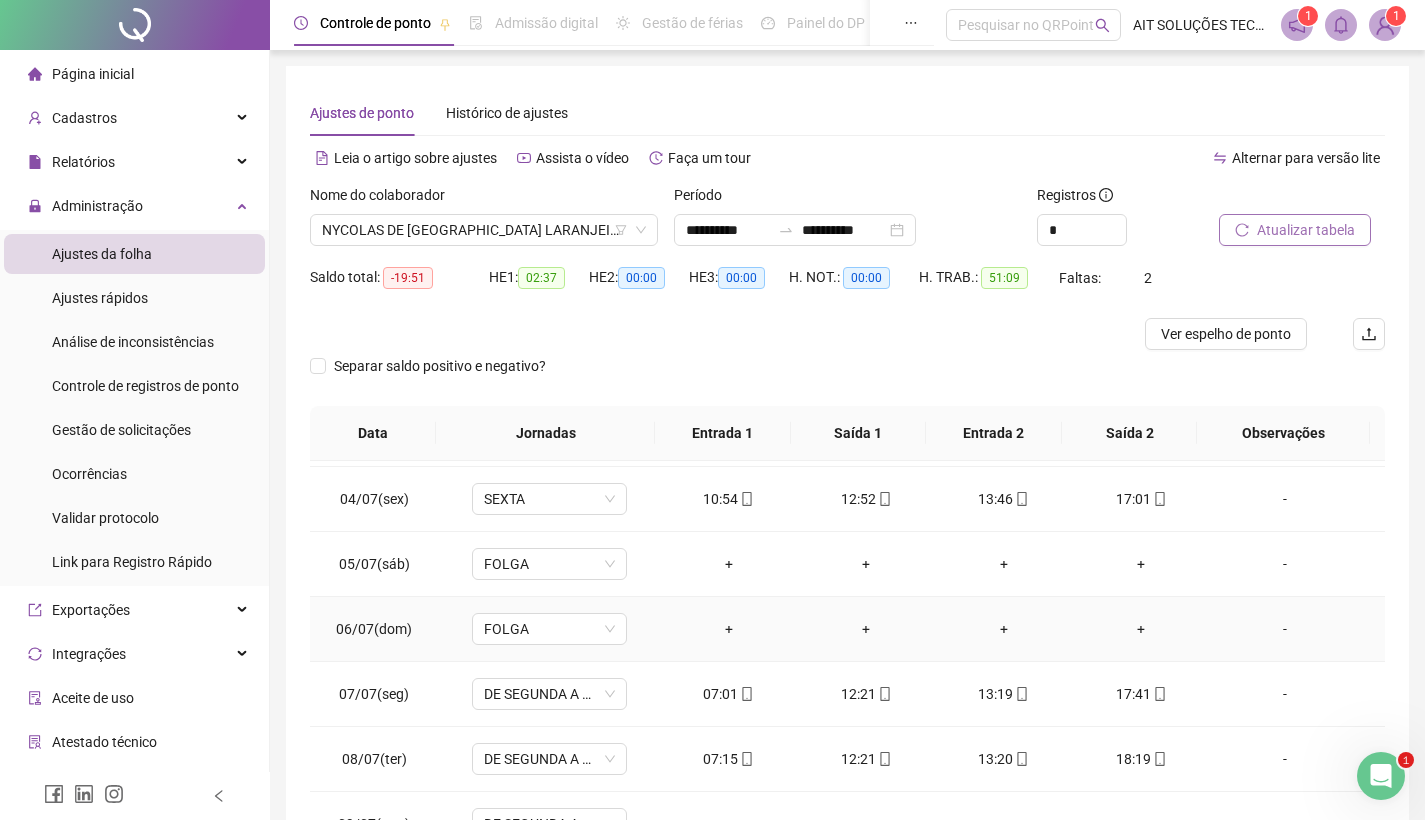 scroll, scrollTop: 223, scrollLeft: 0, axis: vertical 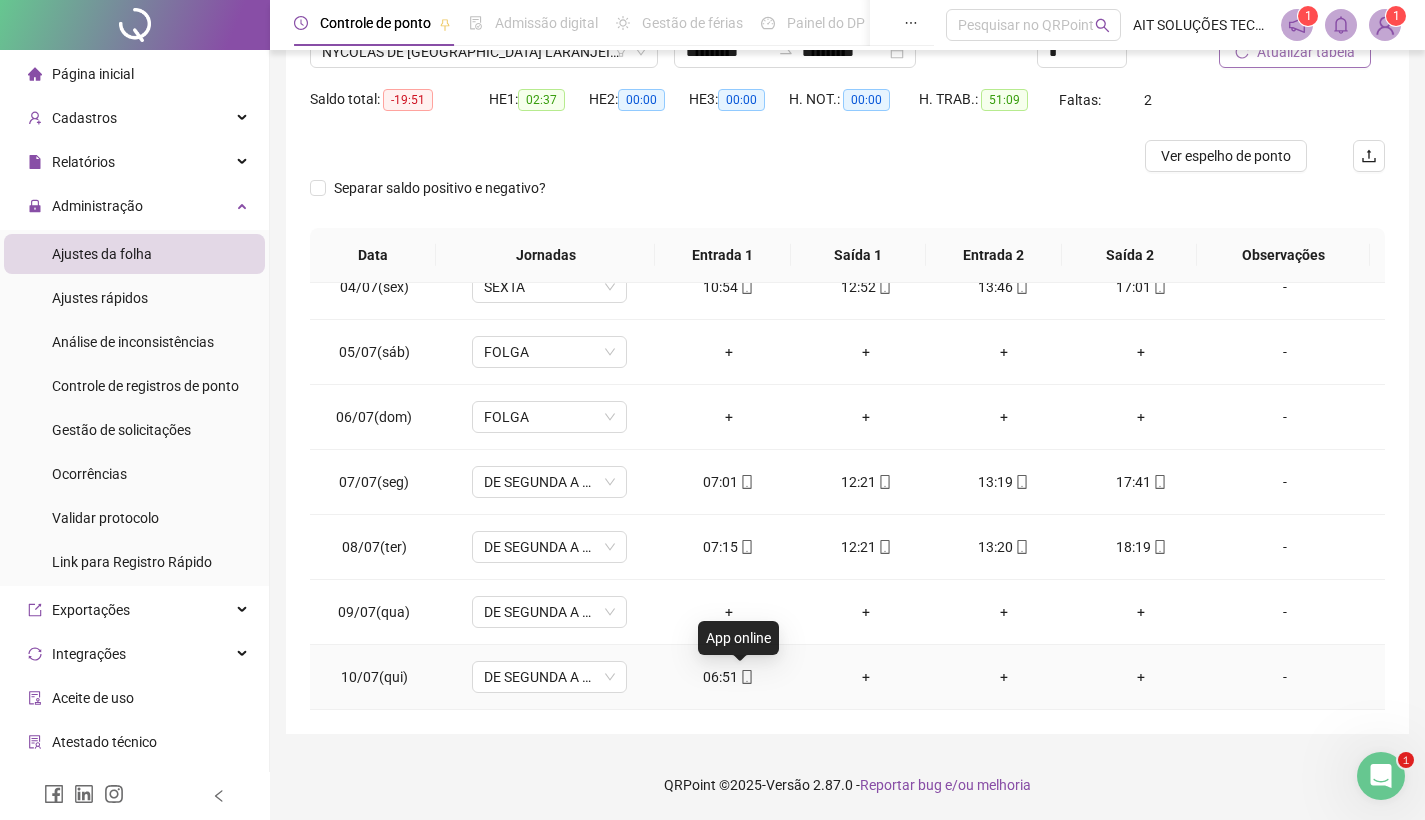 click 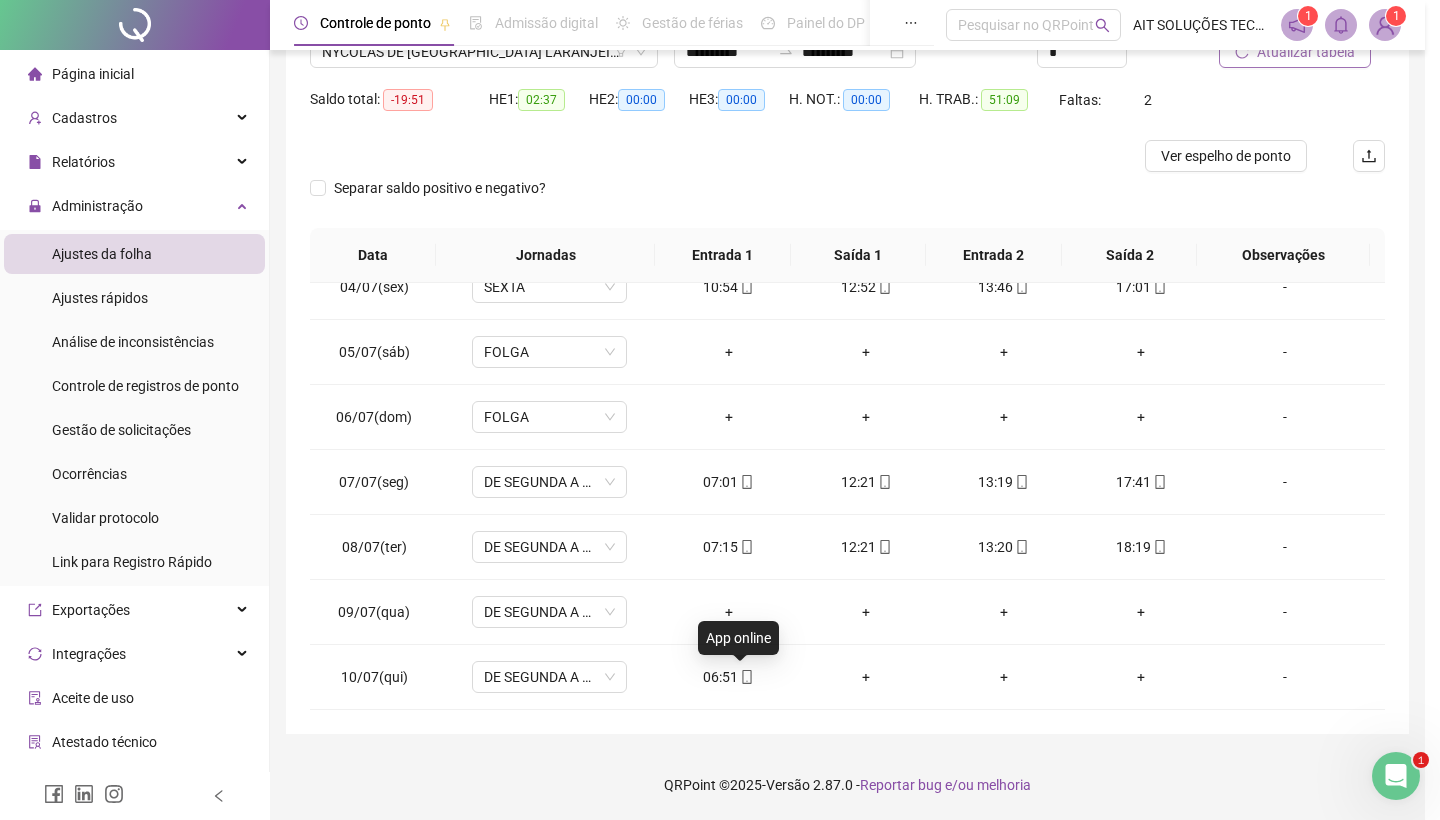 type on "**********" 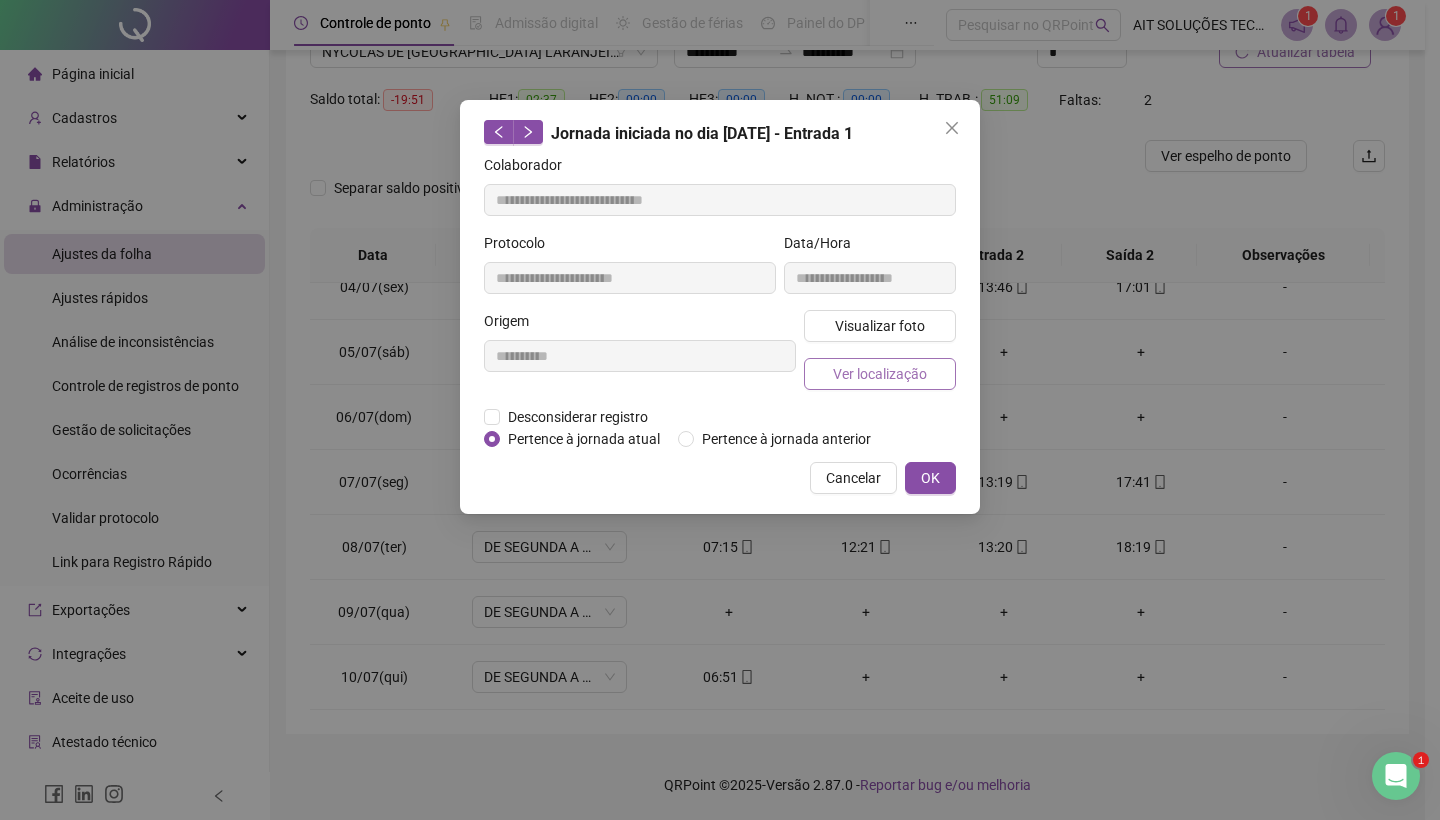 click on "Ver localização" at bounding box center [880, 374] 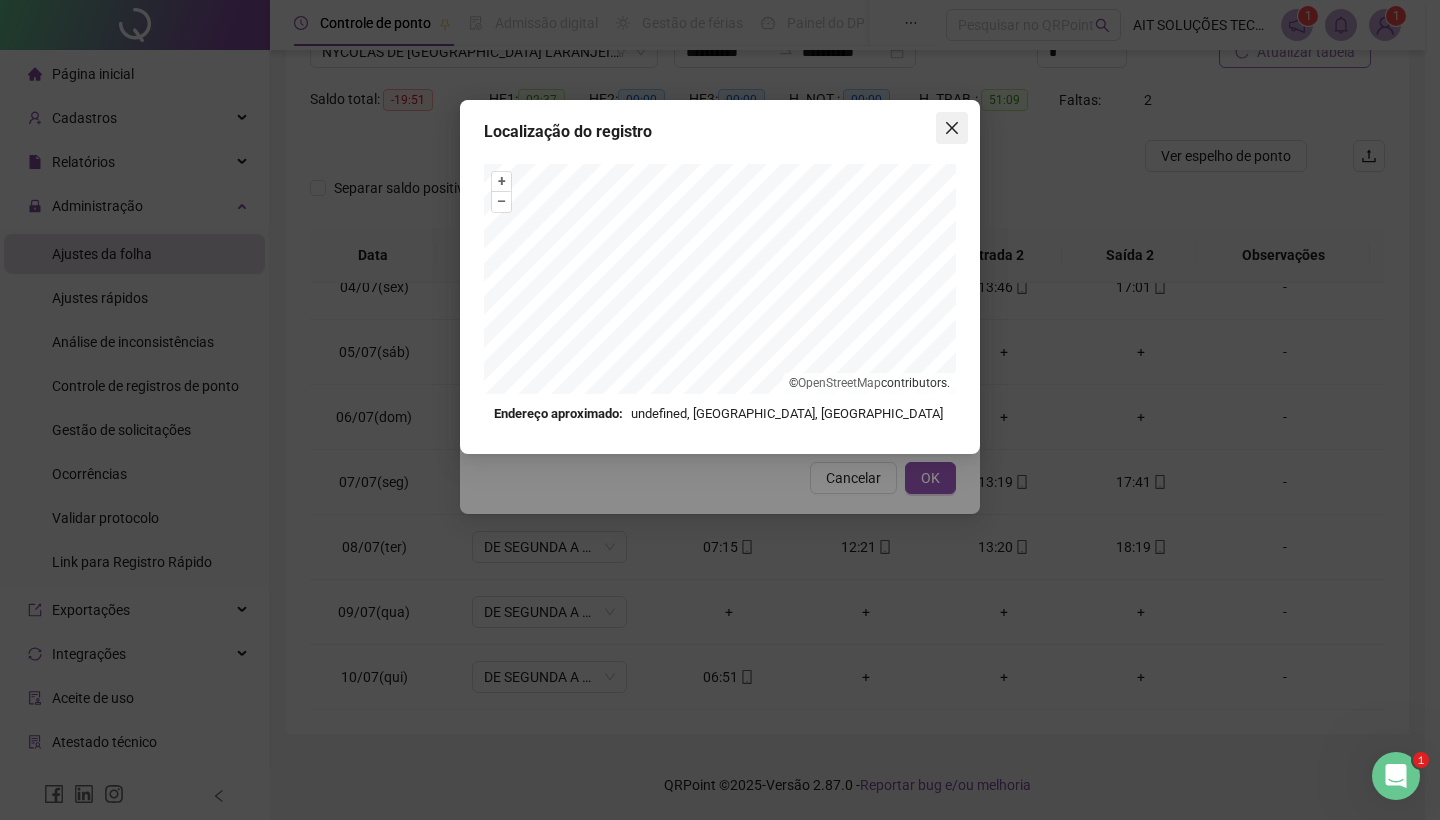 click 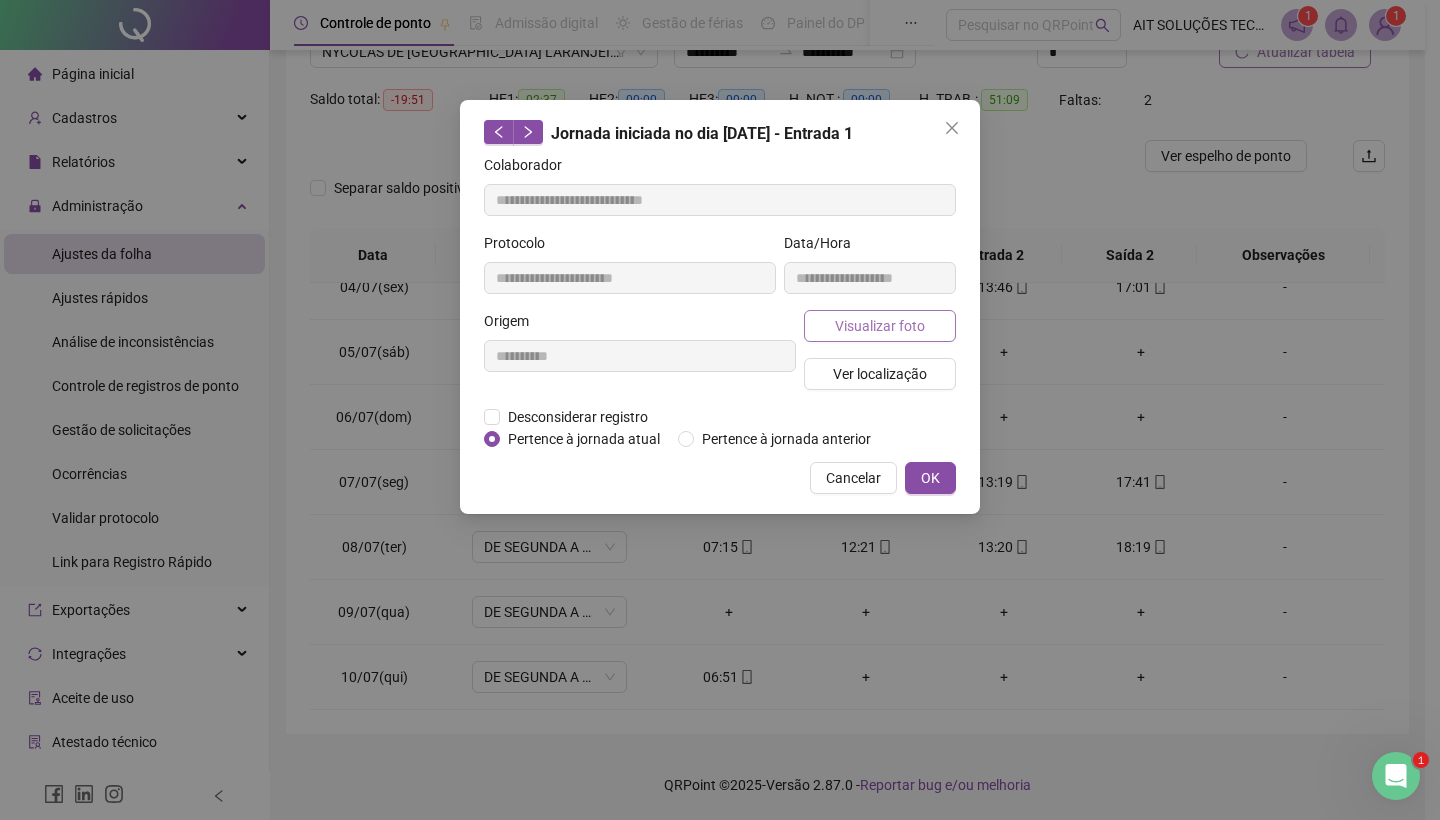 click on "Visualizar foto" at bounding box center [880, 326] 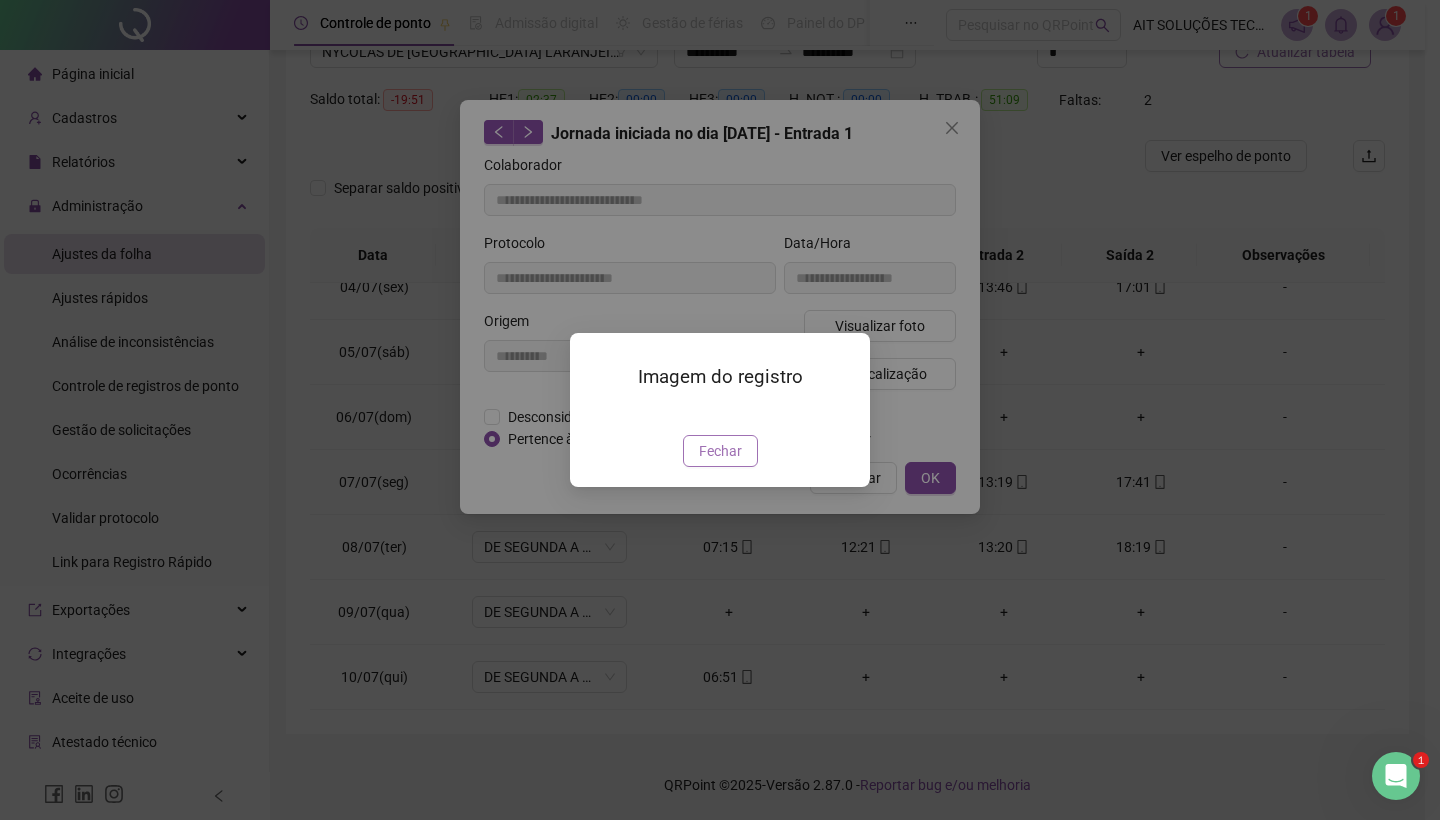 click on "Fechar" at bounding box center [720, 451] 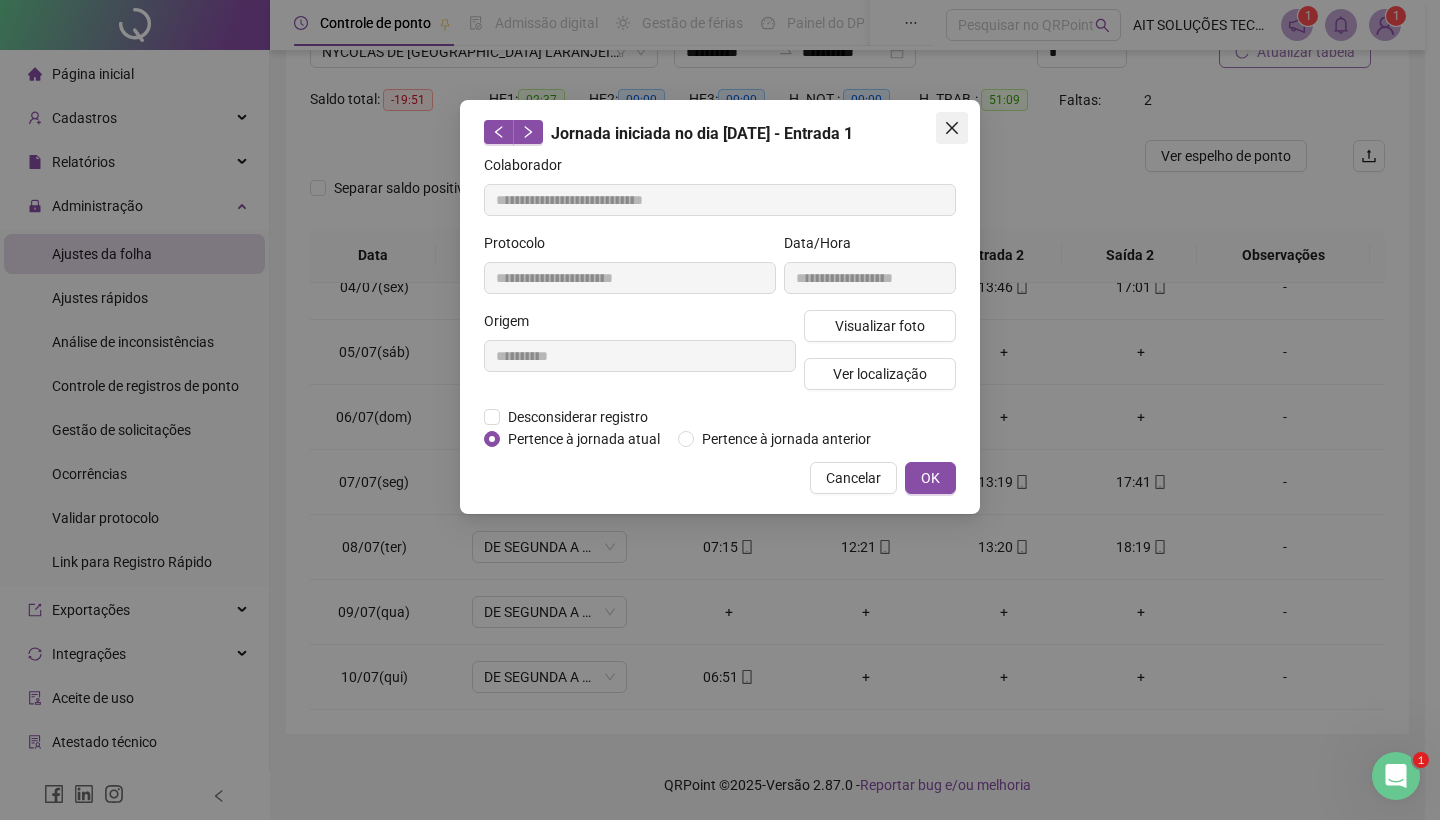 click 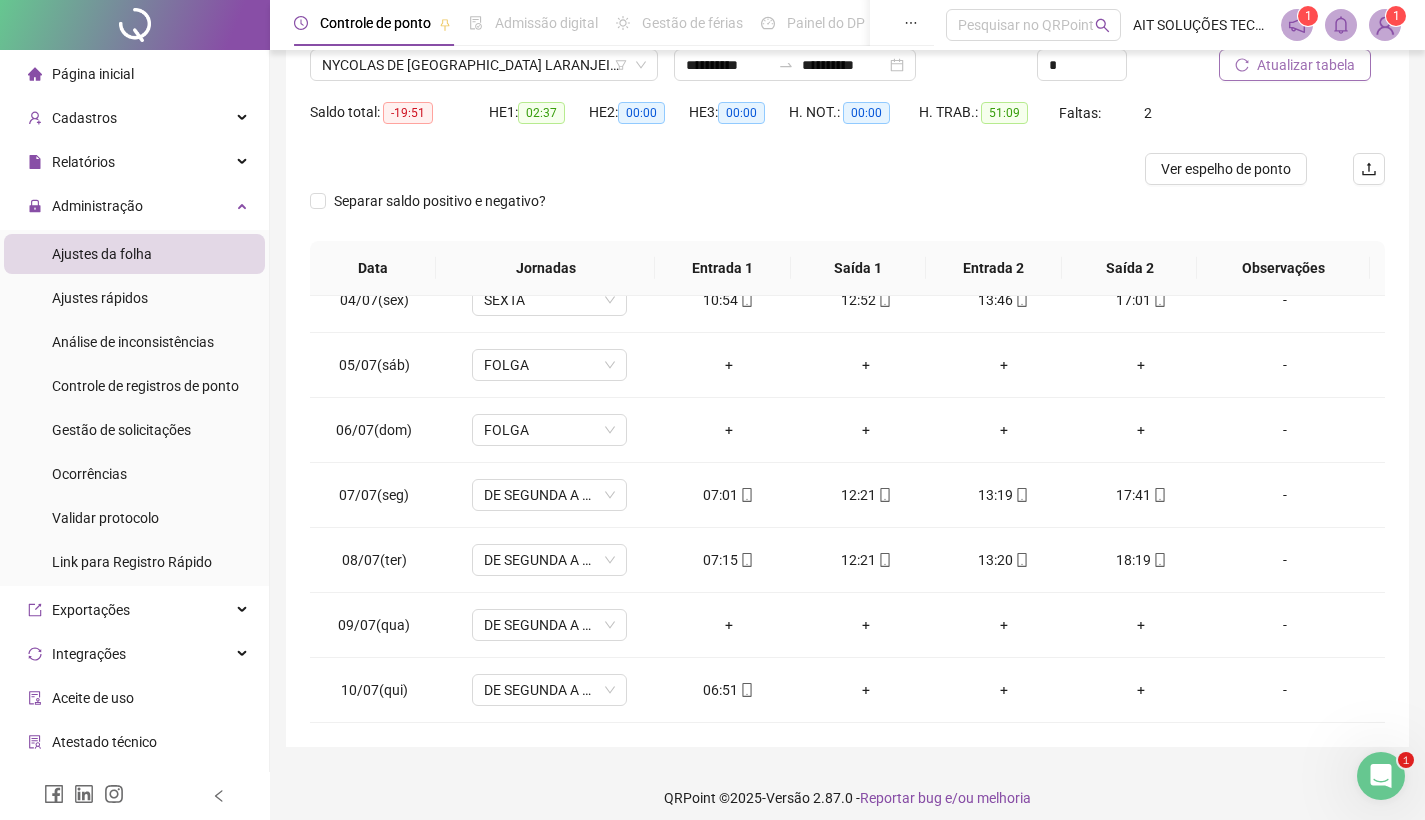 scroll, scrollTop: 0, scrollLeft: 0, axis: both 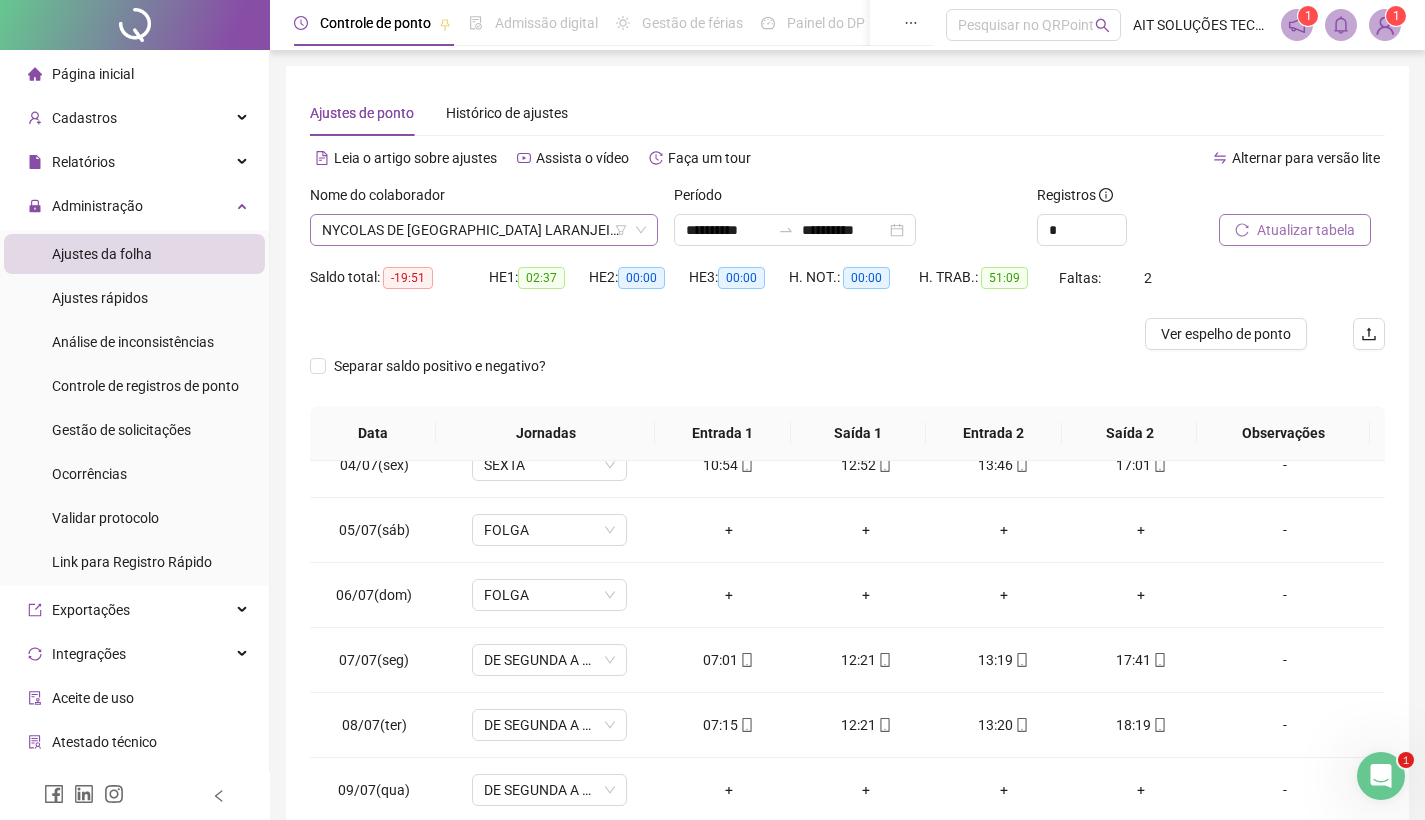 click on "NYCOLAS DE [GEOGRAPHIC_DATA] LARANJEIRA" at bounding box center [484, 230] 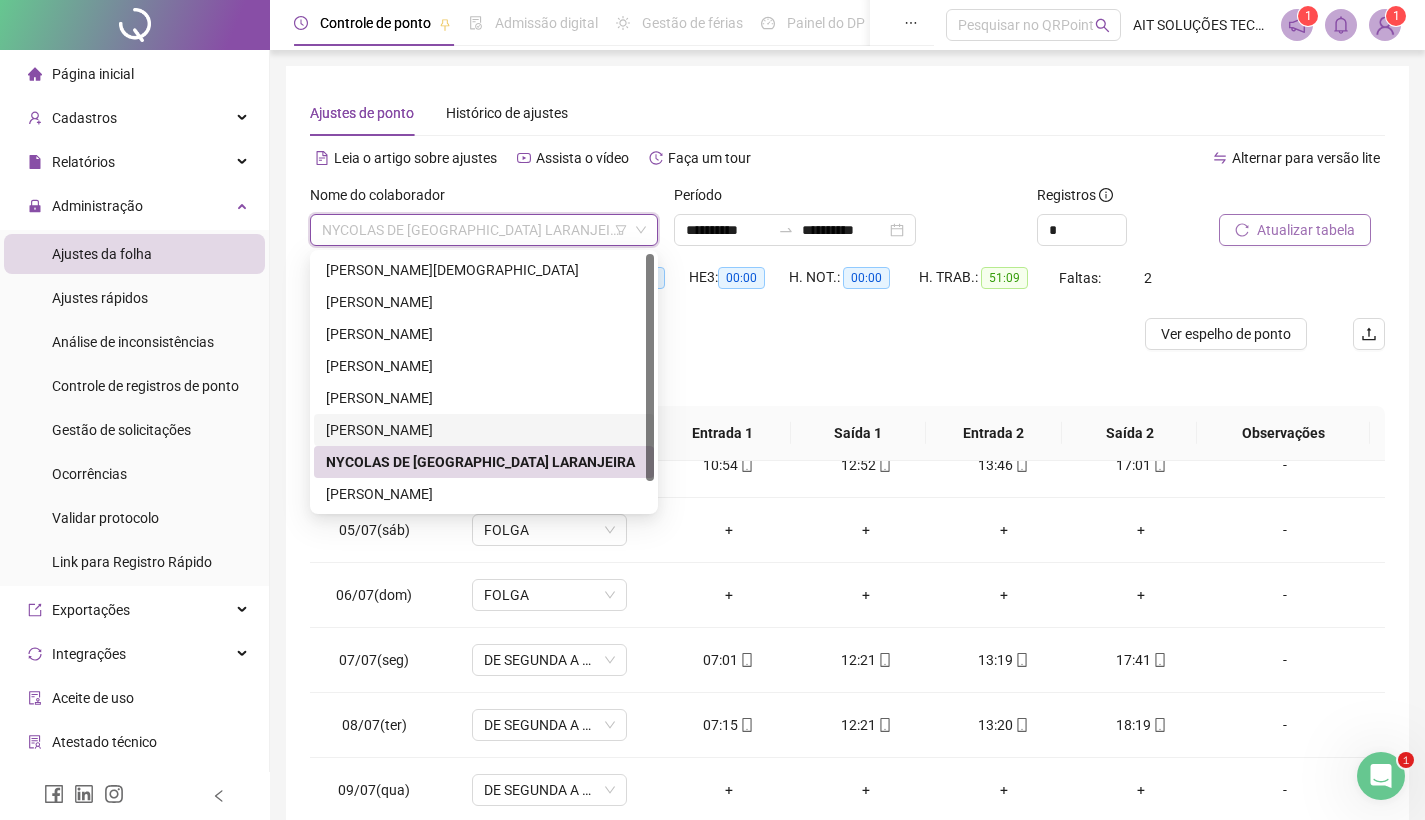 scroll, scrollTop: 32, scrollLeft: 0, axis: vertical 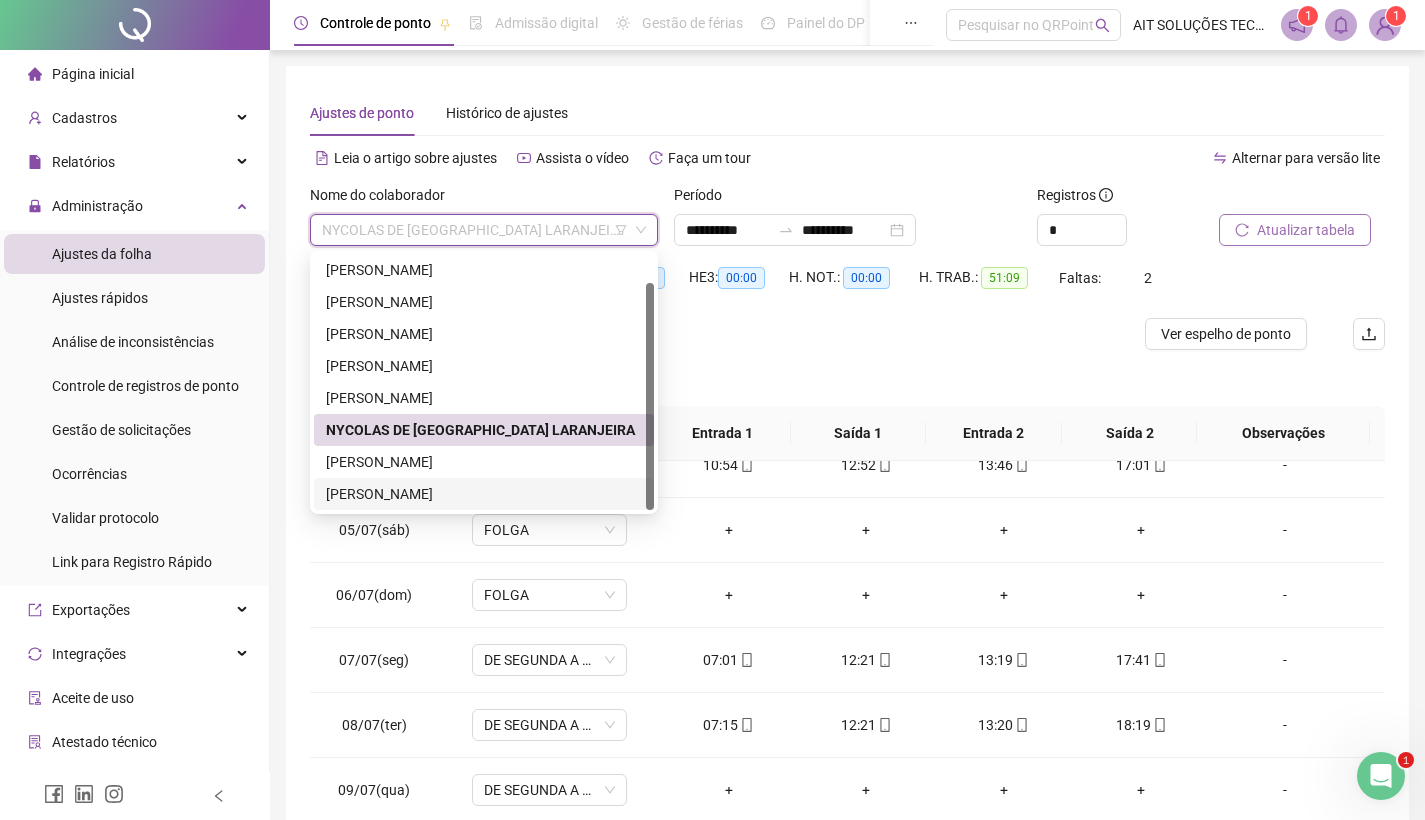 click on "[PERSON_NAME]" at bounding box center (484, 494) 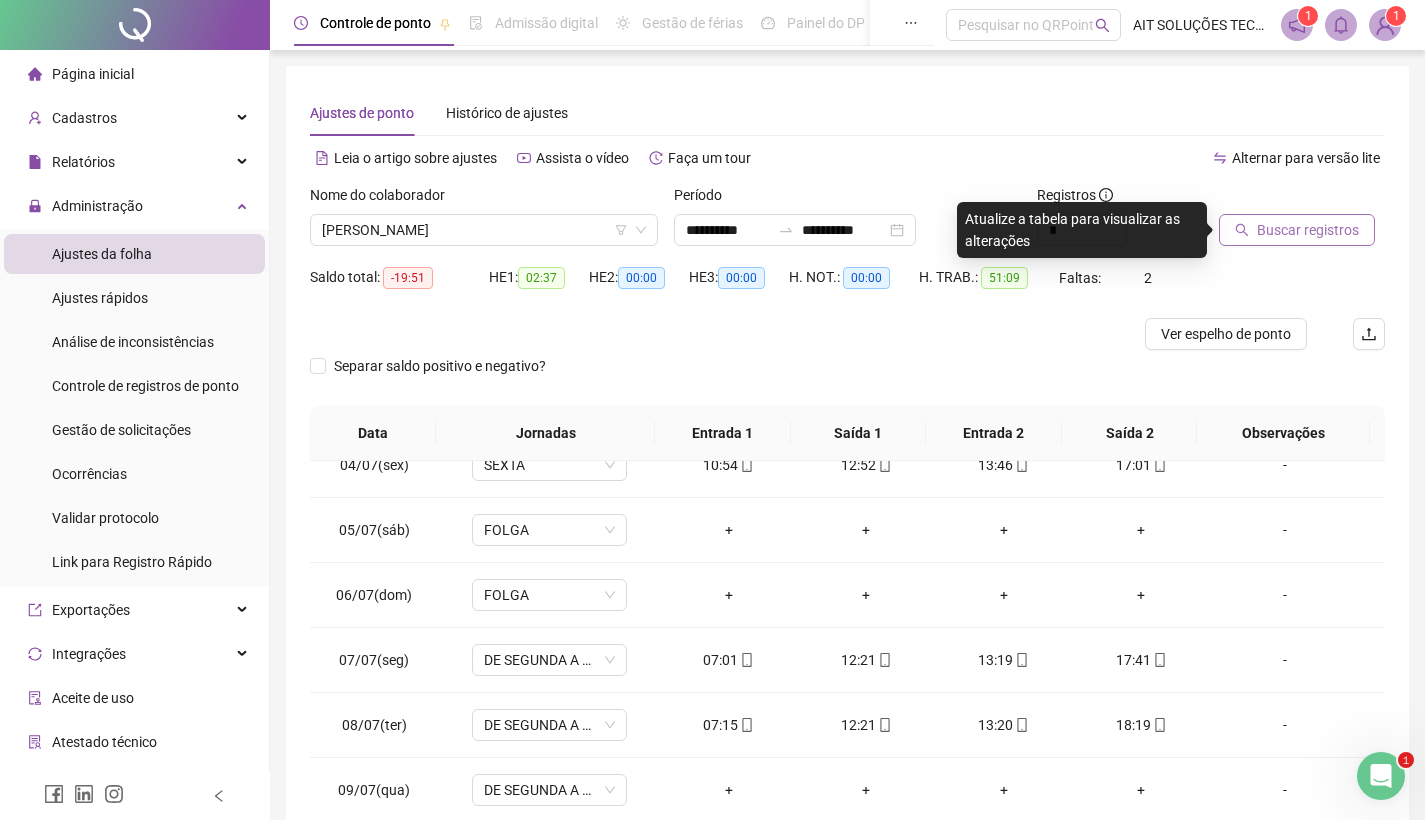 click on "Buscar registros" at bounding box center (1308, 230) 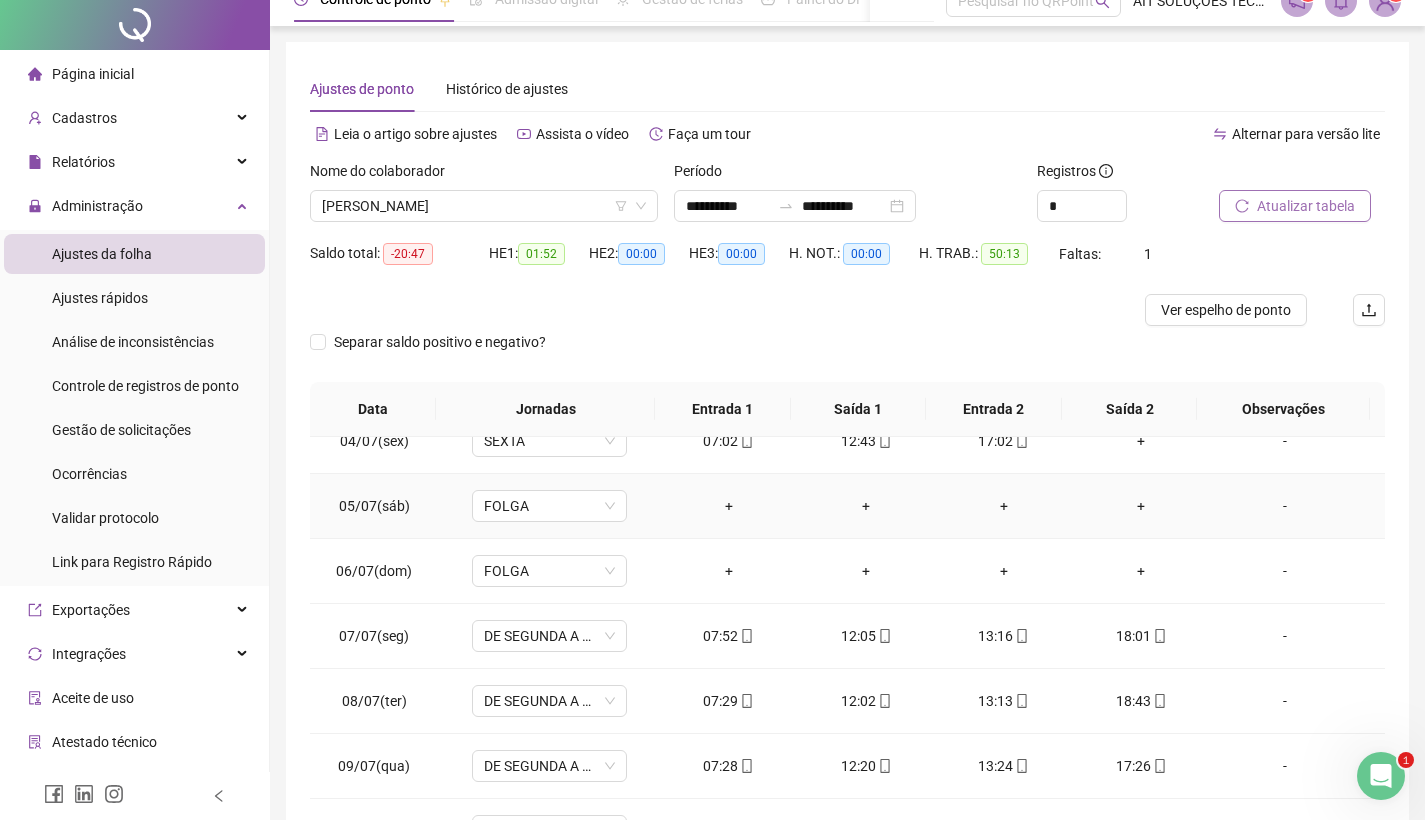 scroll, scrollTop: 178, scrollLeft: 0, axis: vertical 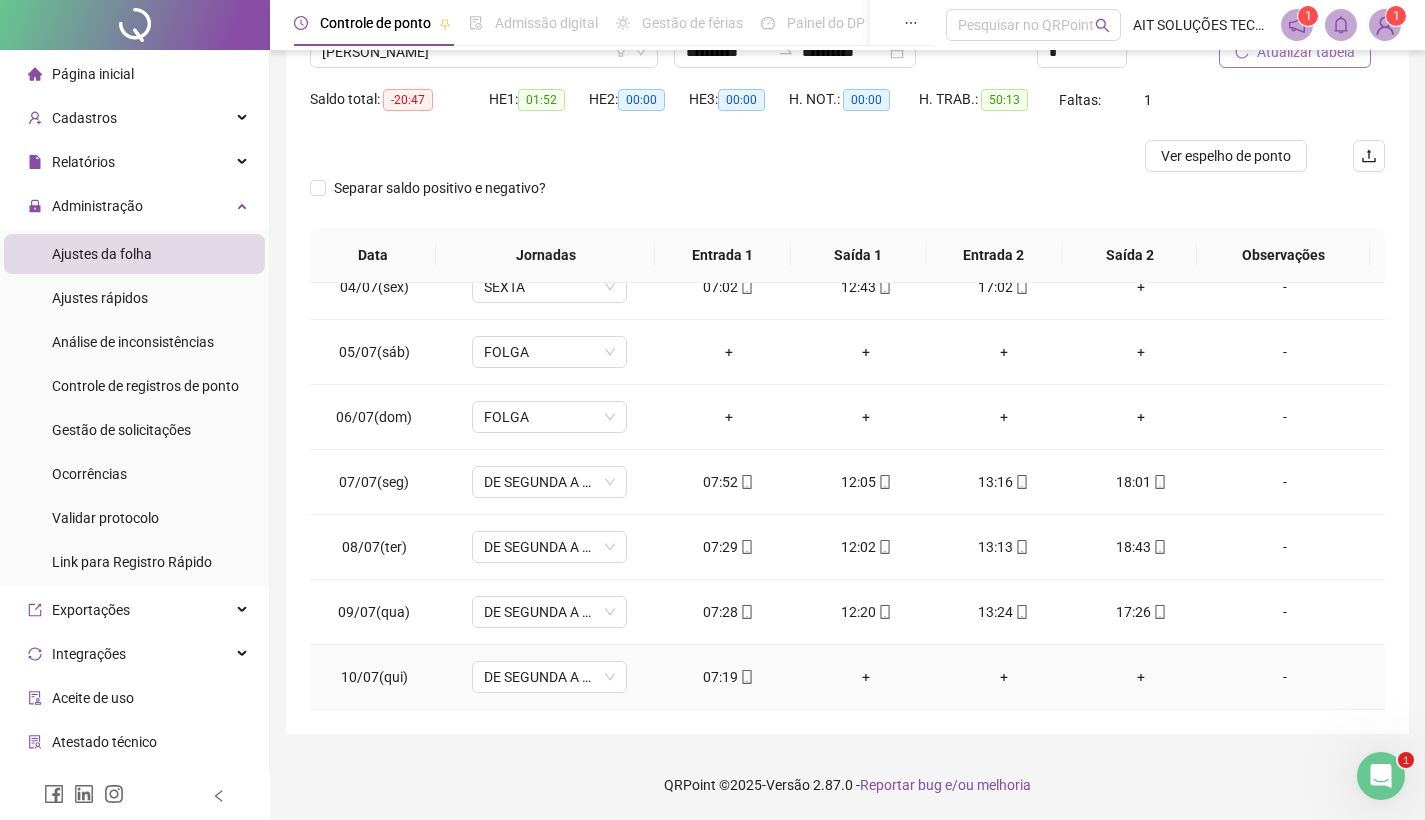 click on "07:19" at bounding box center (729, 677) 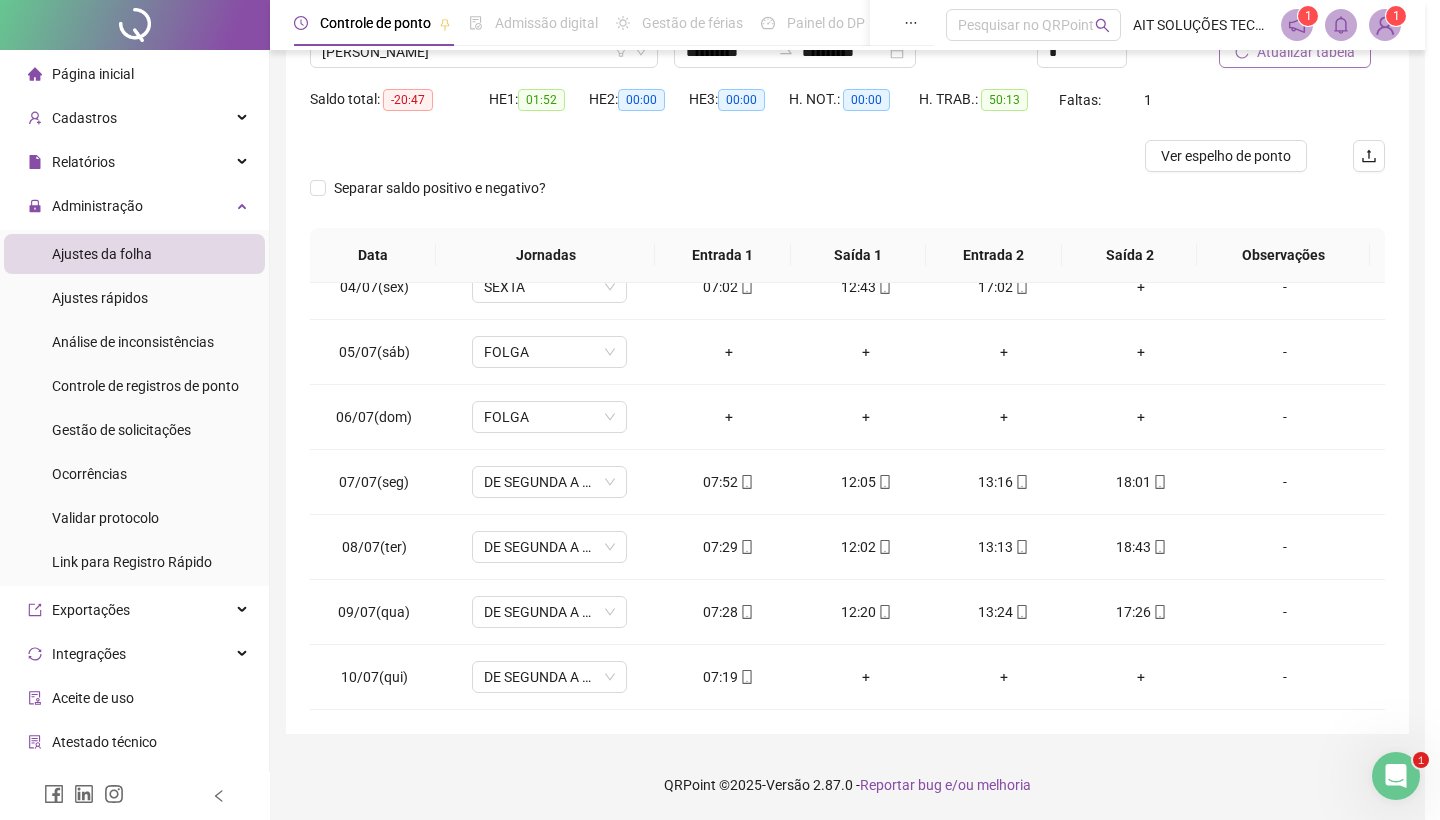 type on "**********" 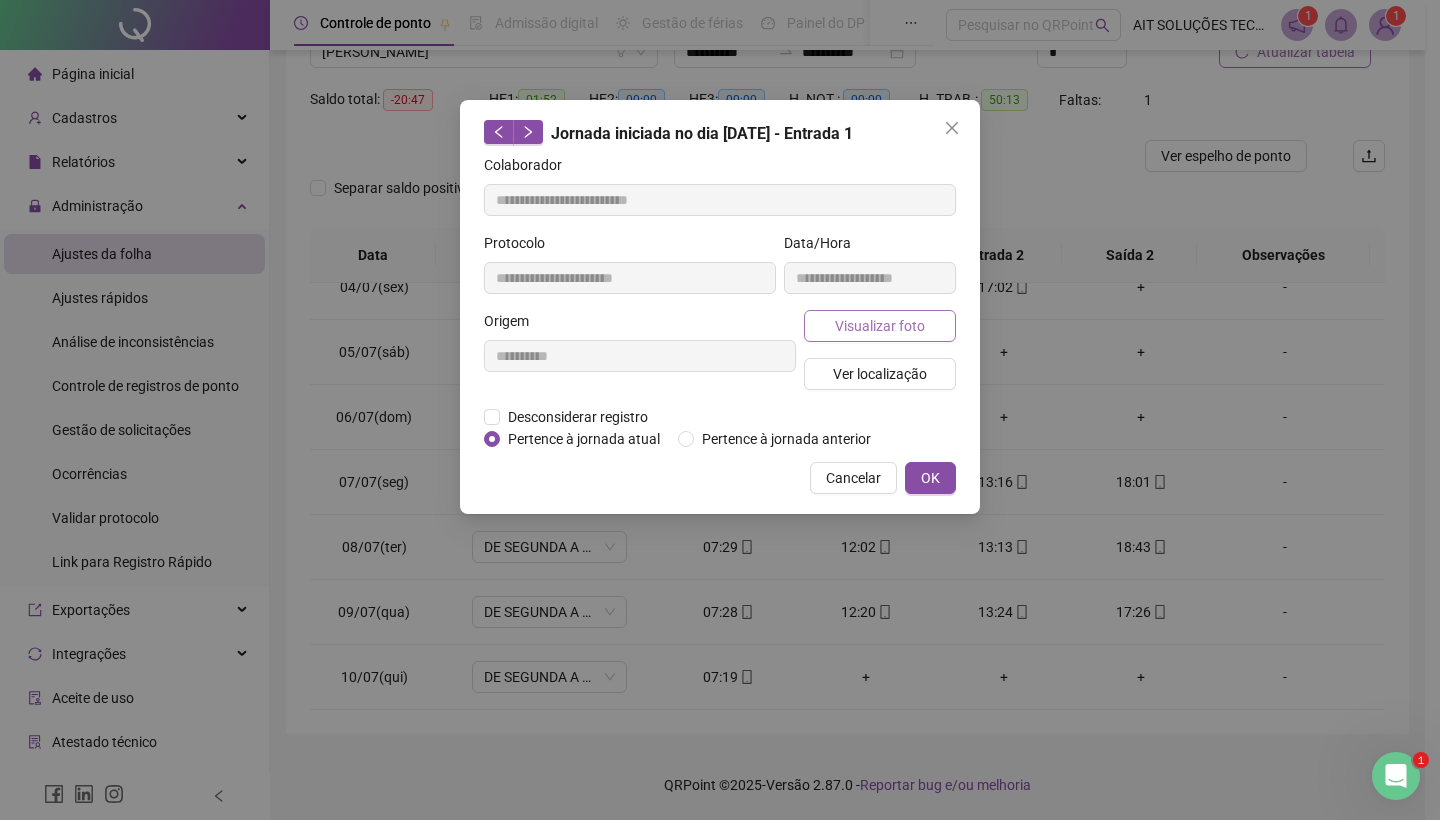 click on "Visualizar foto" at bounding box center (880, 326) 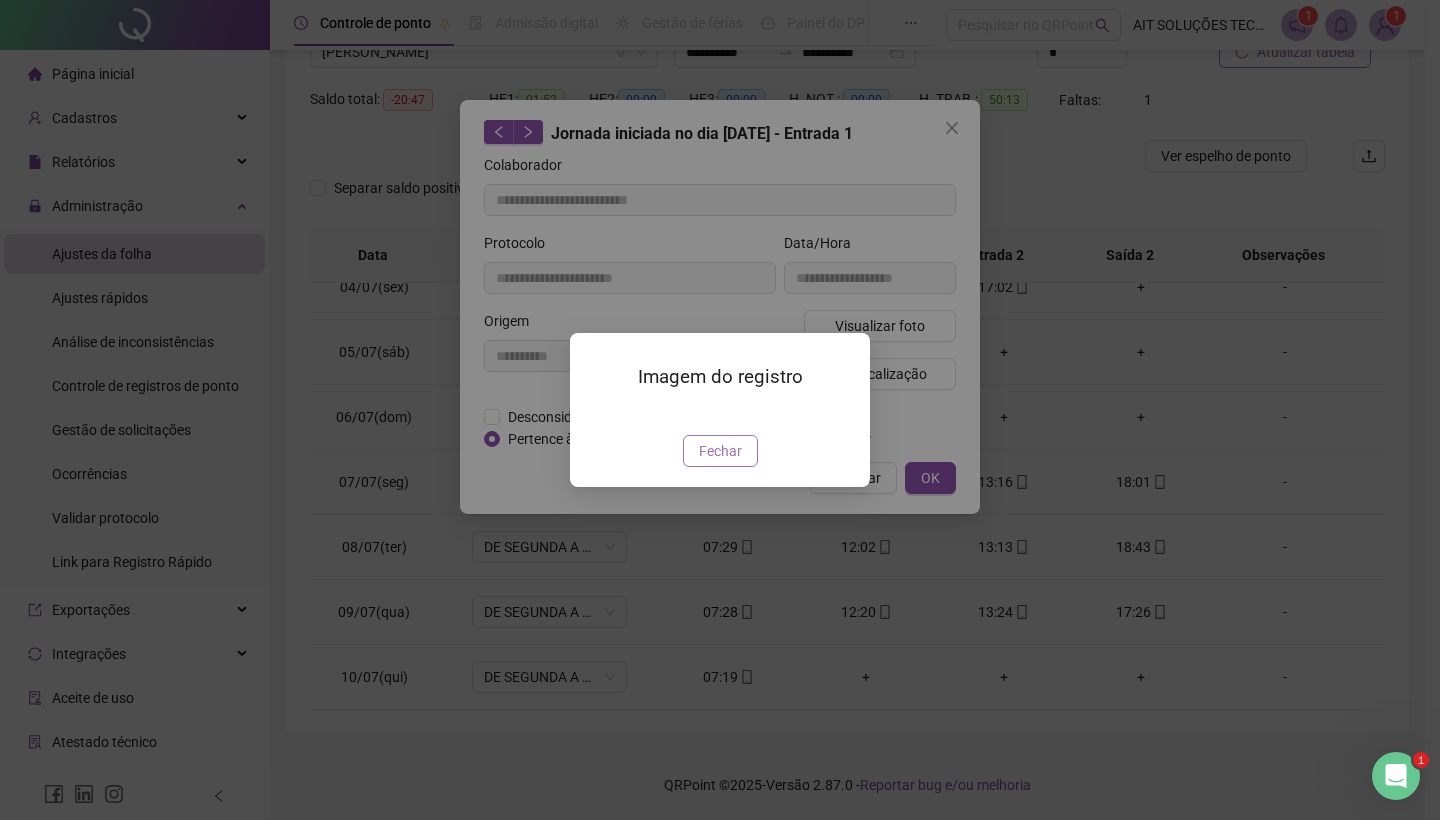 click on "Fechar" at bounding box center [720, 451] 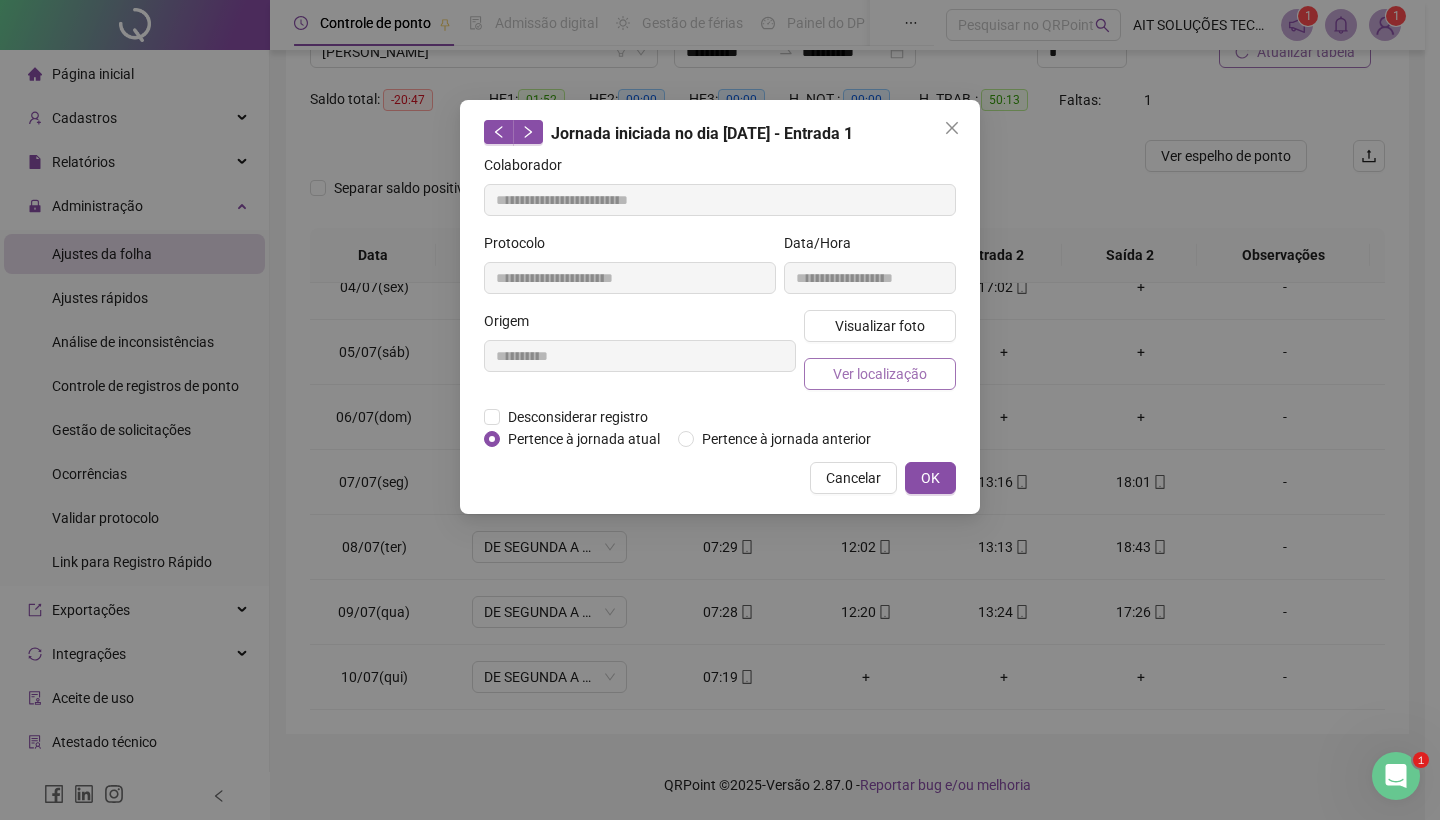 click on "Ver localização" at bounding box center [880, 374] 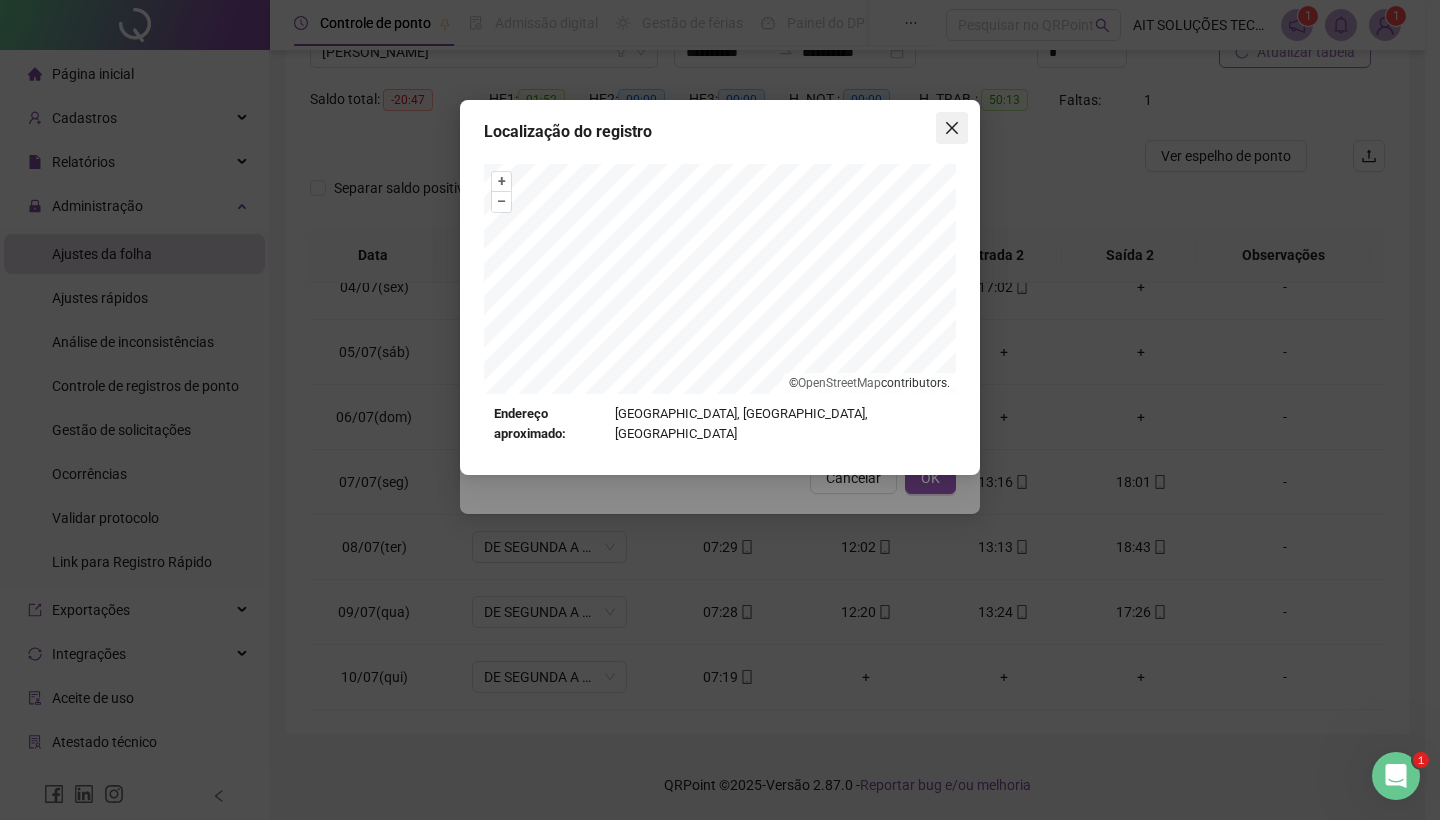 click 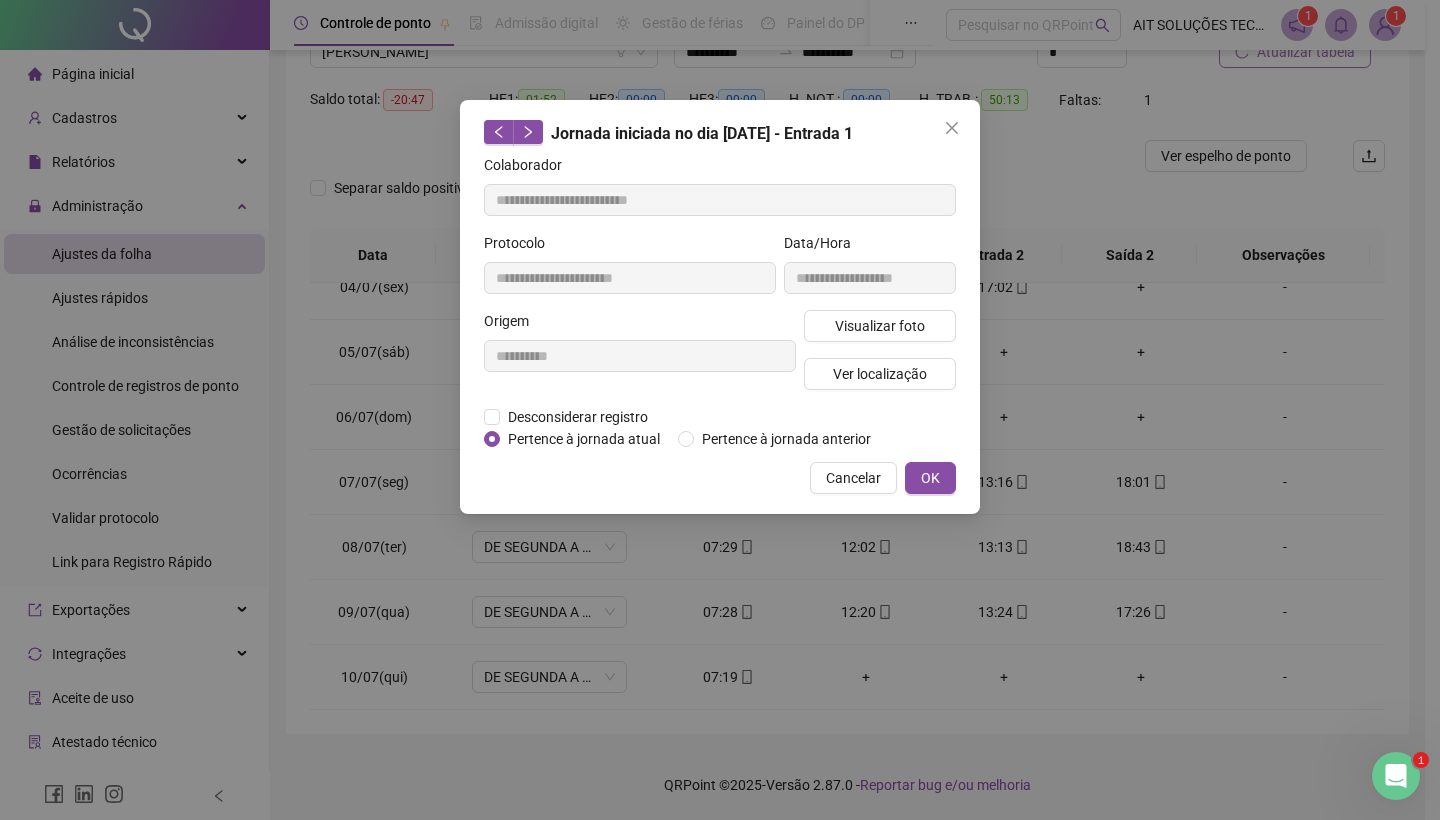click 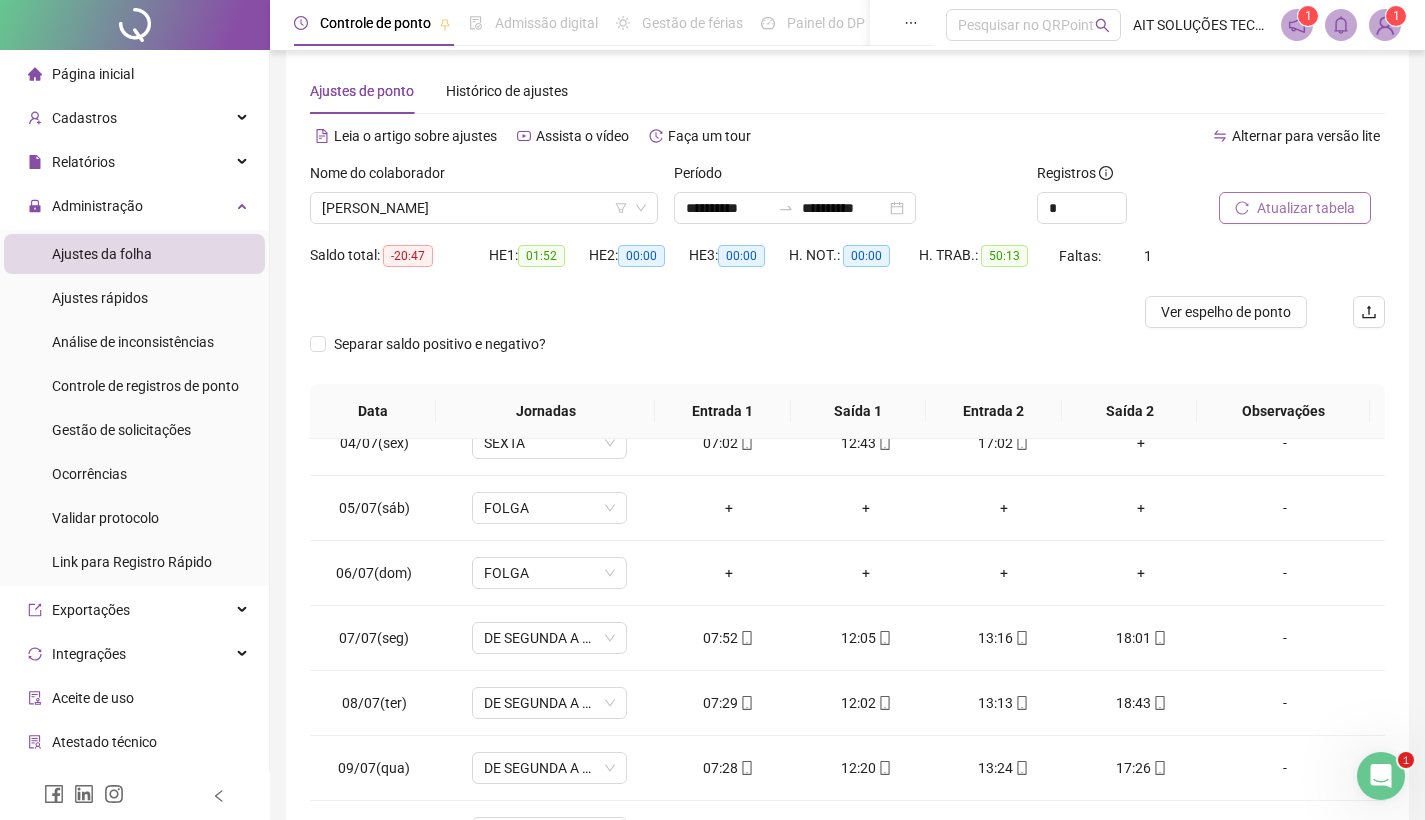 scroll, scrollTop: 0, scrollLeft: 0, axis: both 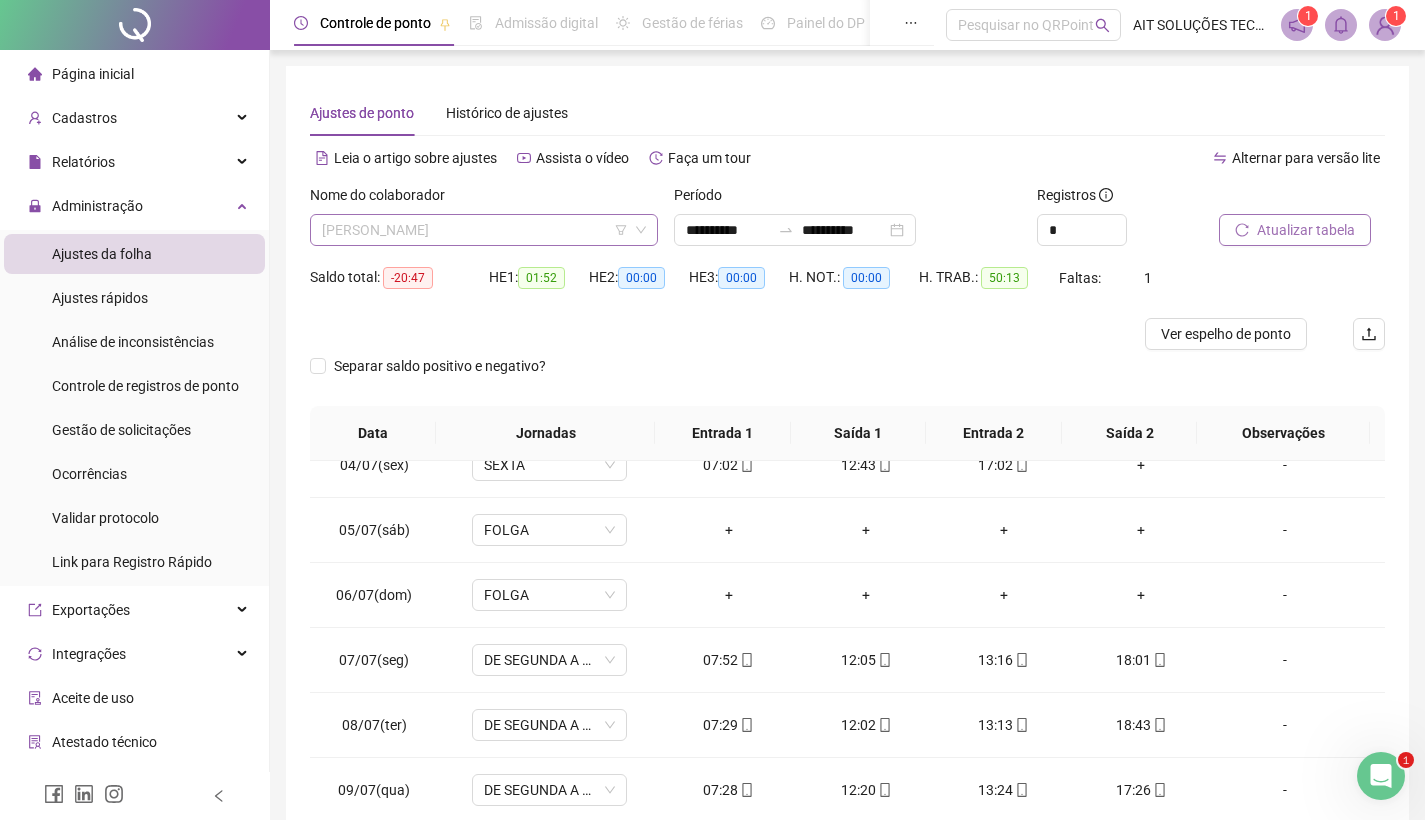 click on "[PERSON_NAME]" at bounding box center (484, 230) 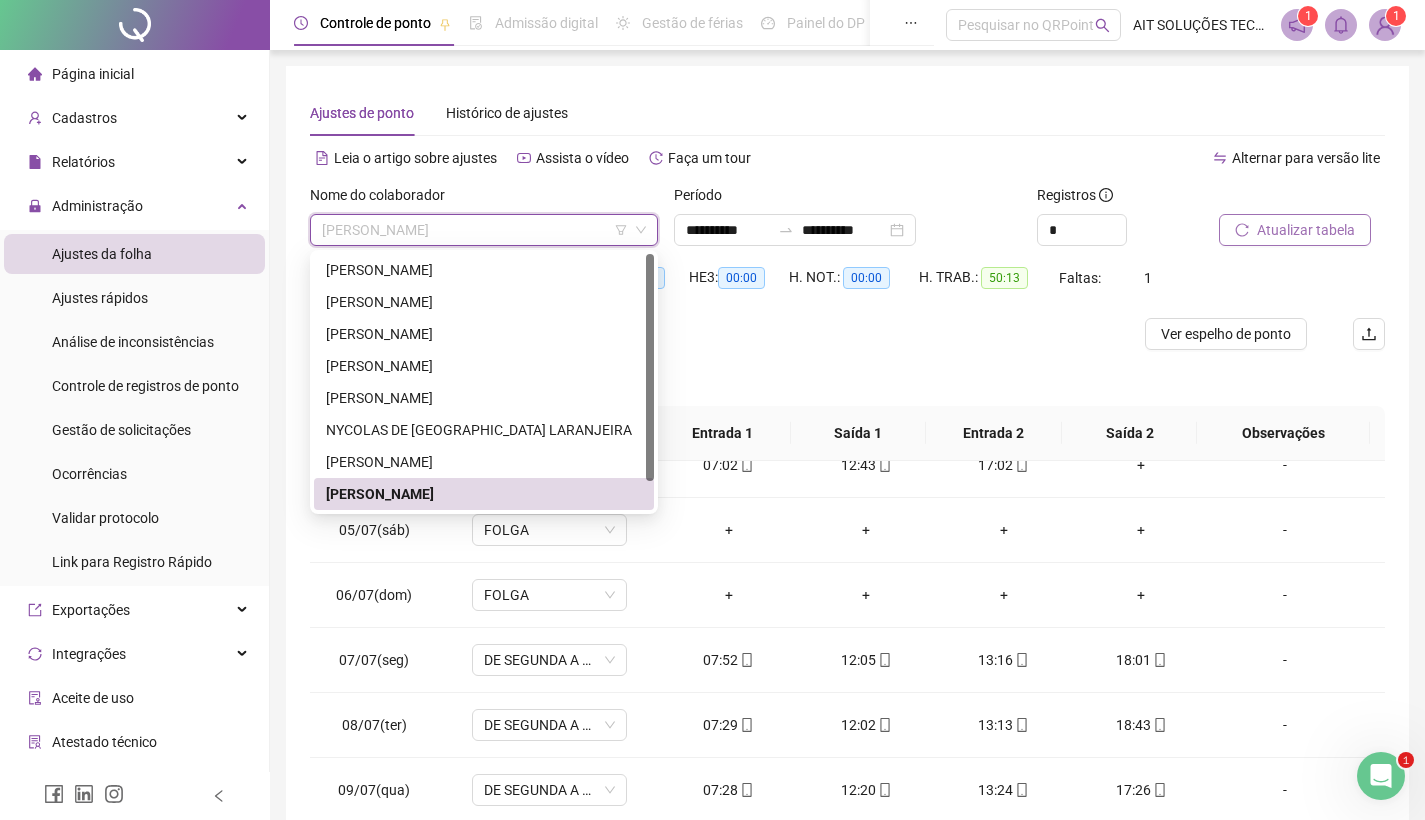 scroll, scrollTop: 0, scrollLeft: 0, axis: both 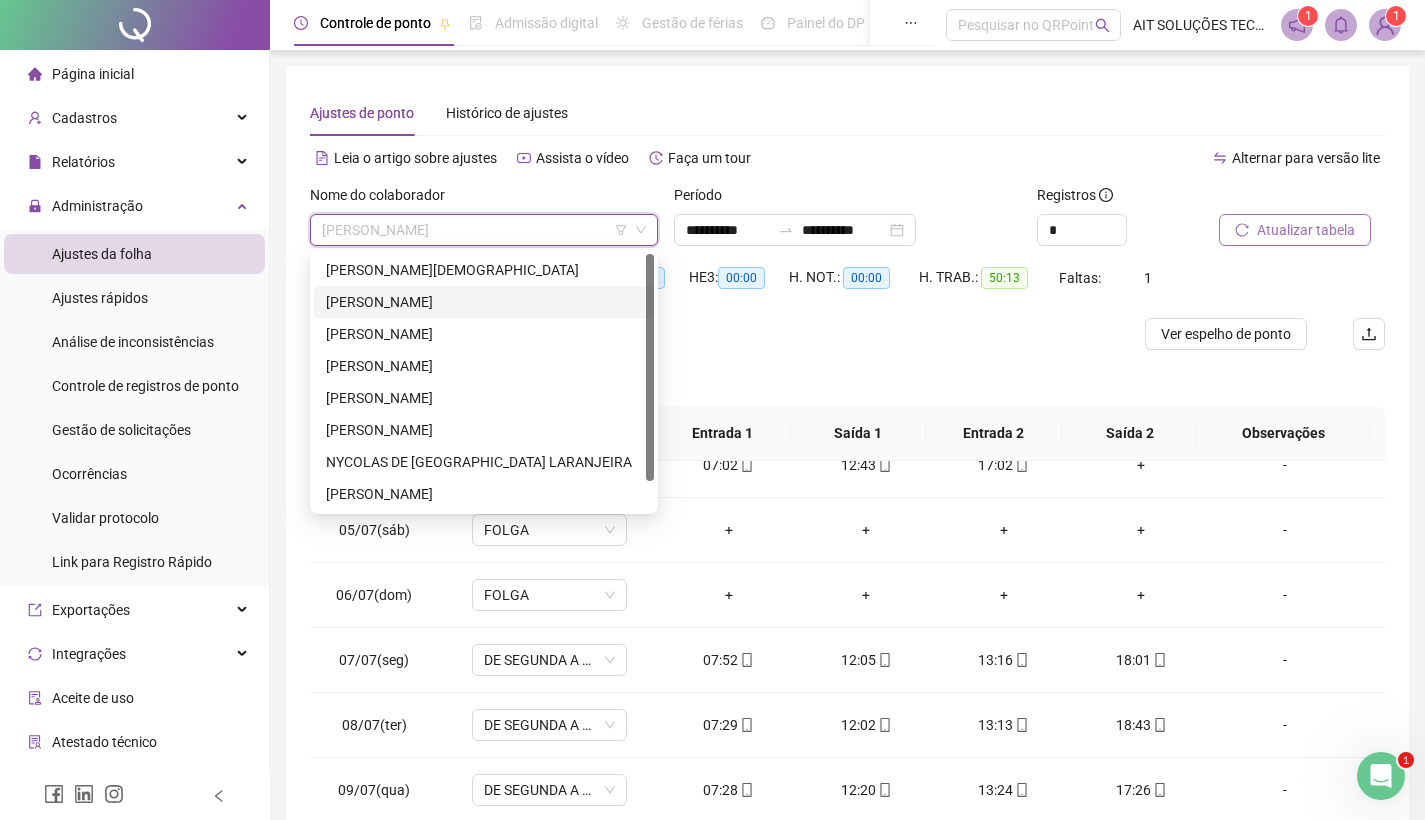 click on "[PERSON_NAME]" at bounding box center (484, 302) 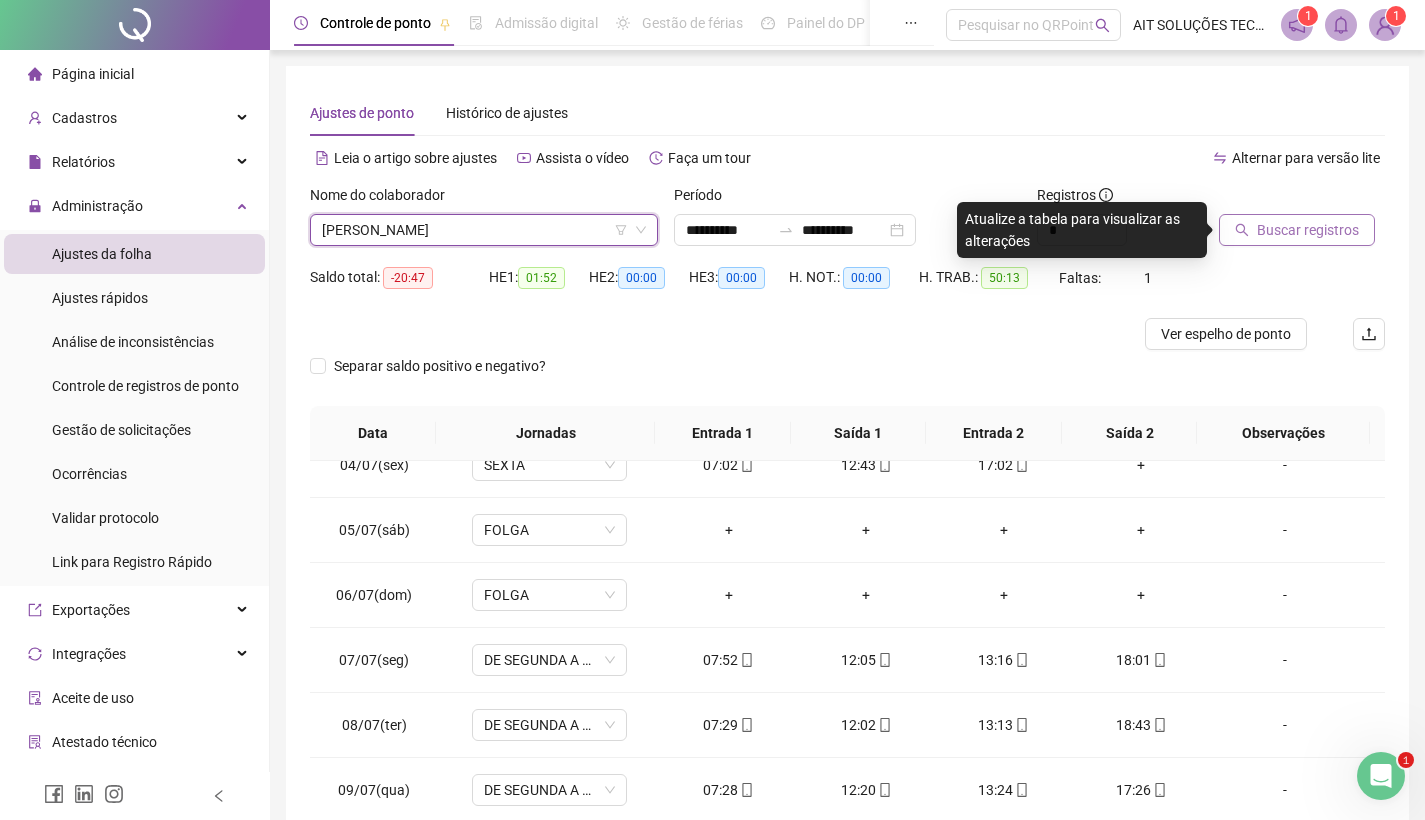click on "Leia o artigo sobre ajustes Assista o vídeo Faça um tour" at bounding box center [579, 168] 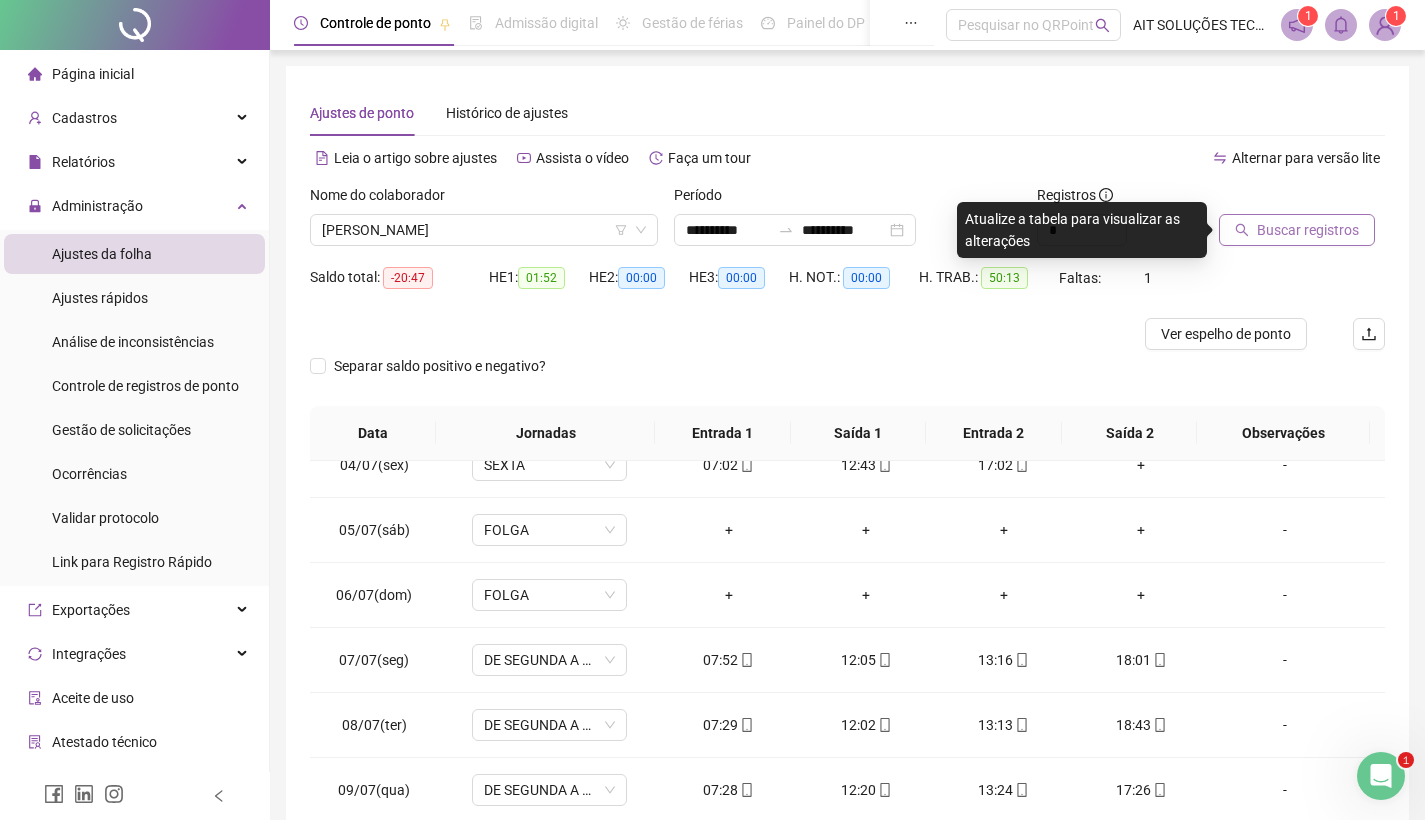 click on "Separar saldo positivo e negativo?" at bounding box center (847, 378) 